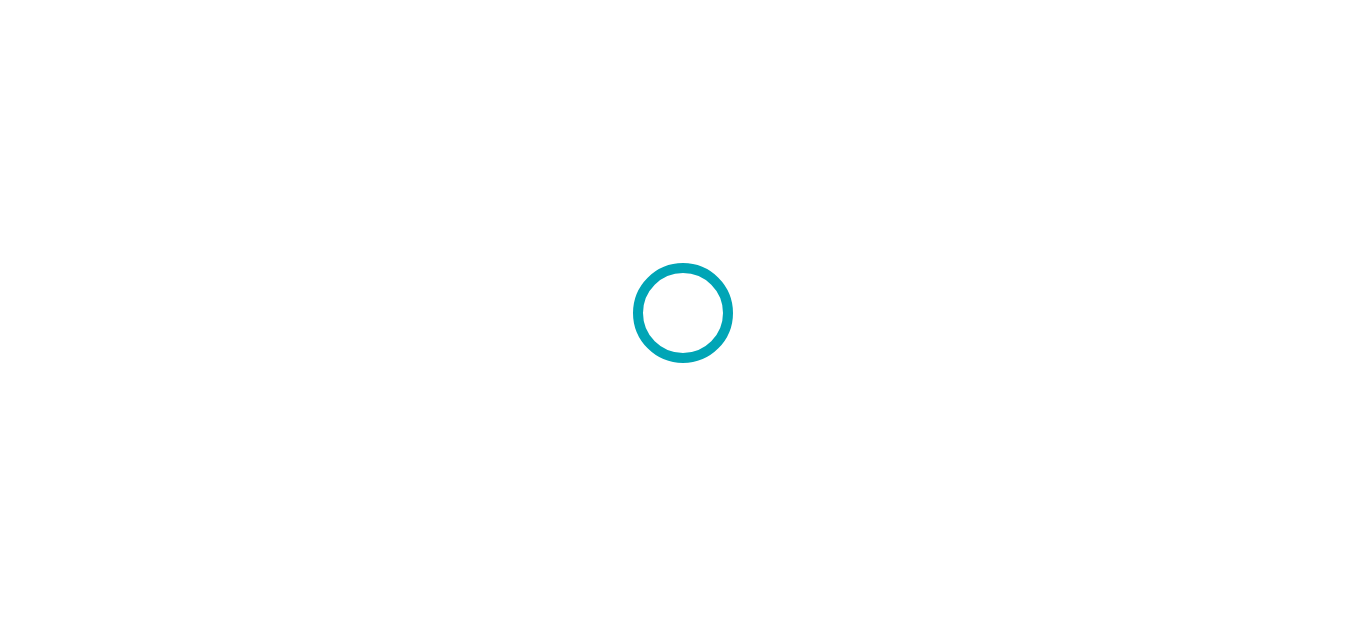 scroll, scrollTop: 0, scrollLeft: 0, axis: both 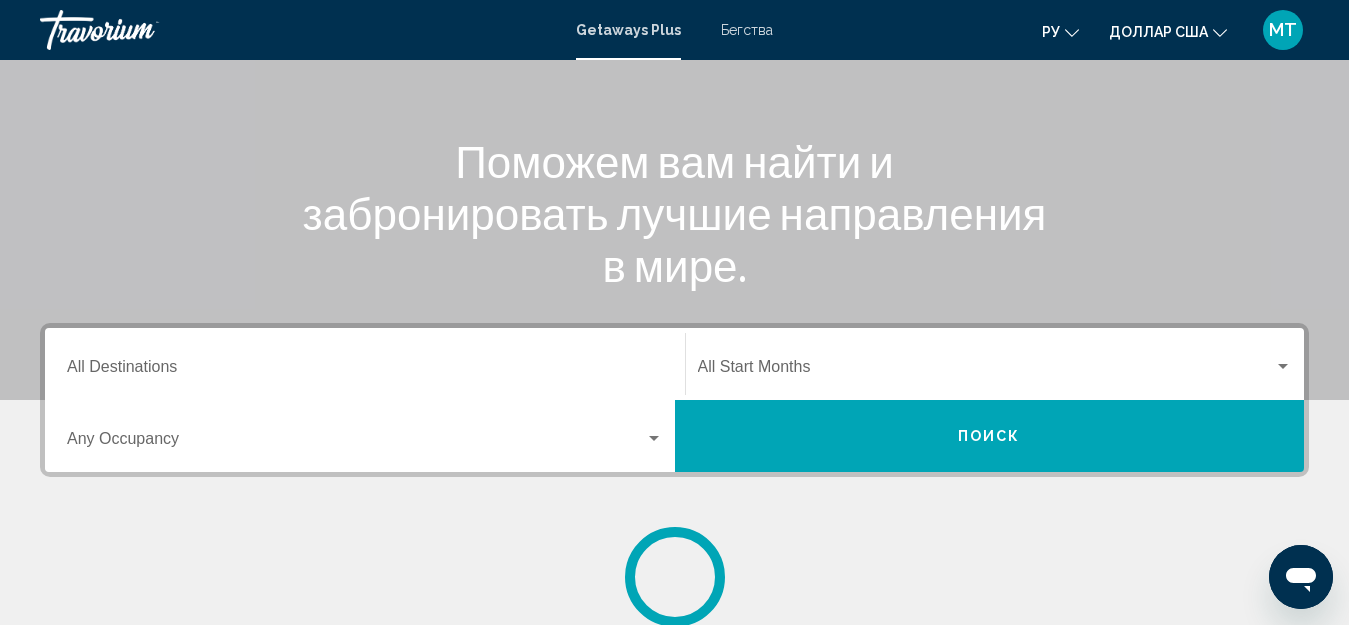click on "Destination All Destinations" at bounding box center (365, 371) 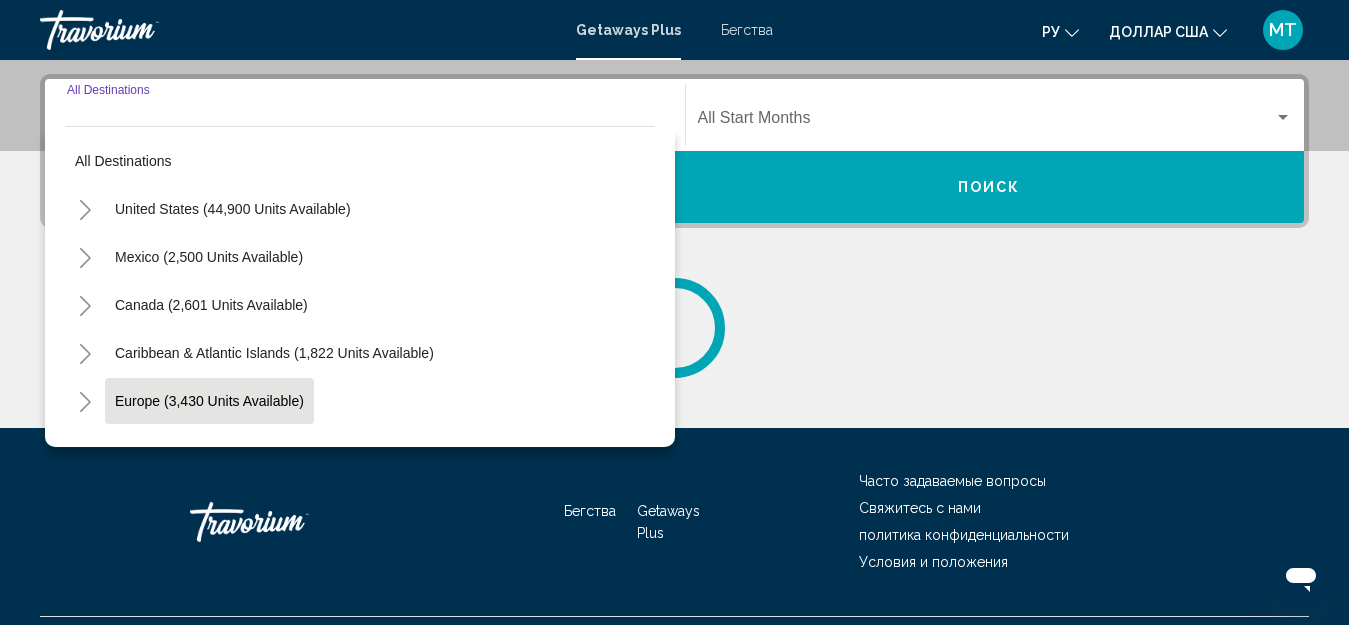 scroll, scrollTop: 458, scrollLeft: 0, axis: vertical 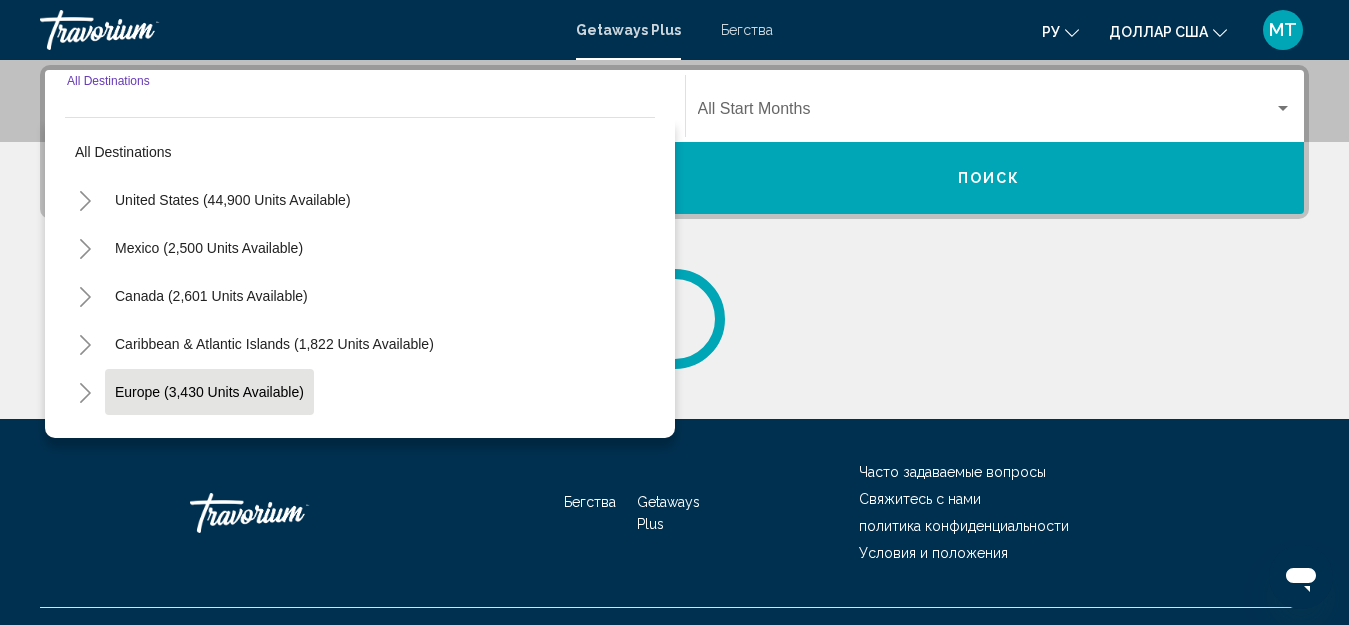 click on "Europe (3,430 units available)" at bounding box center (208, 440) 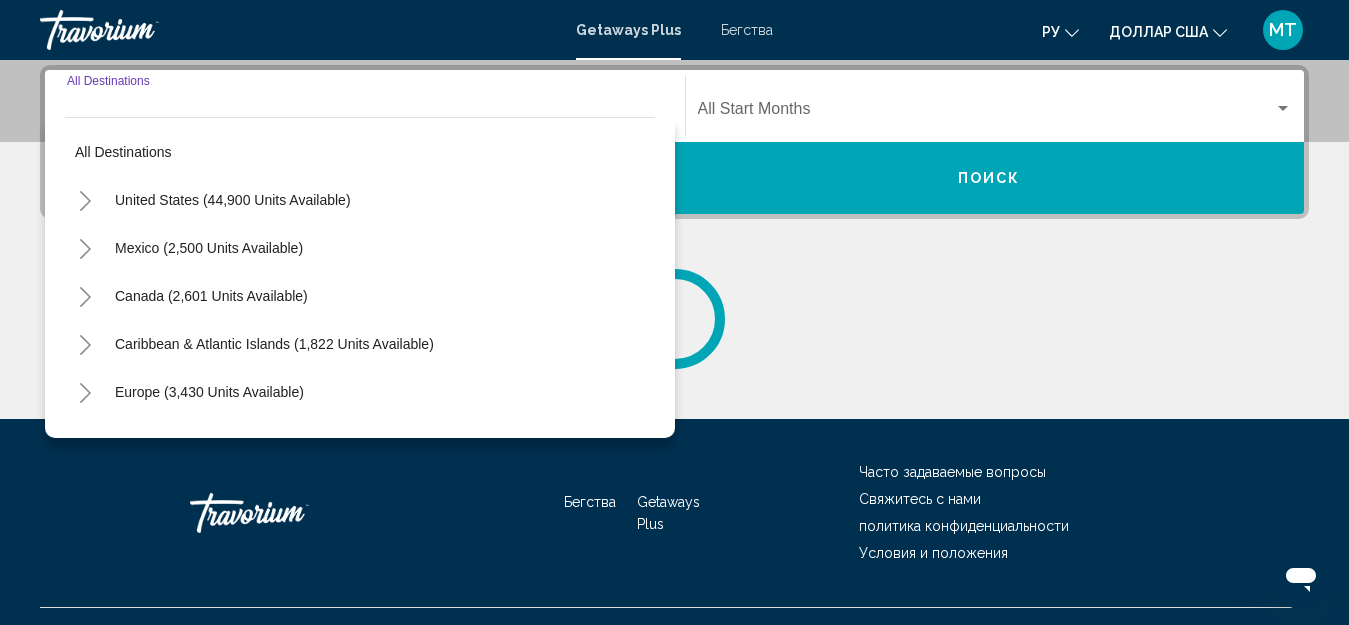 type on "**********" 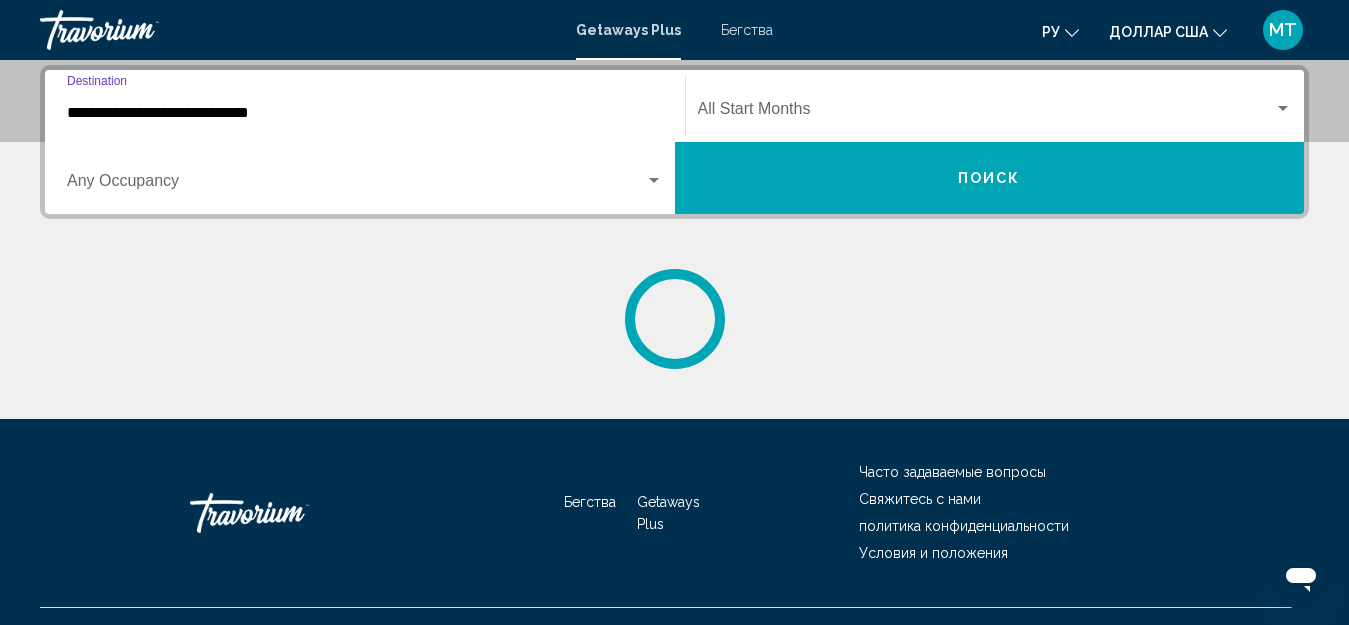 click on "Occupancy Any Occupancy" at bounding box center (365, 178) 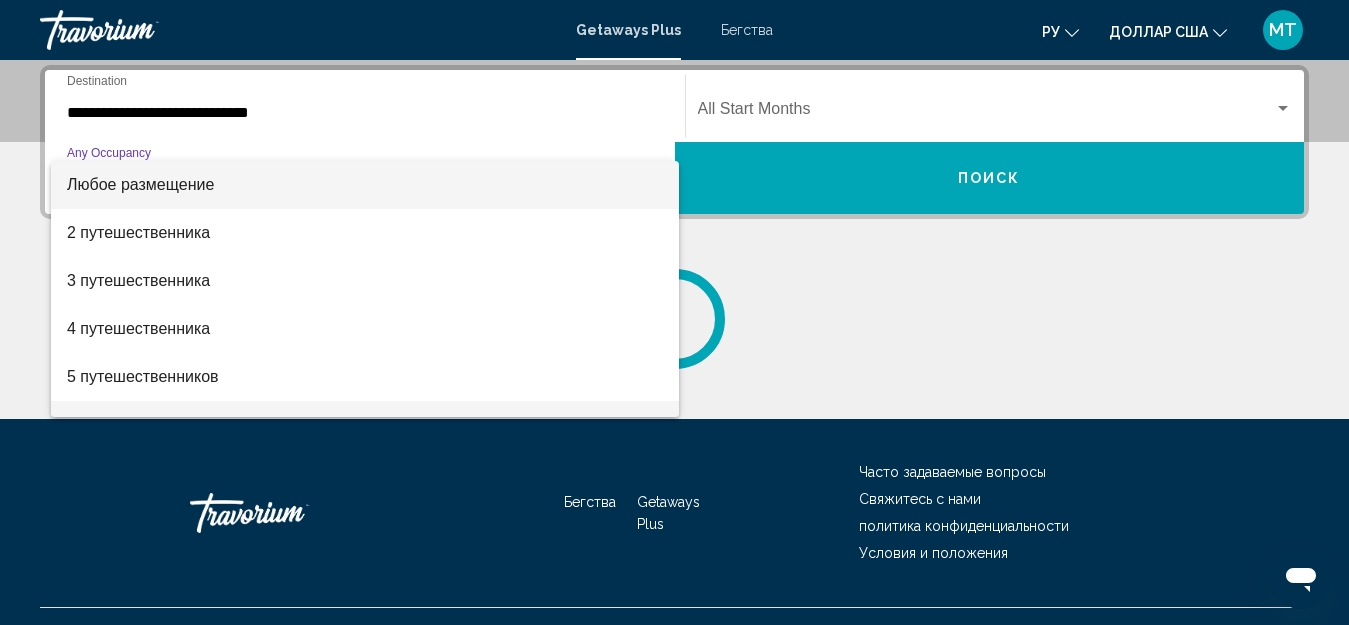 scroll, scrollTop: 100, scrollLeft: 0, axis: vertical 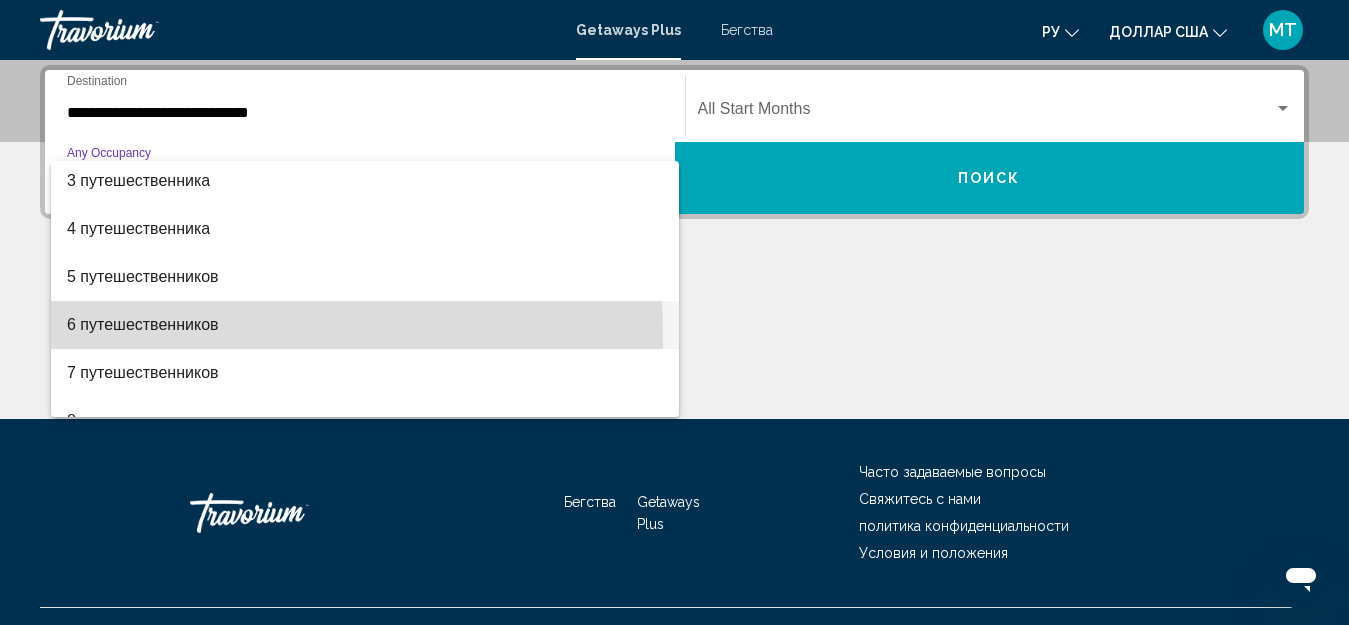 click on "6 путешественников" at bounding box center [365, 325] 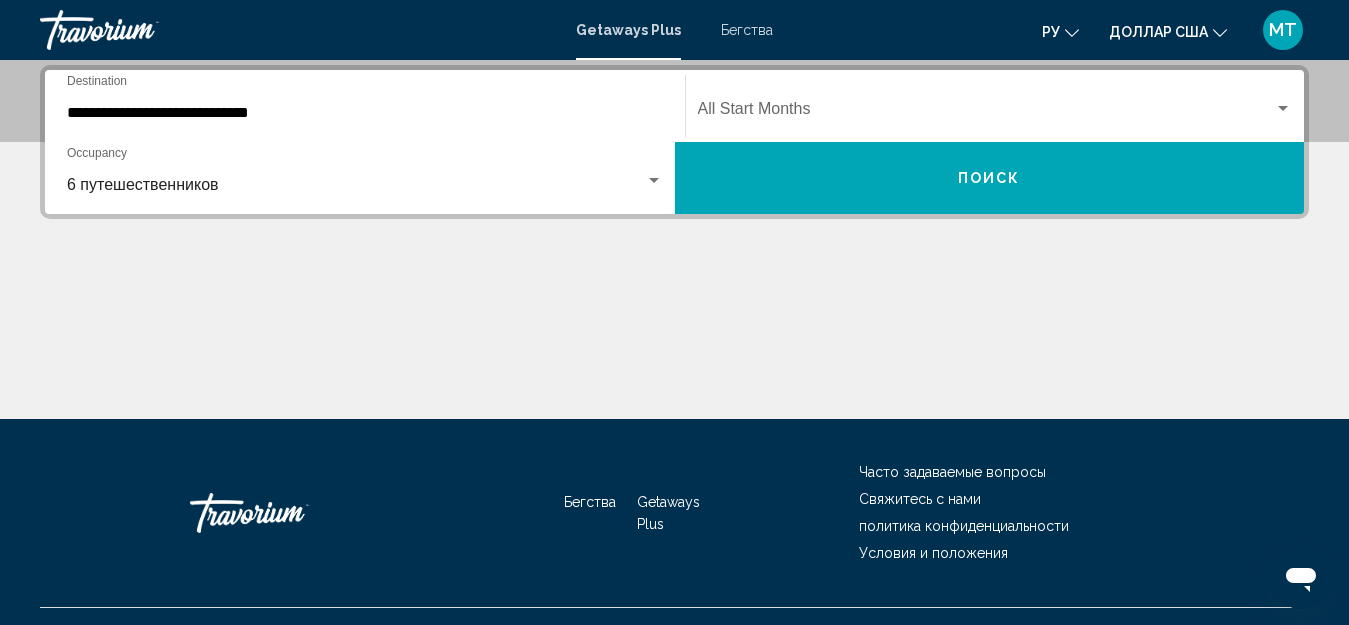 click on "Start Month All Start Months" 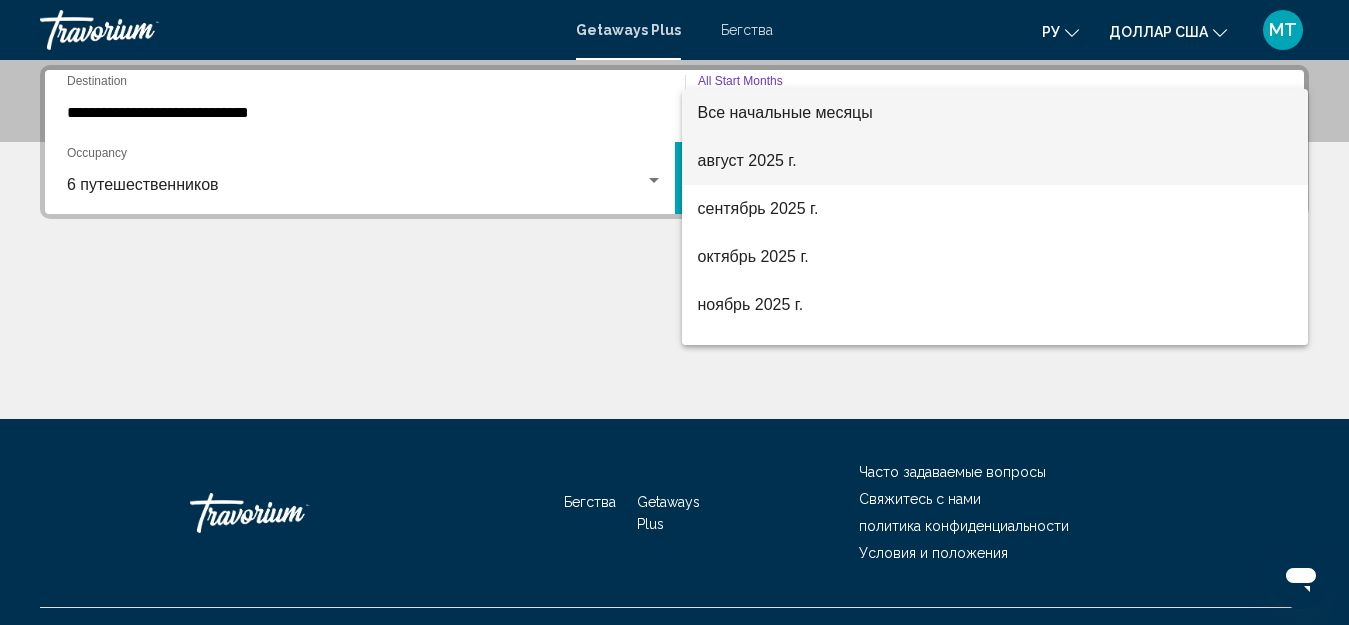 click on "август 2025 г." at bounding box center [995, 161] 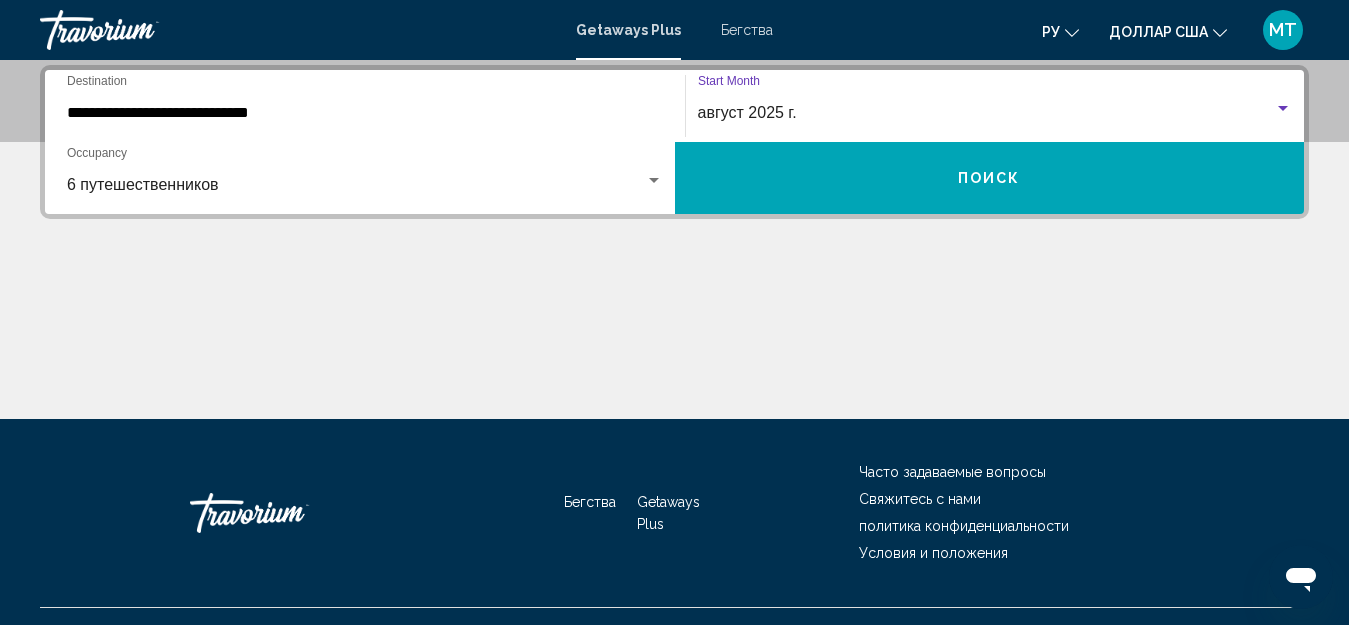 click on "Поиск" at bounding box center (990, 178) 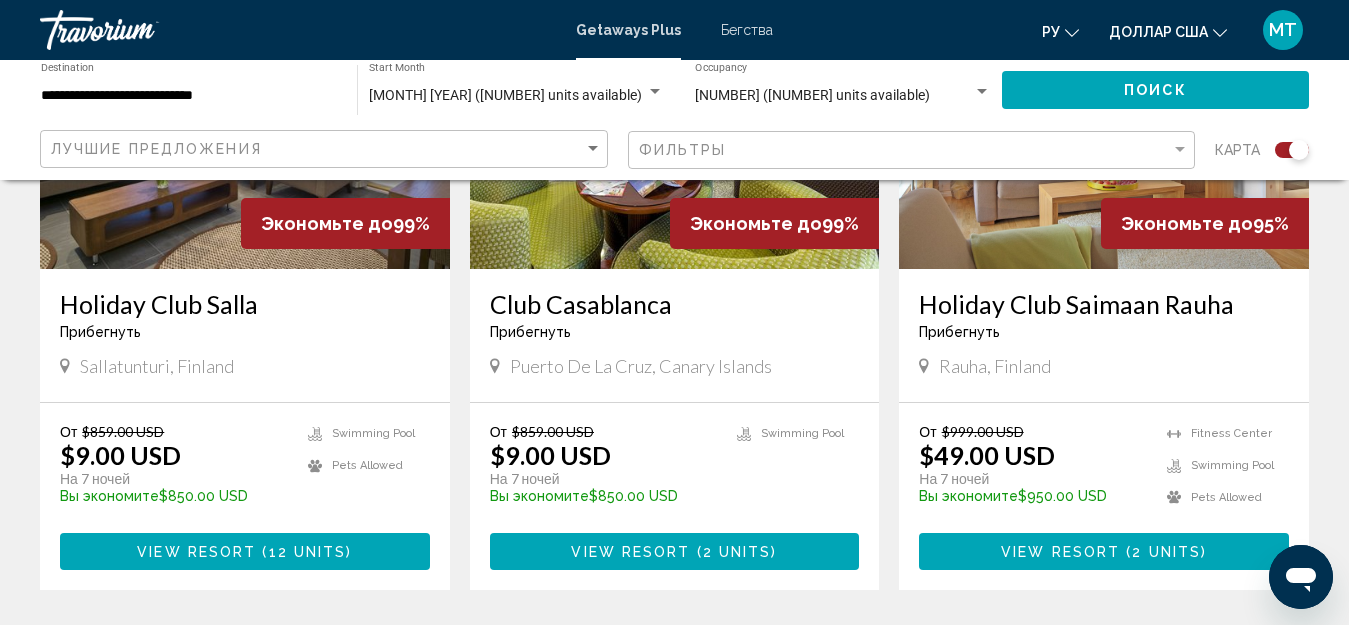 scroll, scrollTop: 3375, scrollLeft: 0, axis: vertical 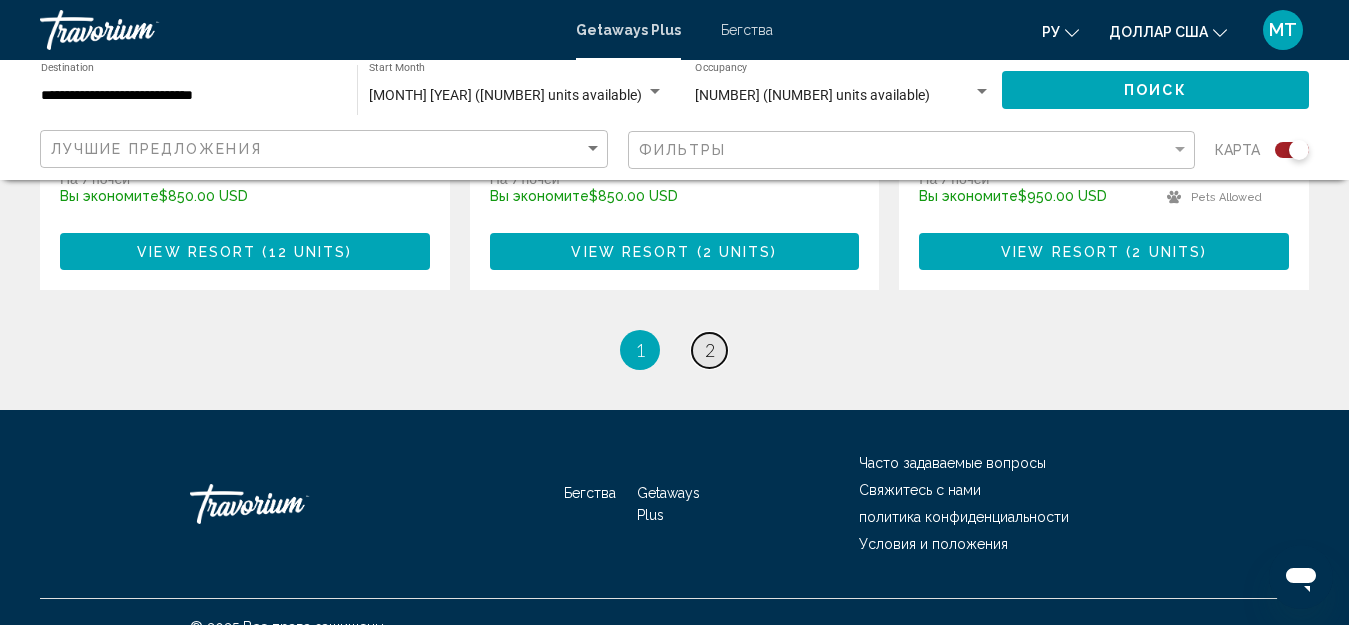 click on "page  2" at bounding box center [709, 350] 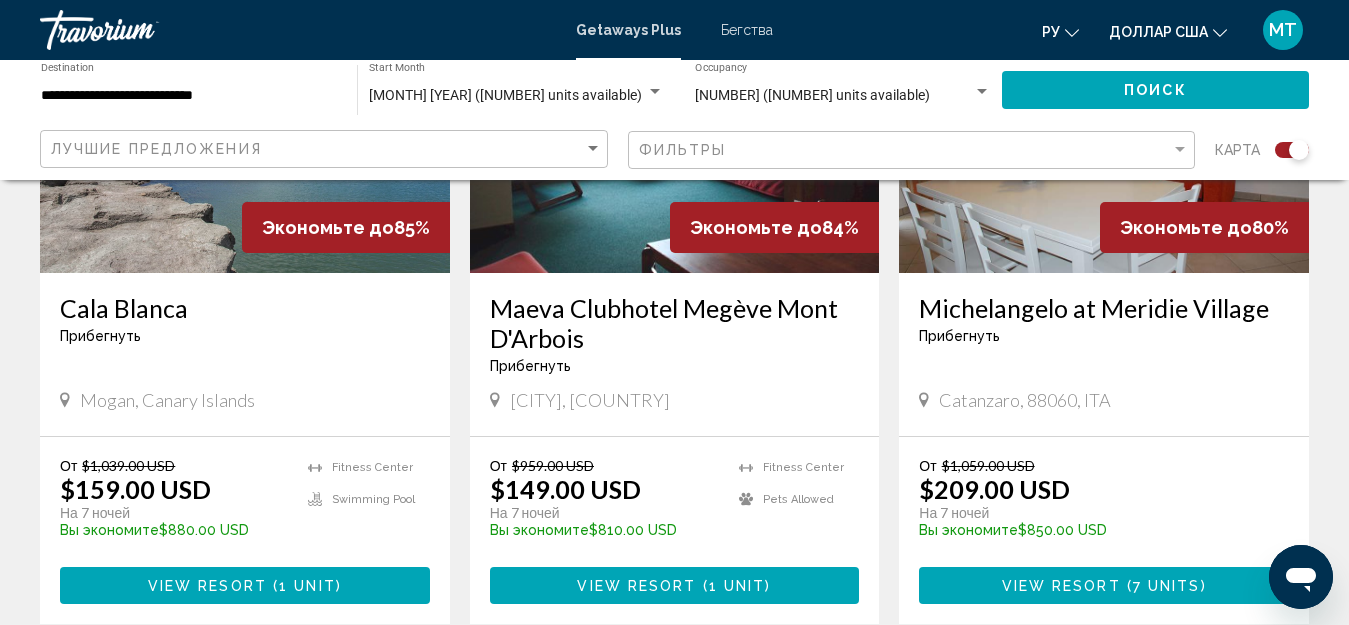 scroll, scrollTop: 2260, scrollLeft: 0, axis: vertical 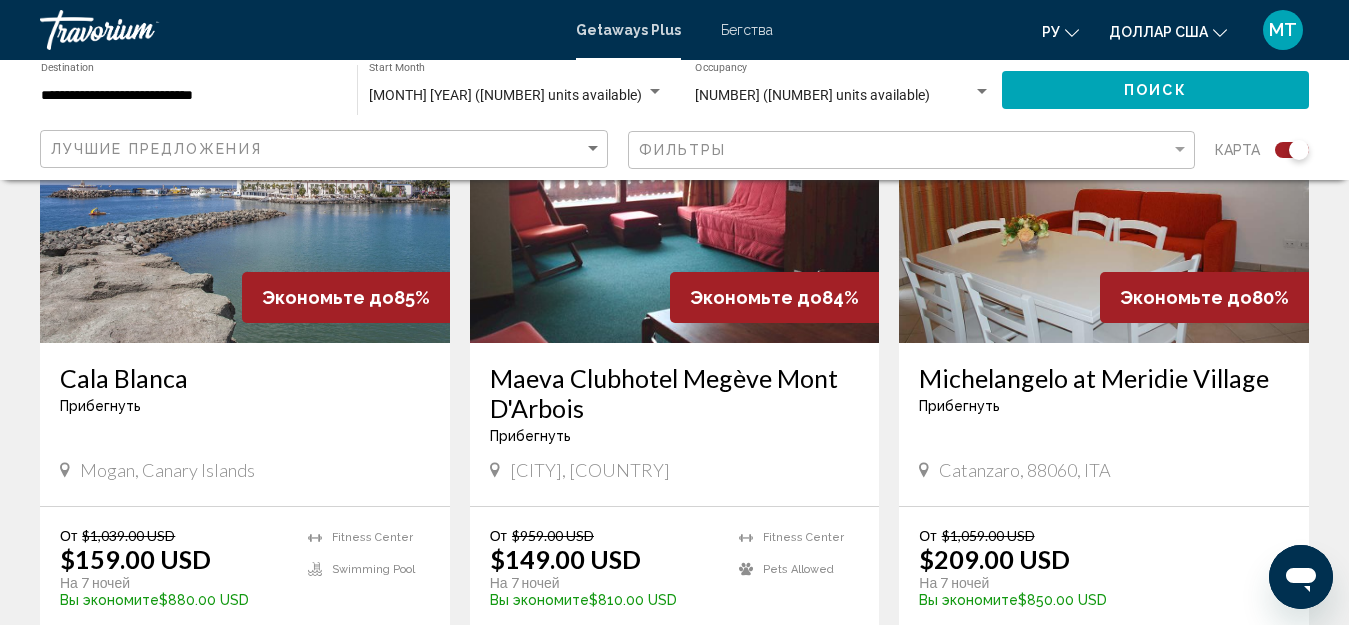 click on "Maeva Clubhotel Megève Mont D'Arbois" at bounding box center [675, 393] 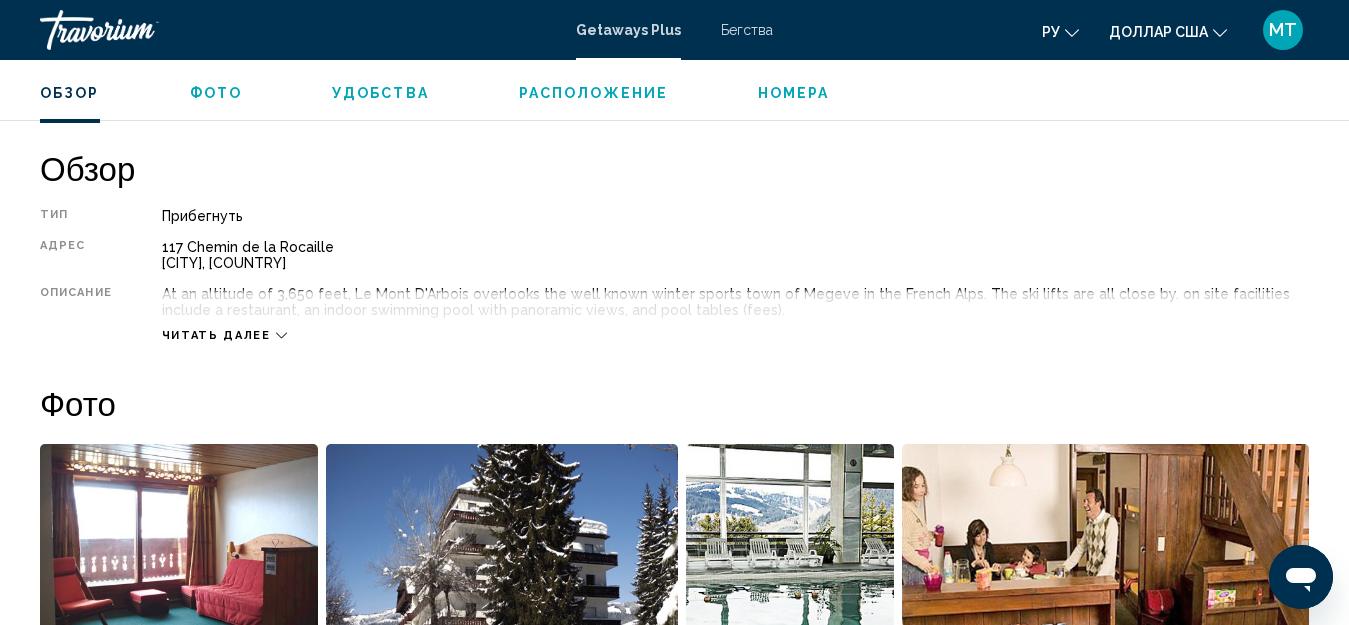 scroll, scrollTop: 1000, scrollLeft: 0, axis: vertical 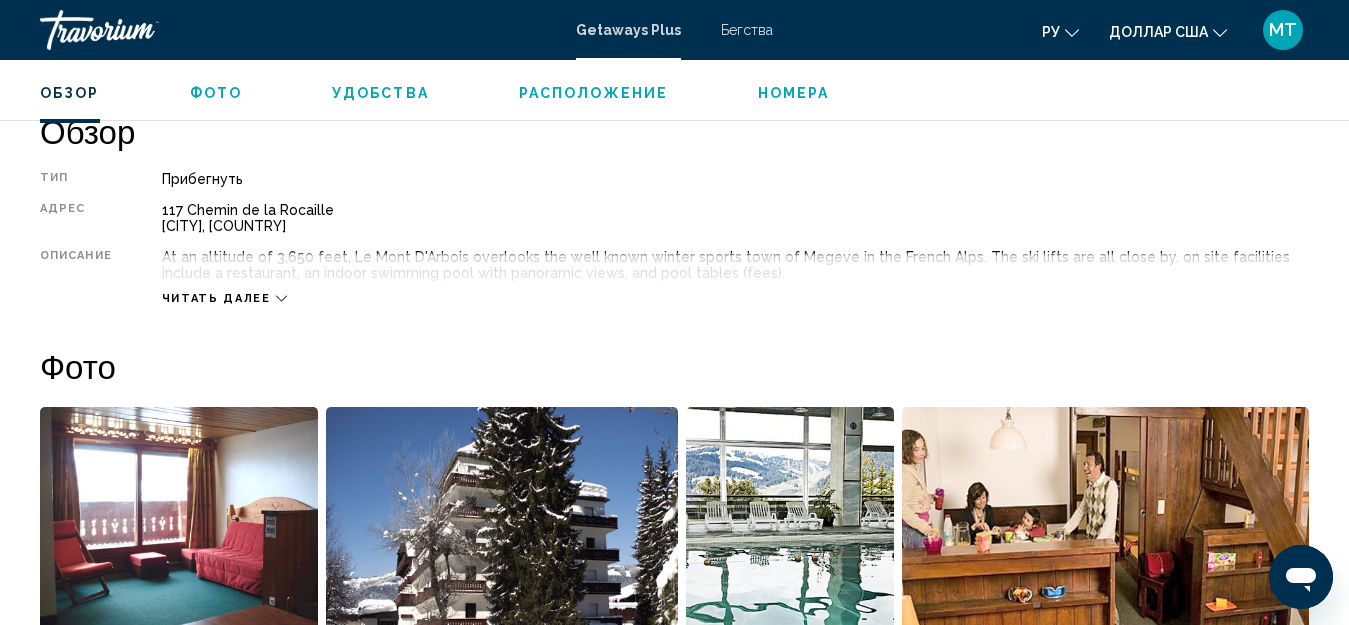 click on "Читать далее" at bounding box center [224, 298] 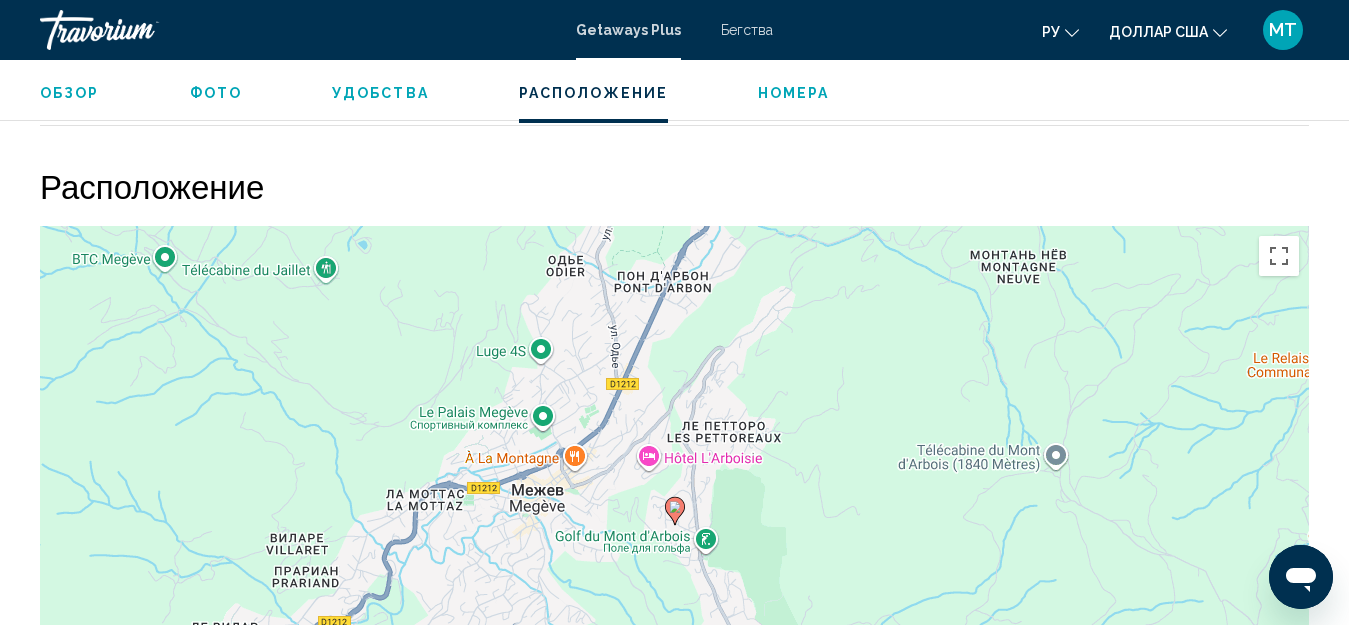 scroll, scrollTop: 2900, scrollLeft: 0, axis: vertical 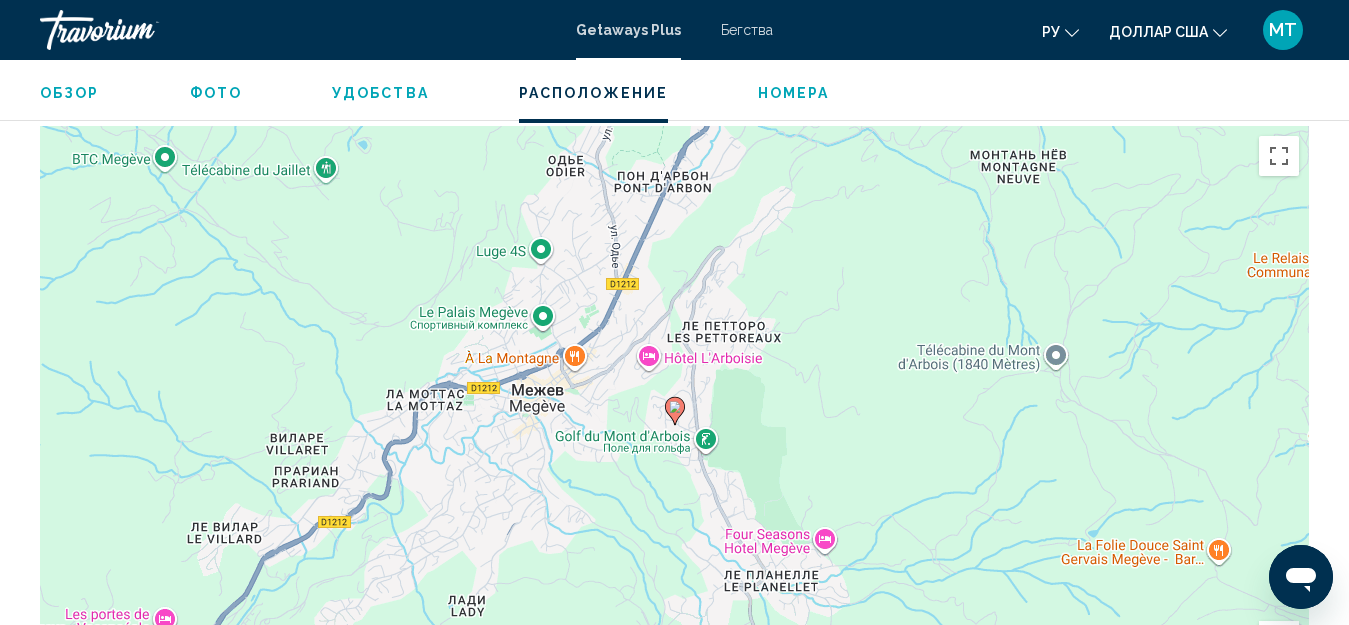 click on "Чтобы активировать перетаскивание с помощью клавиатуры, нажмите Alt + Ввод. После этого перемещайте маркер, используя клавиши со стрелками. Чтобы завершить перетаскивание, нажмите клавишу Ввод. Чтобы отменить действие, нажмите клавишу Esc." at bounding box center [674, 426] 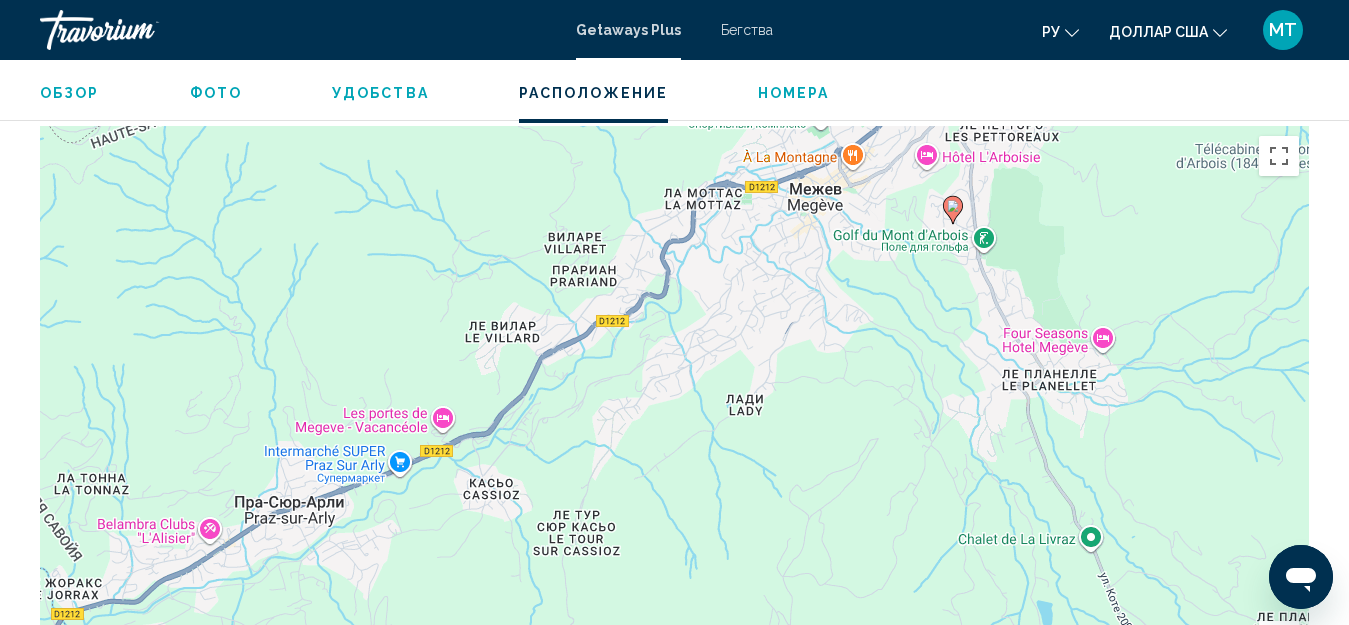 drag, startPoint x: 550, startPoint y: 401, endPoint x: 829, endPoint y: 200, distance: 343.86334 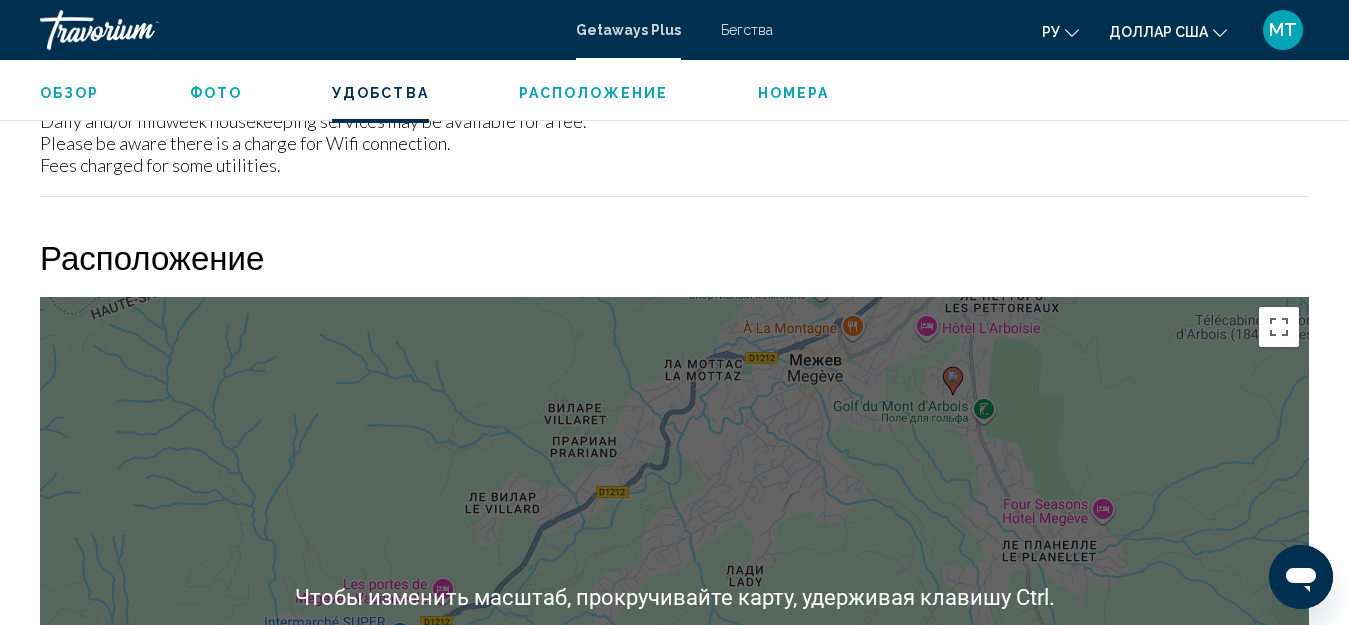 scroll, scrollTop: 2793, scrollLeft: 0, axis: vertical 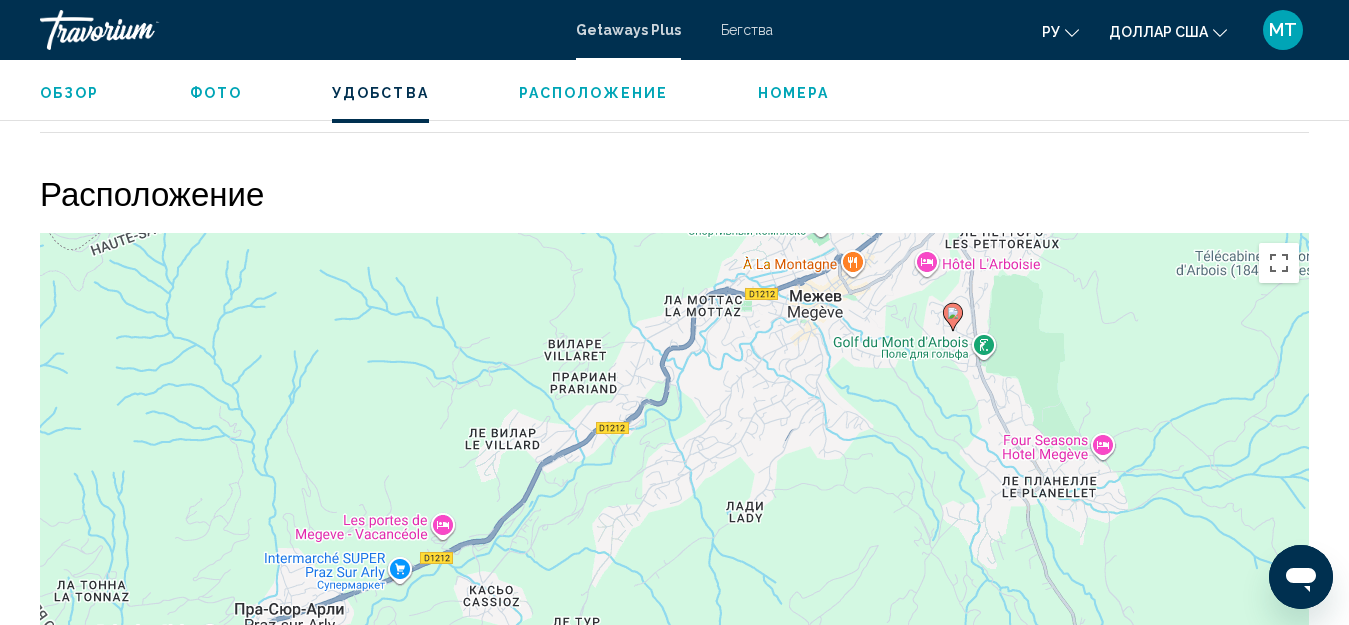 click on "Чтобы активировать перетаскивание с помощью клавиатуры, нажмите Alt + Ввод. После этого перемещайте маркер, используя клавиши со стрелками. Чтобы завершить перетаскивание, нажмите клавишу Ввод. Чтобы отменить действие, нажмите клавишу Esc." at bounding box center (674, 533) 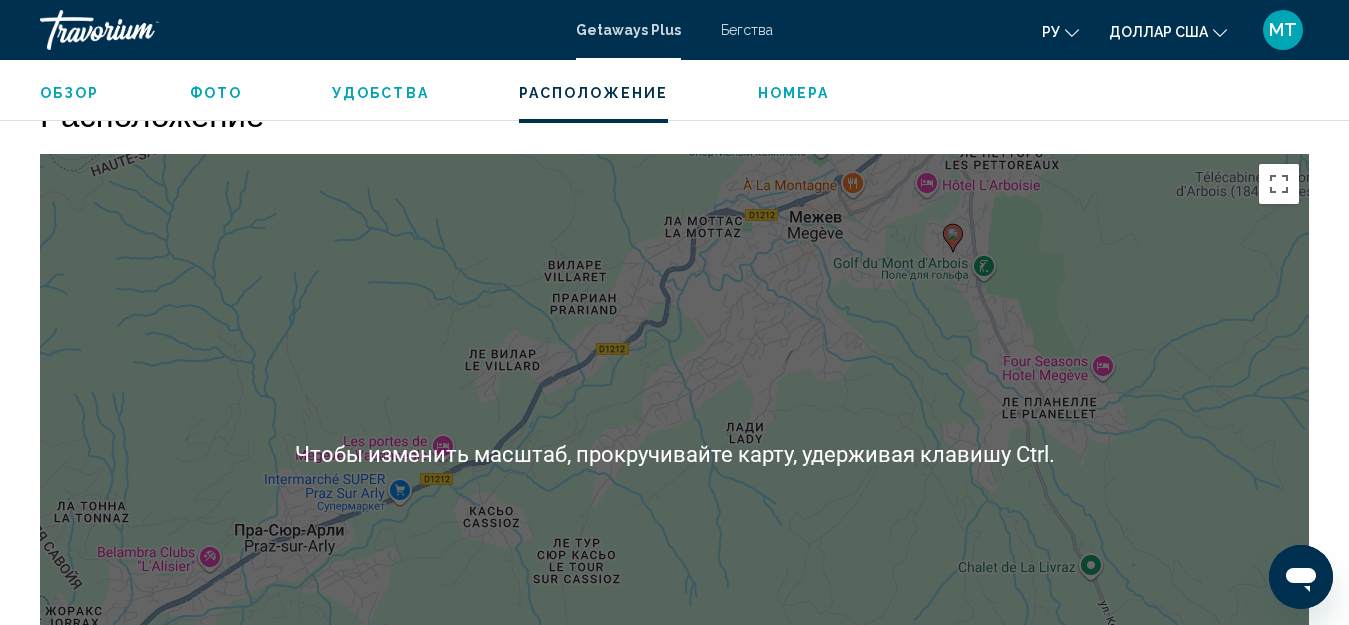 scroll, scrollTop: 2893, scrollLeft: 0, axis: vertical 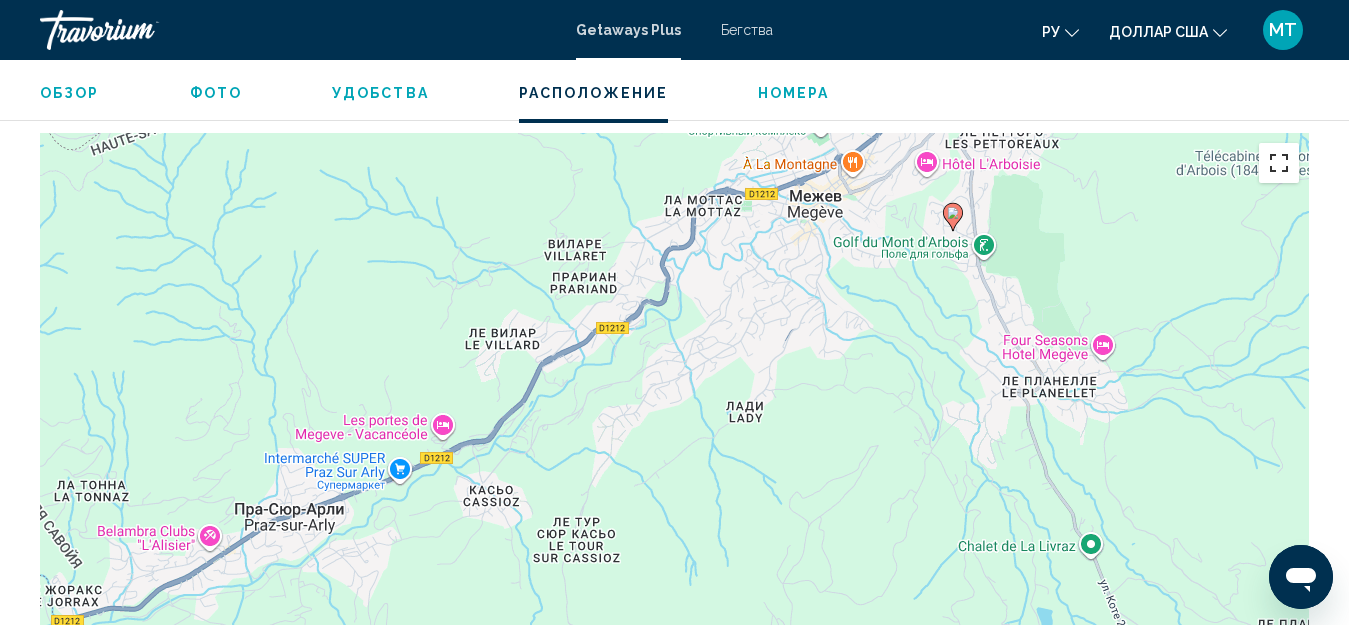 click at bounding box center [1279, 163] 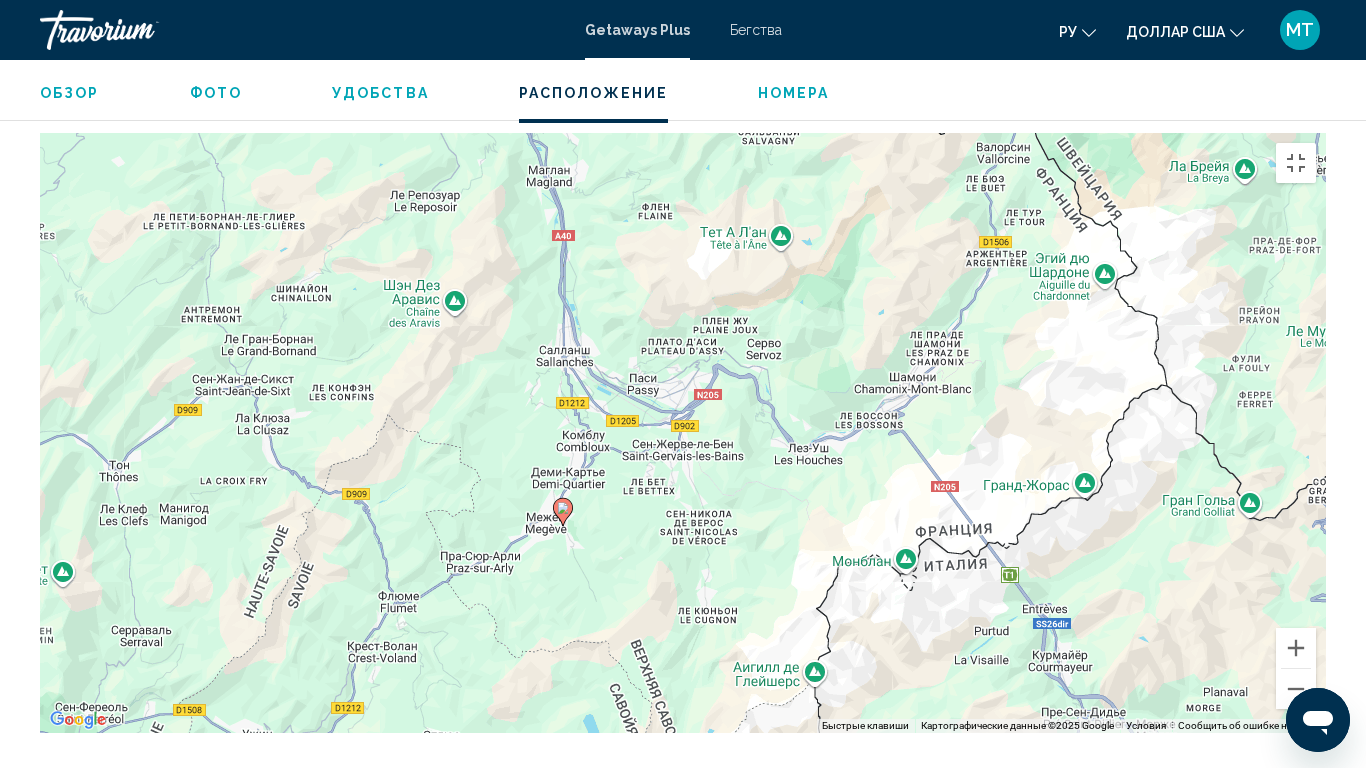 drag, startPoint x: 1195, startPoint y: 261, endPoint x: 990, endPoint y: 361, distance: 228.08989 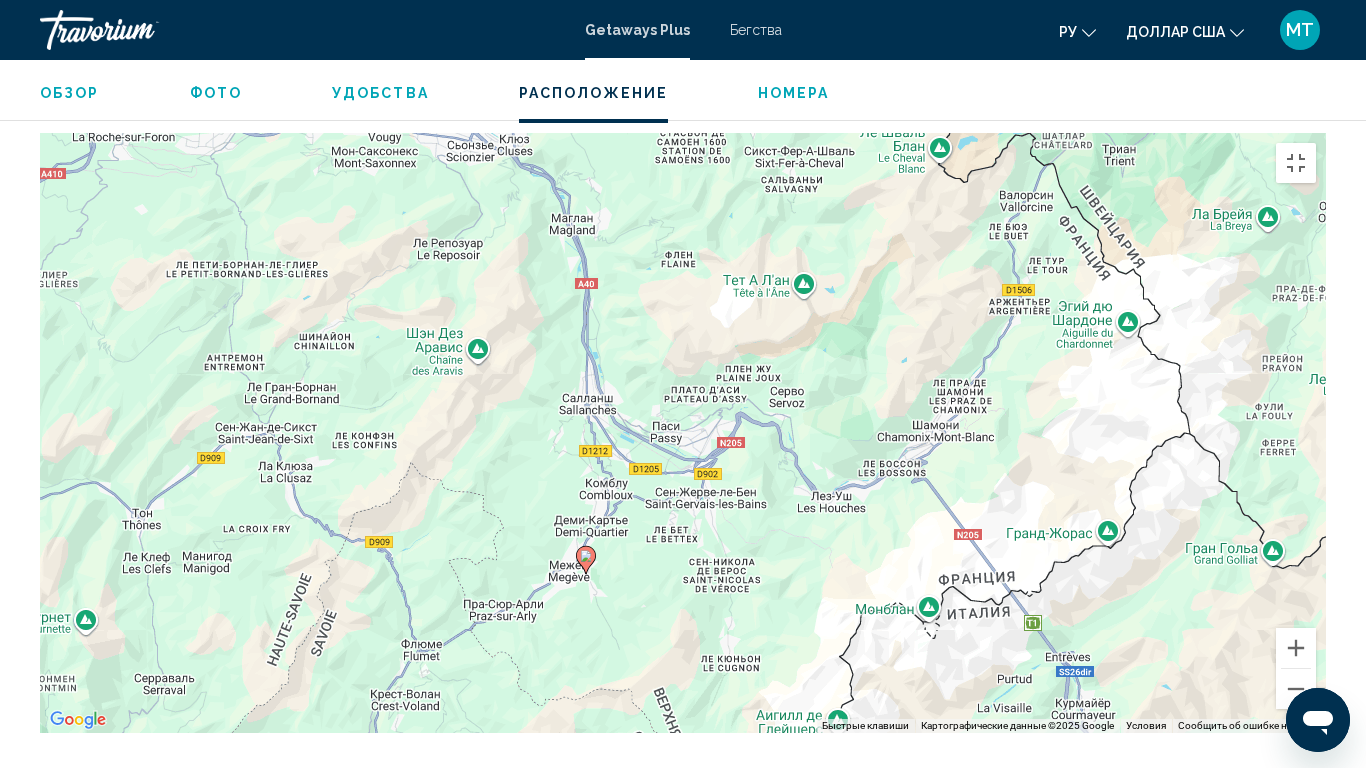 drag, startPoint x: 615, startPoint y: 216, endPoint x: 631, endPoint y: 272, distance: 58.24088 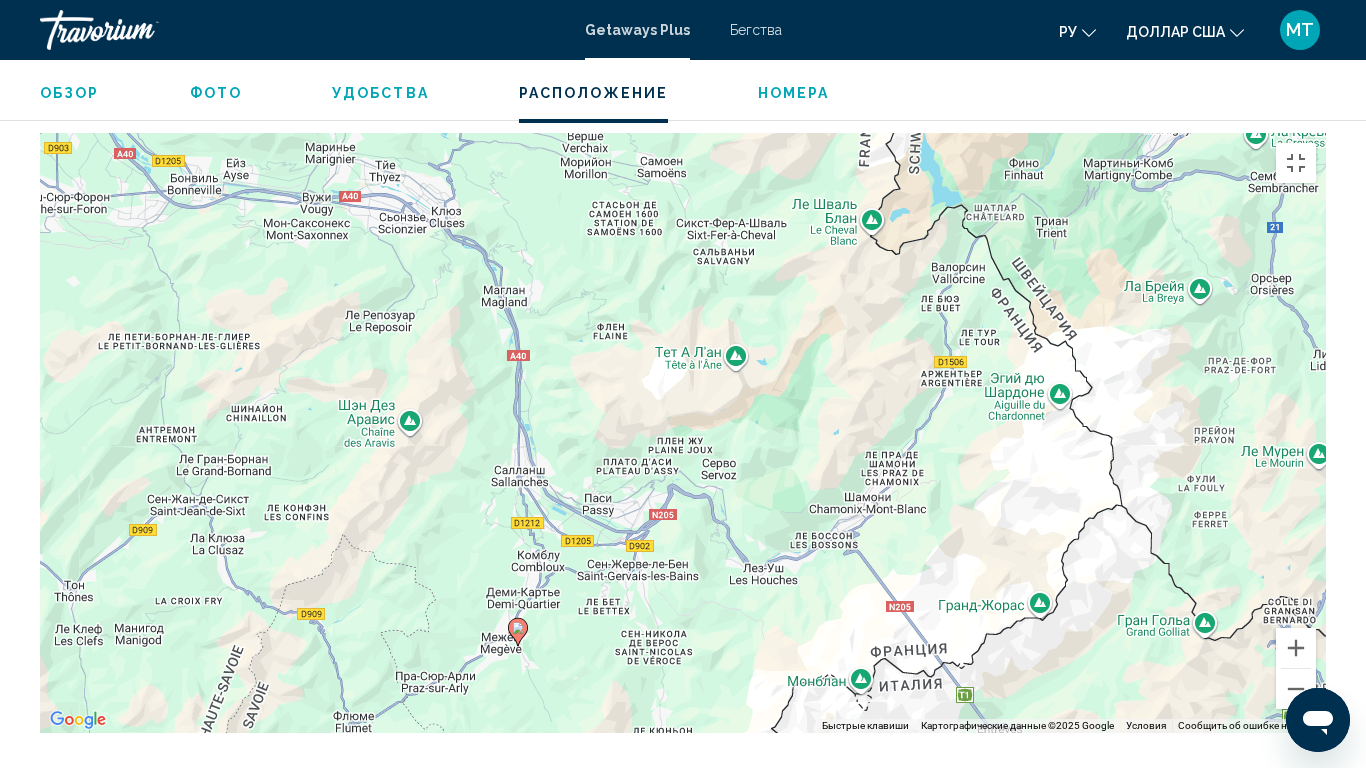 drag, startPoint x: 815, startPoint y: 305, endPoint x: 750, endPoint y: 321, distance: 66.94027 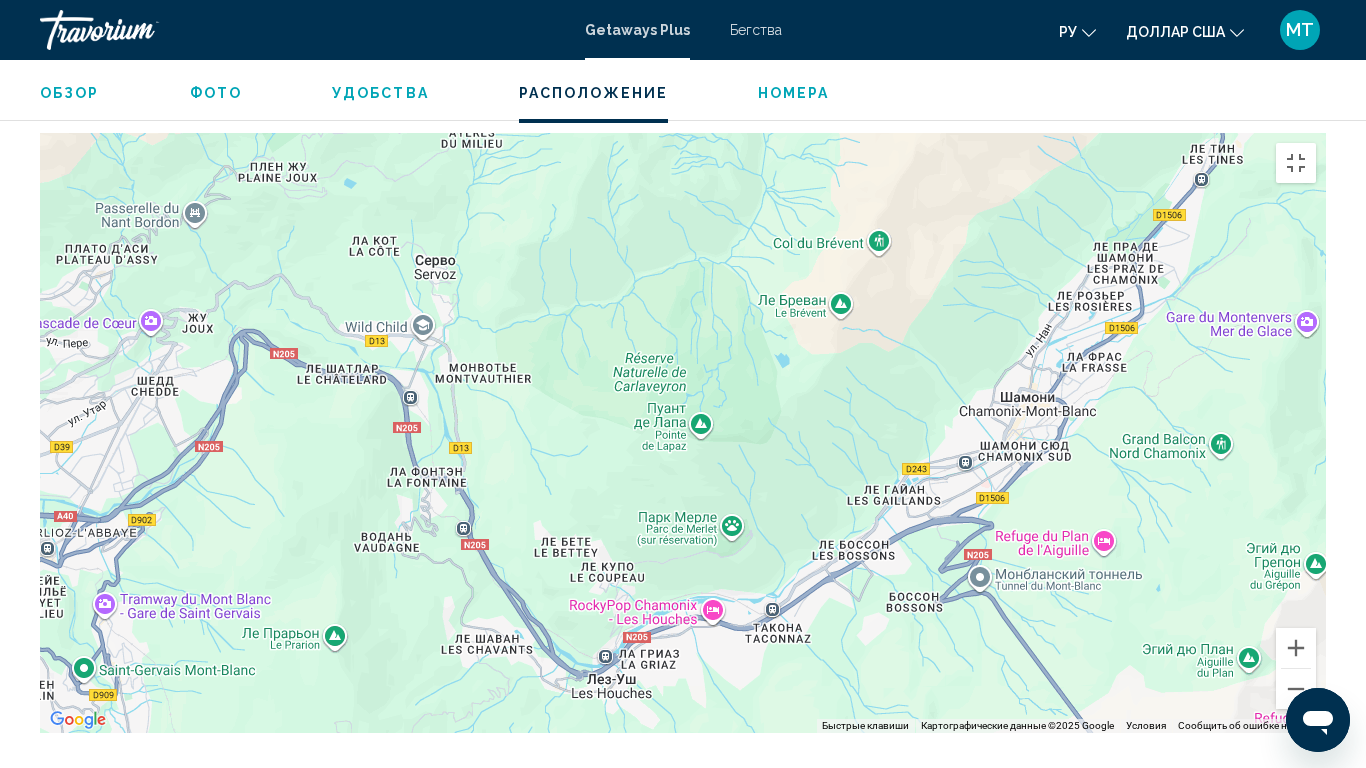 drag, startPoint x: 771, startPoint y: 534, endPoint x: 789, endPoint y: 421, distance: 114.424644 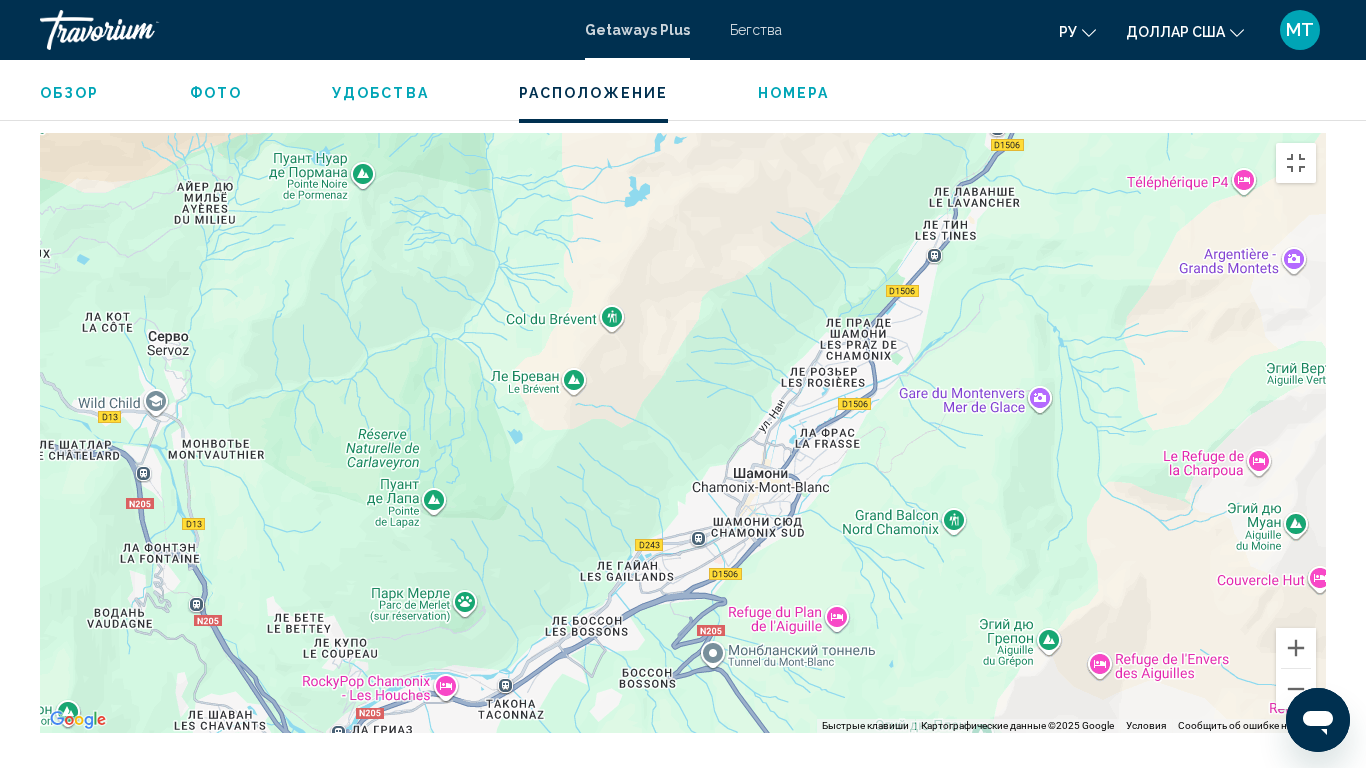 drag, startPoint x: 796, startPoint y: 416, endPoint x: 529, endPoint y: 495, distance: 278.4421 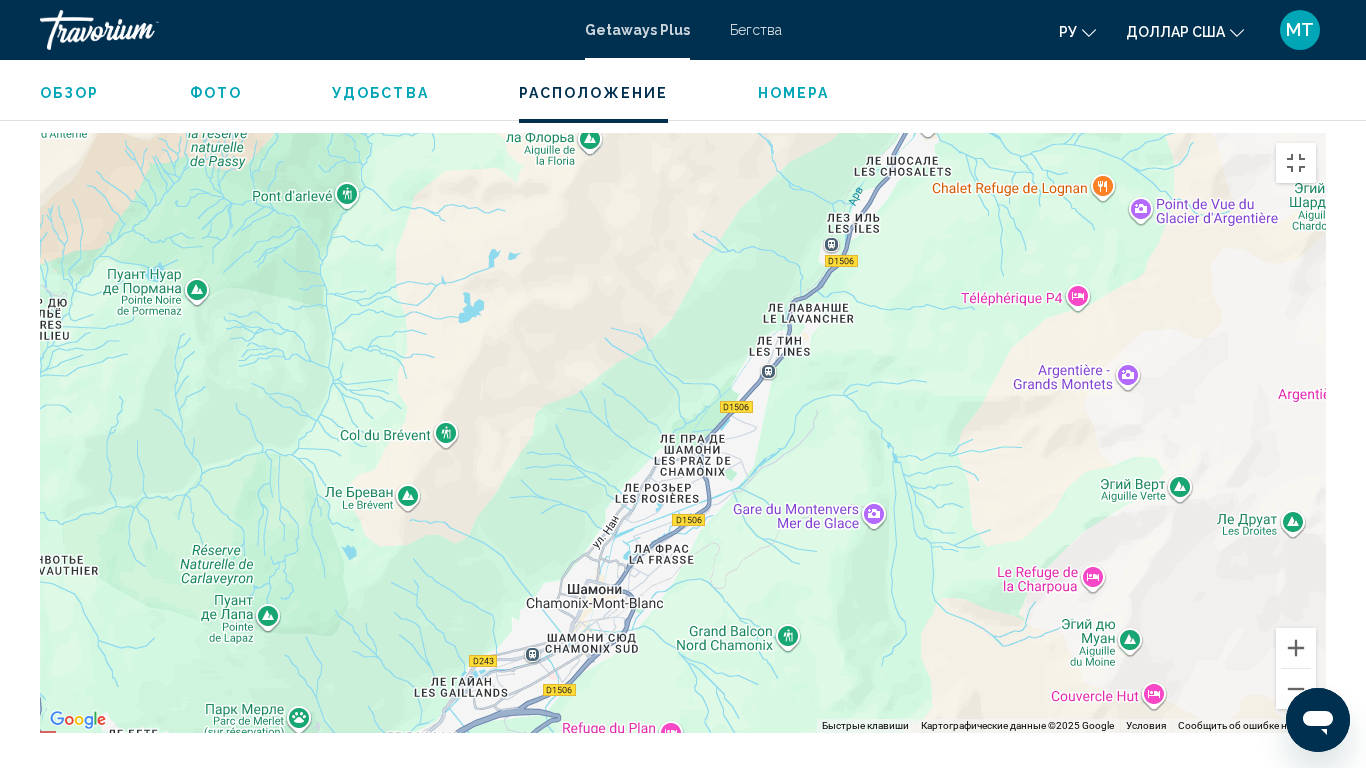 drag, startPoint x: 979, startPoint y: 284, endPoint x: 814, endPoint y: 399, distance: 201.12186 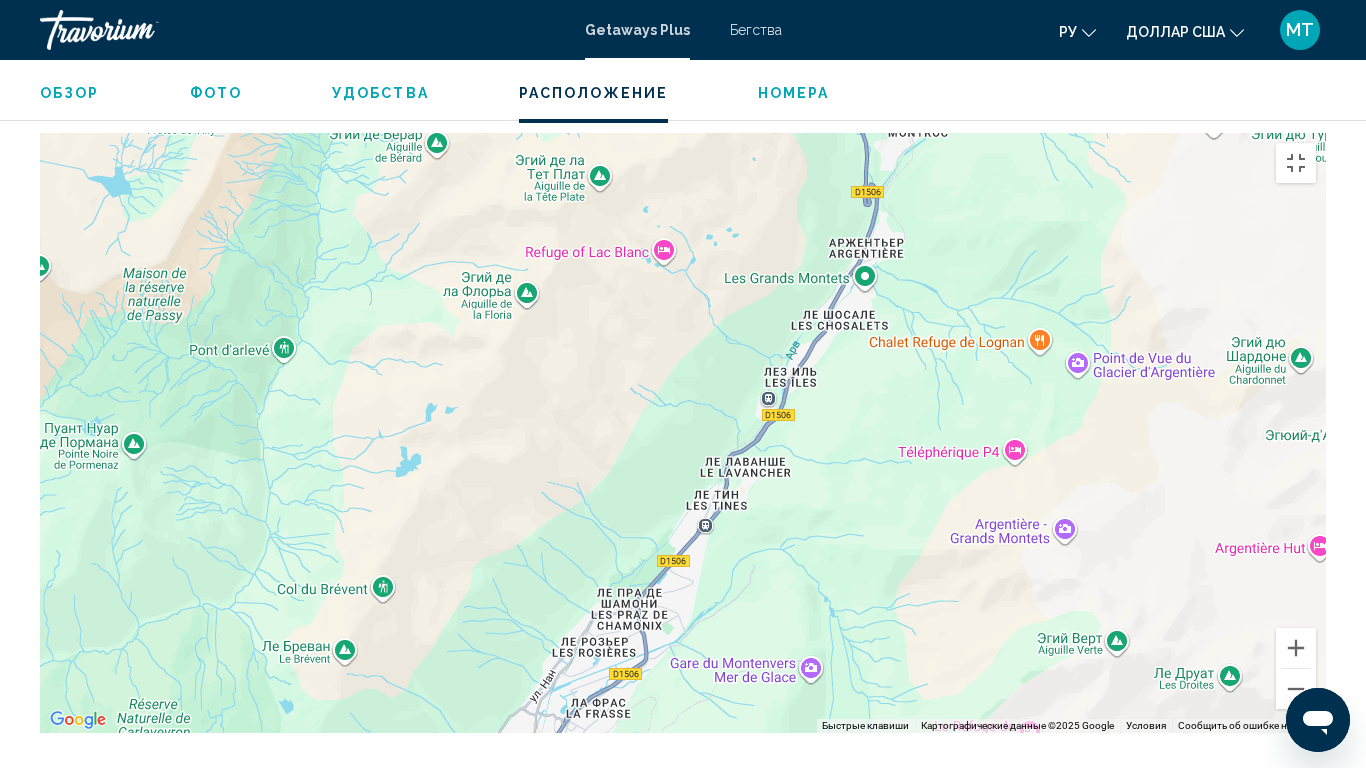 drag, startPoint x: 951, startPoint y: 162, endPoint x: 889, endPoint y: 318, distance: 167.869 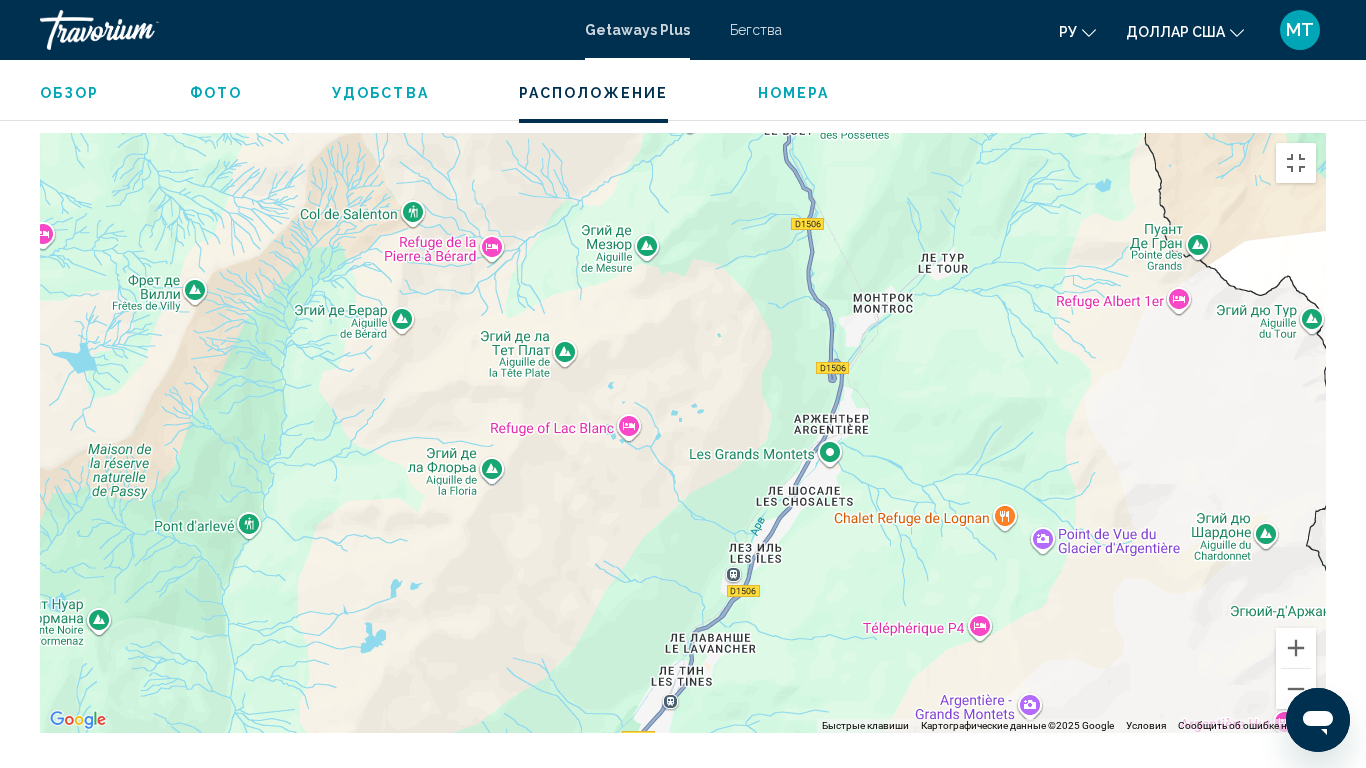 drag, startPoint x: 981, startPoint y: 208, endPoint x: 947, endPoint y: 381, distance: 176.30939 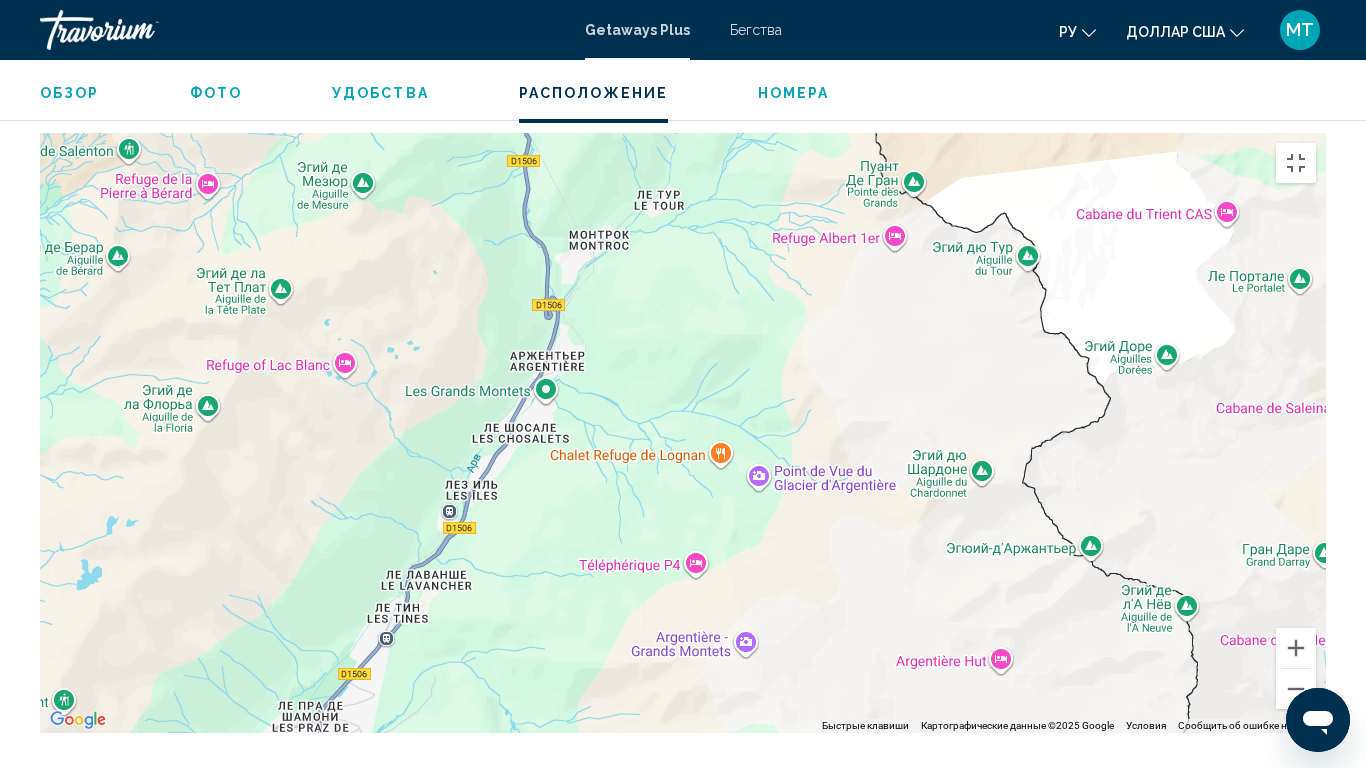 drag, startPoint x: 916, startPoint y: 160, endPoint x: 608, endPoint y: 60, distance: 323.82712 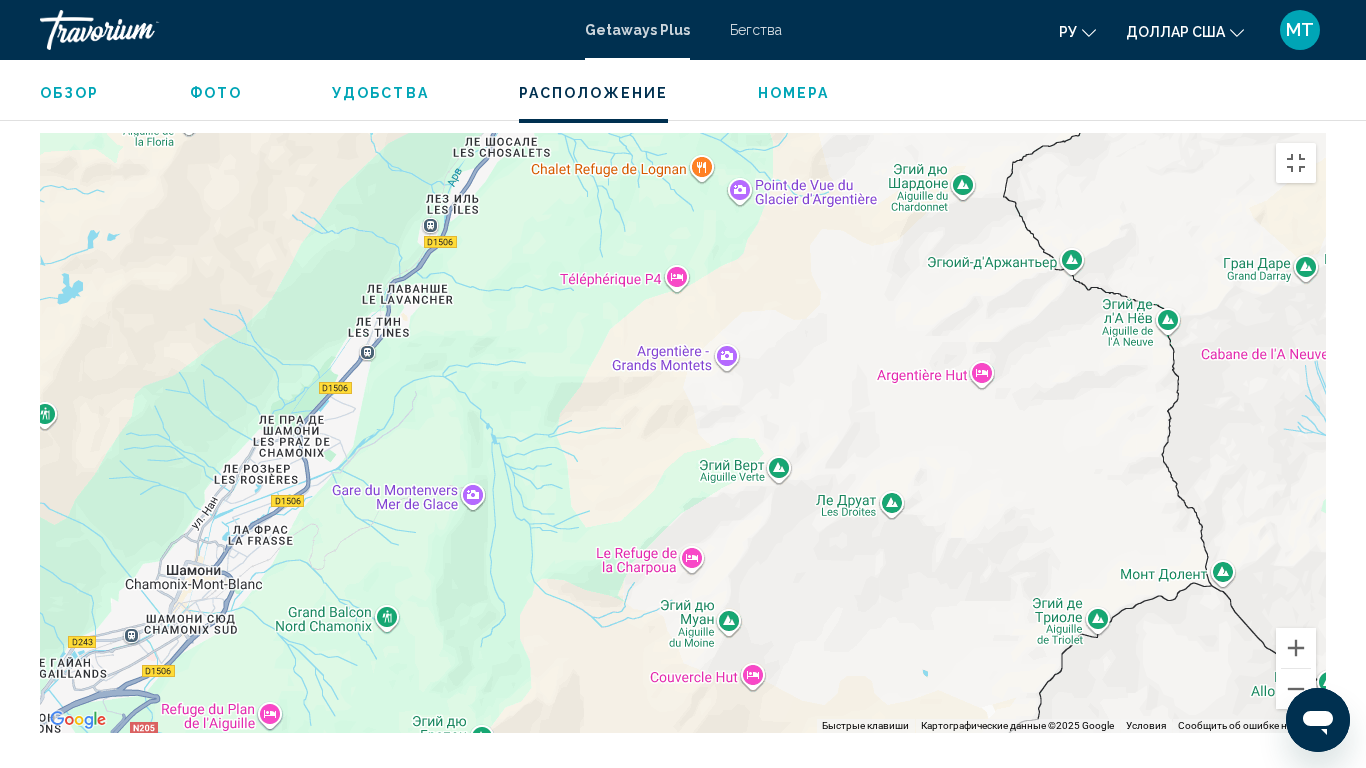 drag, startPoint x: 800, startPoint y: 422, endPoint x: 806, endPoint y: 174, distance: 248.07257 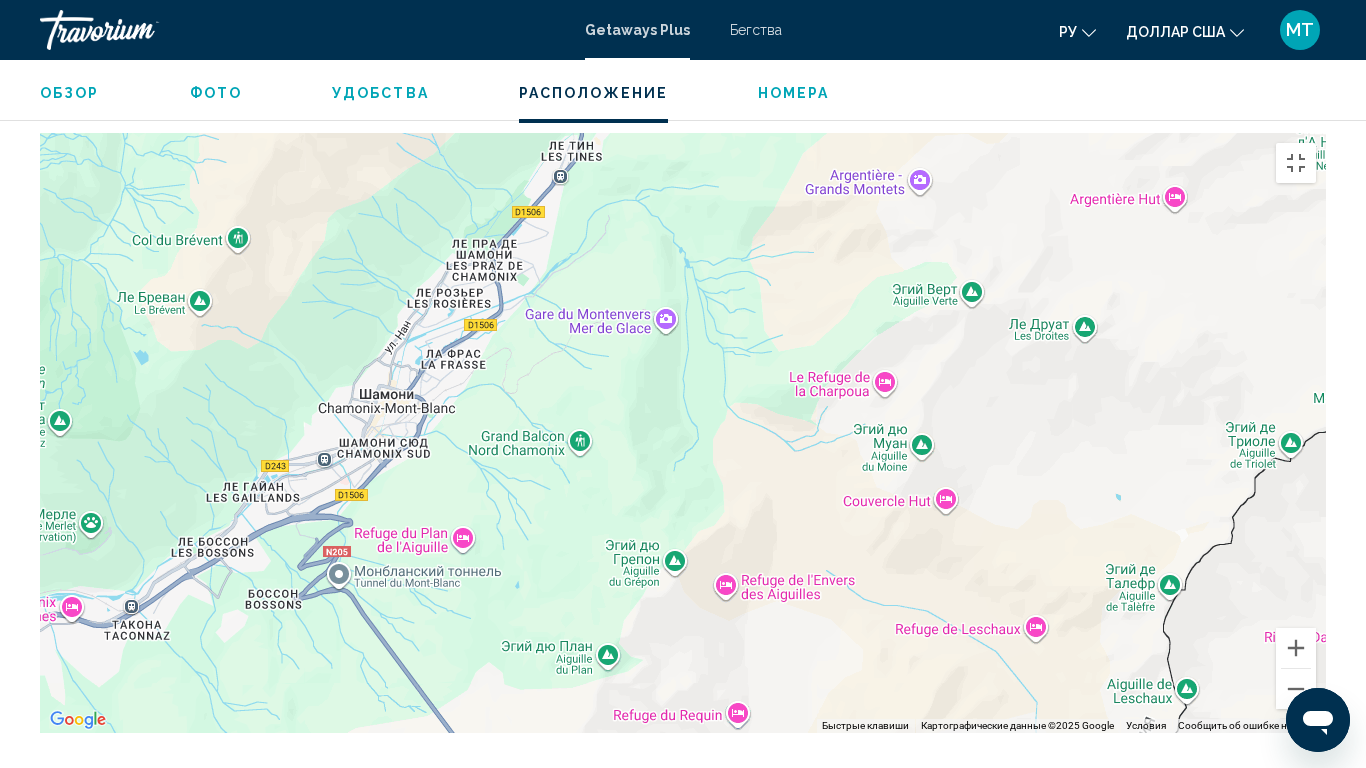 drag, startPoint x: 729, startPoint y: 362, endPoint x: 923, endPoint y: 176, distance: 268.7601 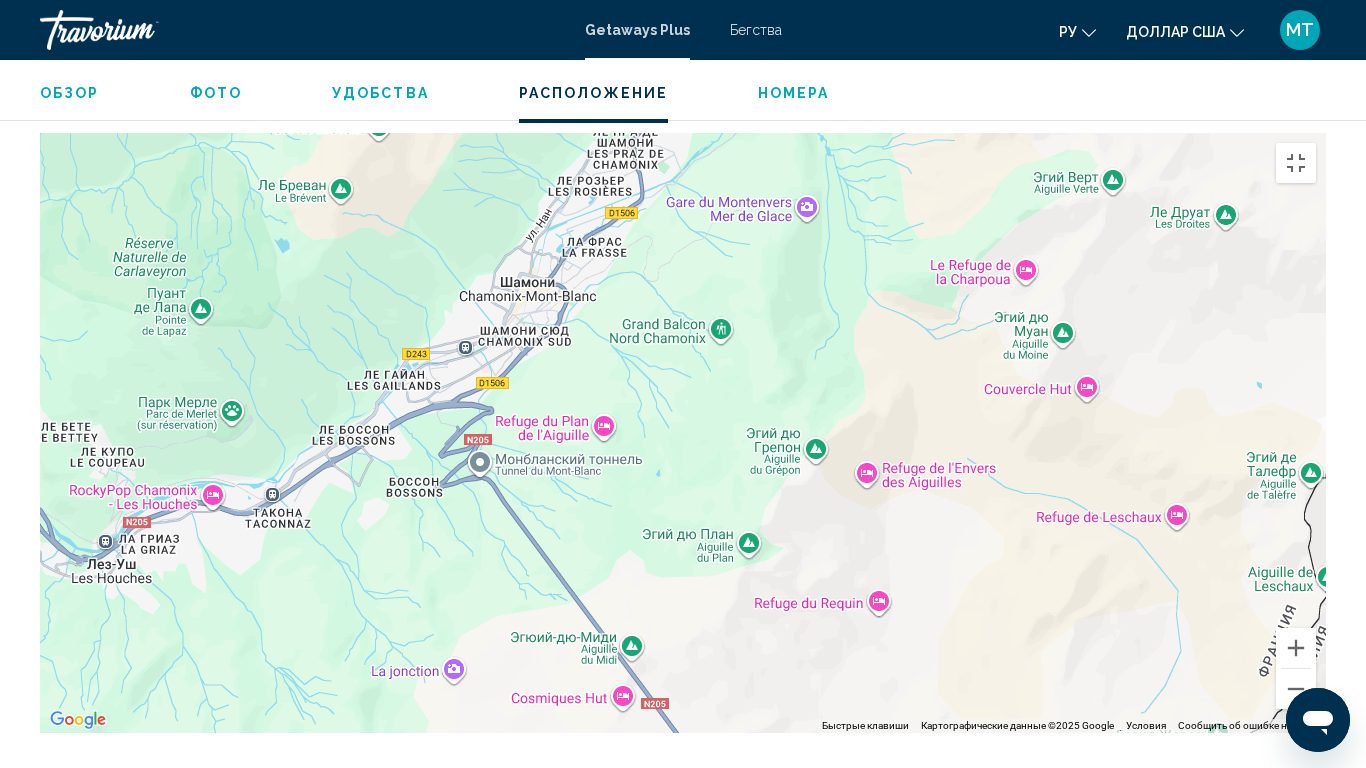 drag, startPoint x: 861, startPoint y: 342, endPoint x: 1000, endPoint y: 242, distance: 171.23376 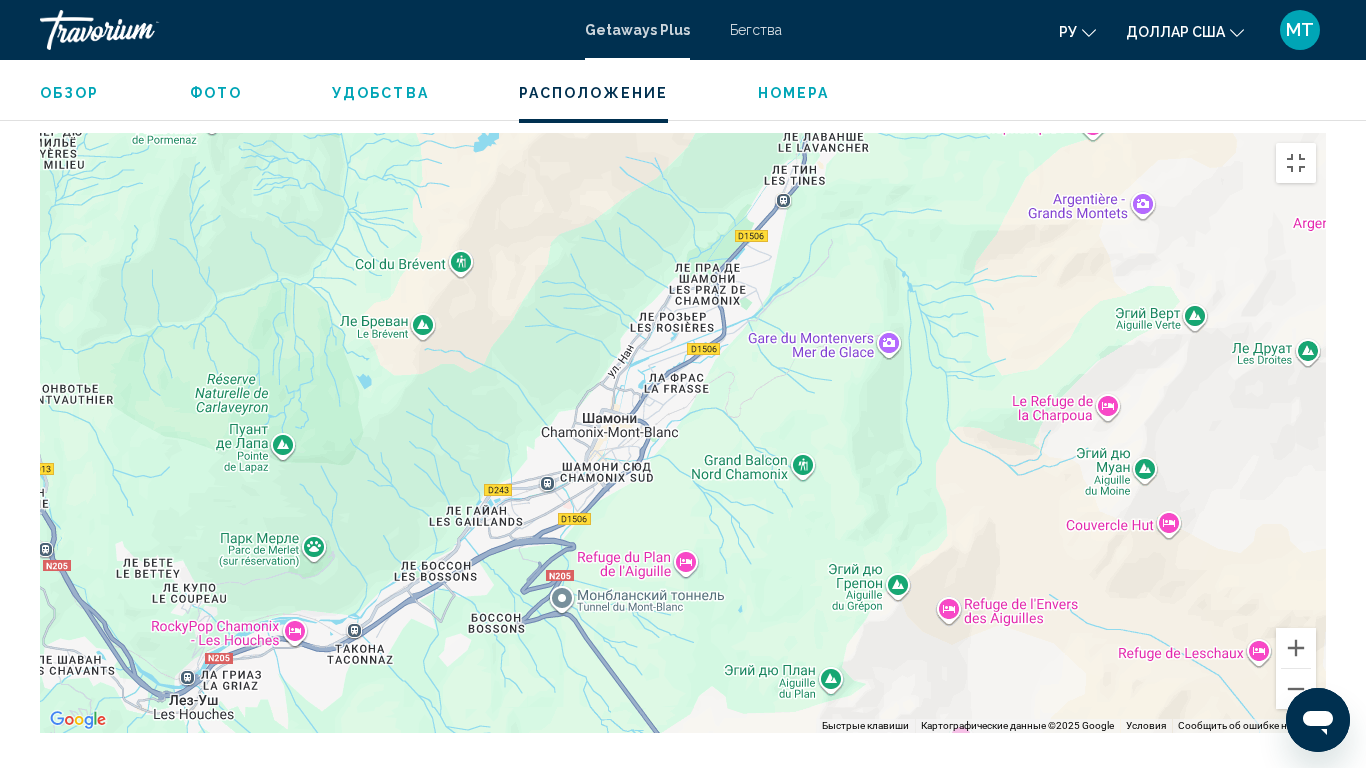 drag, startPoint x: 572, startPoint y: 302, endPoint x: 651, endPoint y: 437, distance: 156.4161 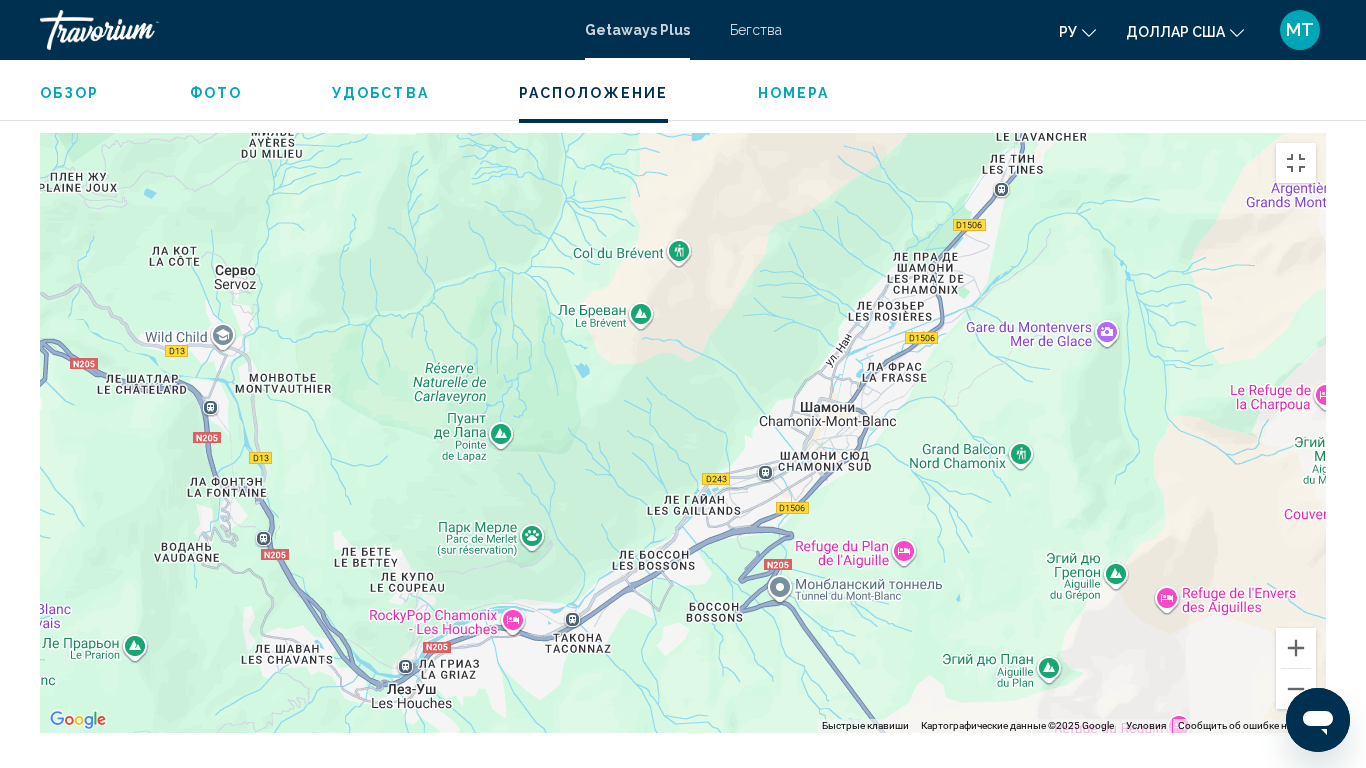 drag, startPoint x: 681, startPoint y: 306, endPoint x: 915, endPoint y: 258, distance: 238.87234 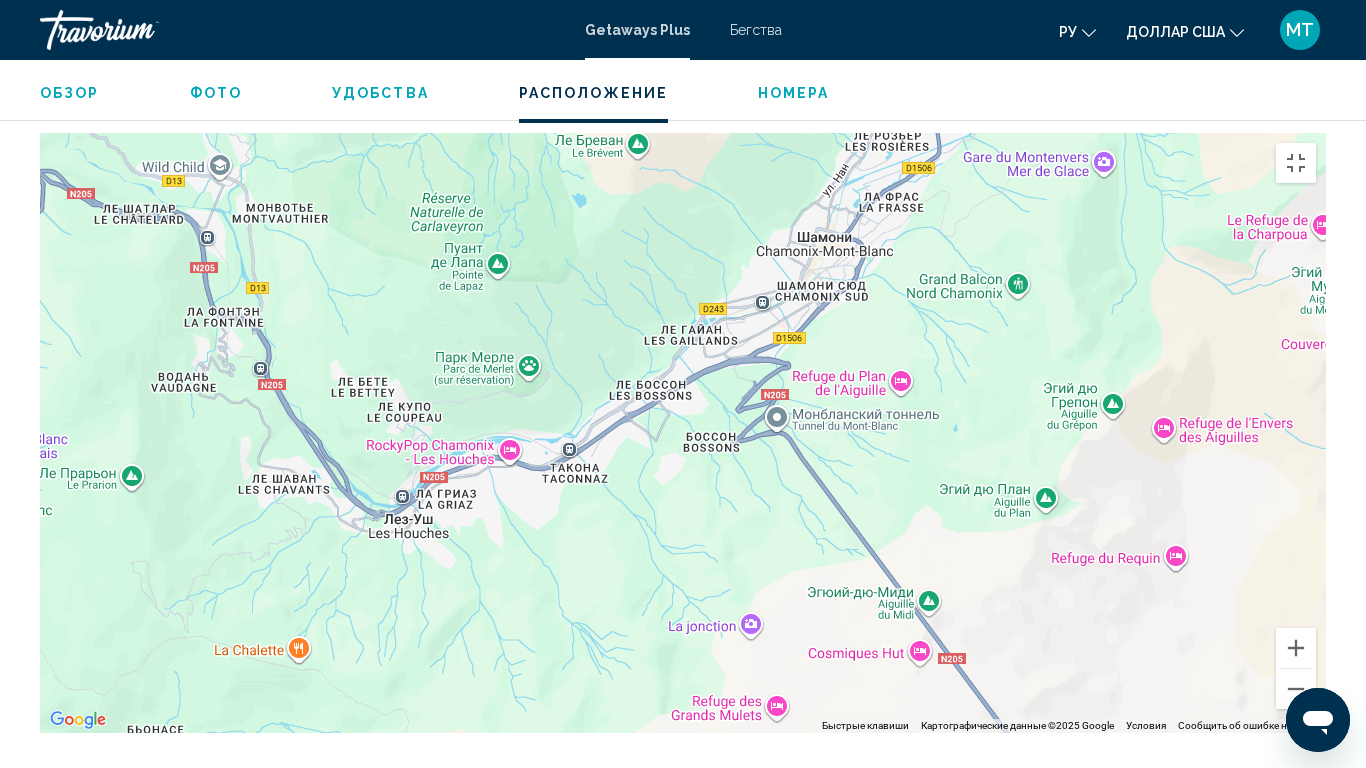 drag, startPoint x: 651, startPoint y: 408, endPoint x: 634, endPoint y: 285, distance: 124.16924 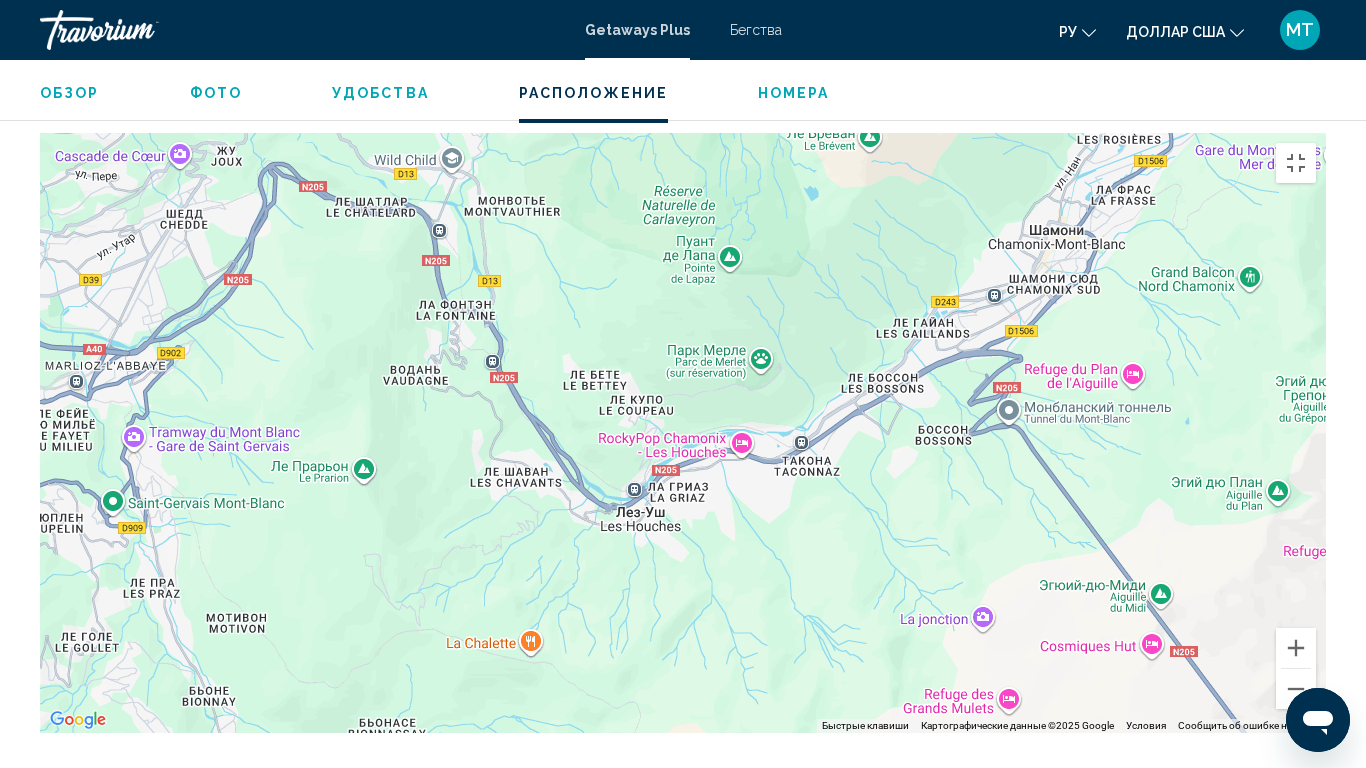 drag, startPoint x: 638, startPoint y: 420, endPoint x: 873, endPoint y: 417, distance: 235.01915 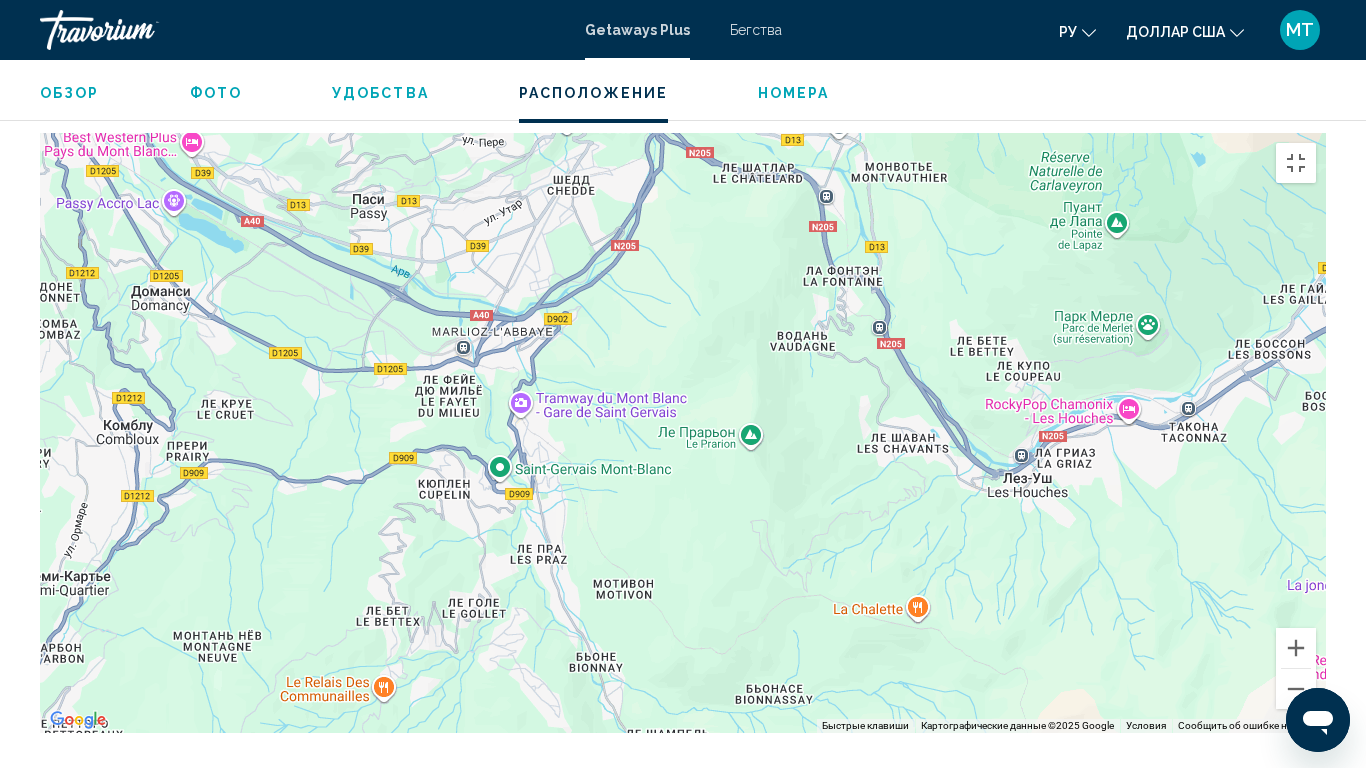 drag, startPoint x: 547, startPoint y: 343, endPoint x: 934, endPoint y: 307, distance: 388.6708 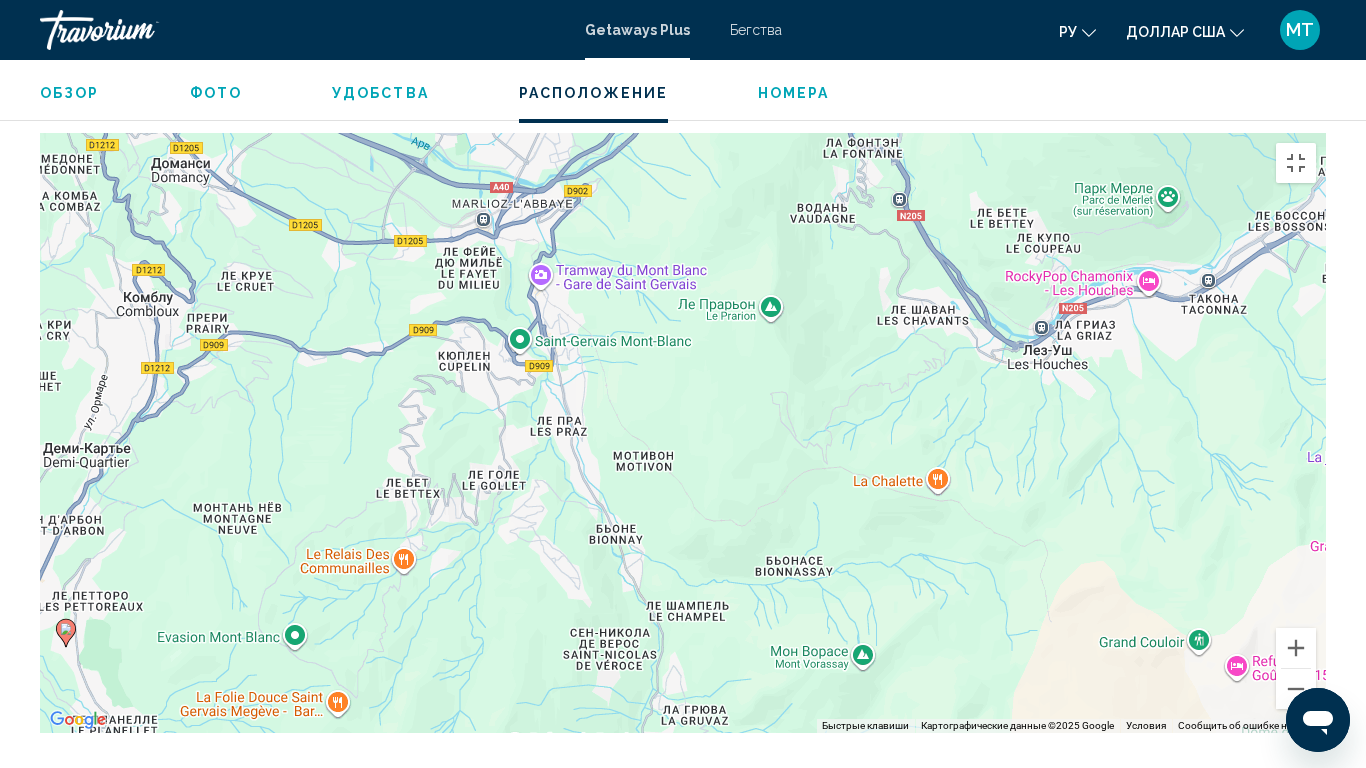 drag, startPoint x: 623, startPoint y: 512, endPoint x: 648, endPoint y: 381, distance: 133.36417 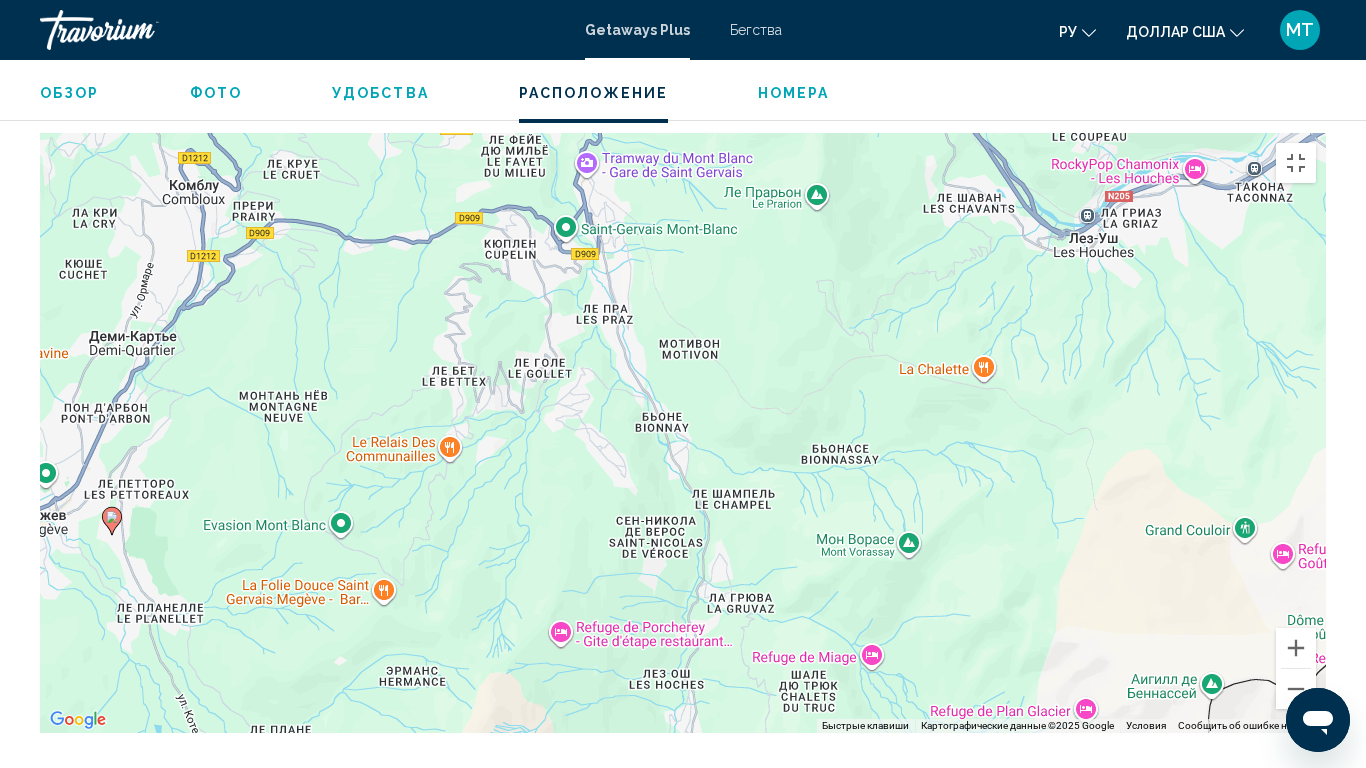 drag, startPoint x: 609, startPoint y: 486, endPoint x: 657, endPoint y: 373, distance: 122.77215 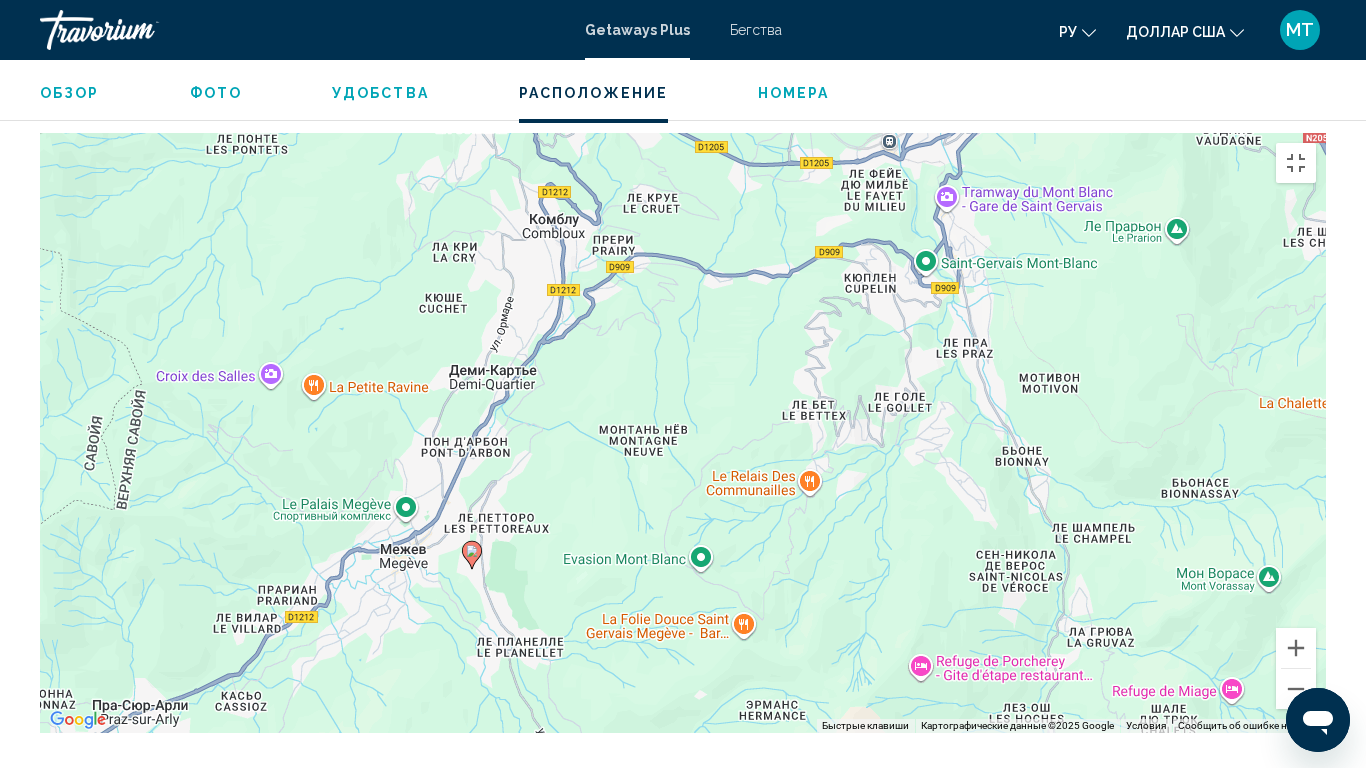 drag, startPoint x: 103, startPoint y: 539, endPoint x: 468, endPoint y: 573, distance: 366.58014 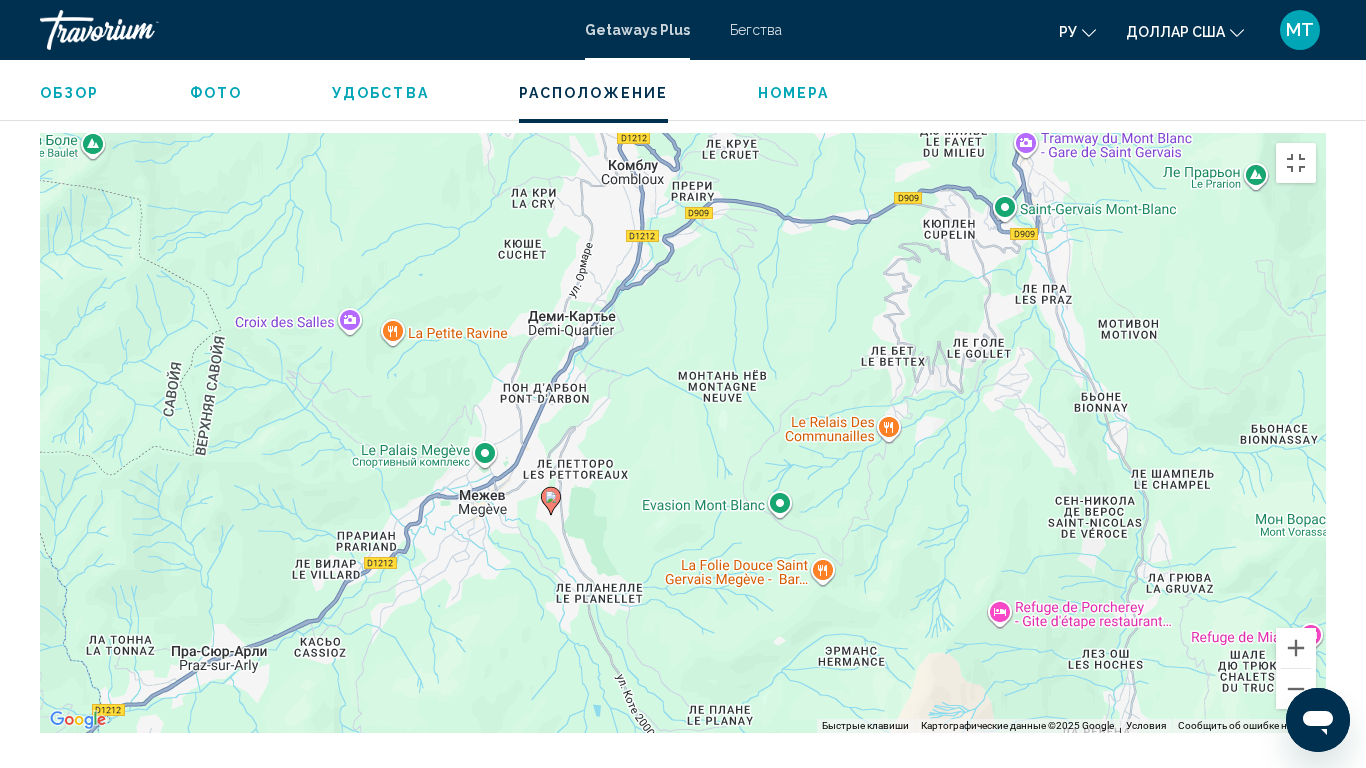 drag, startPoint x: 435, startPoint y: 512, endPoint x: 516, endPoint y: 459, distance: 96.79876 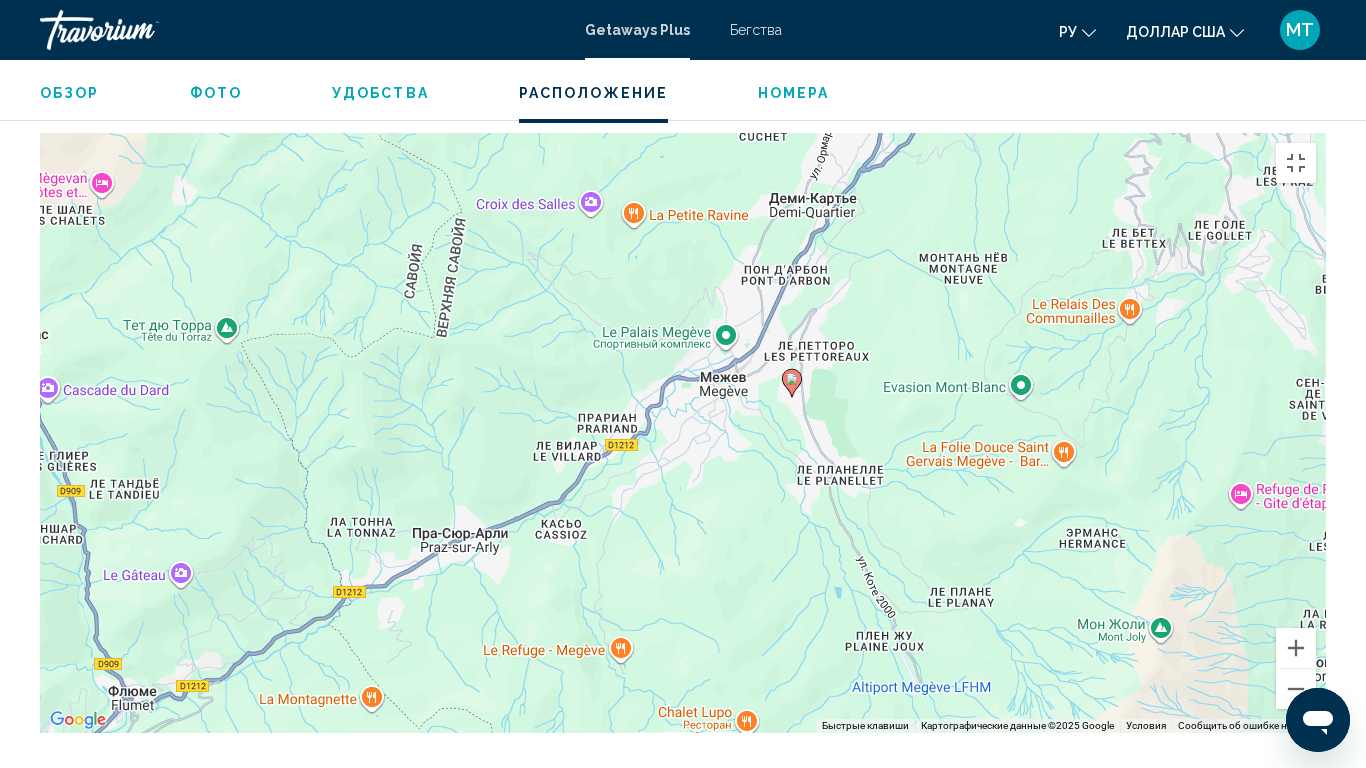drag, startPoint x: 302, startPoint y: 631, endPoint x: 545, endPoint y: 513, distance: 270.13516 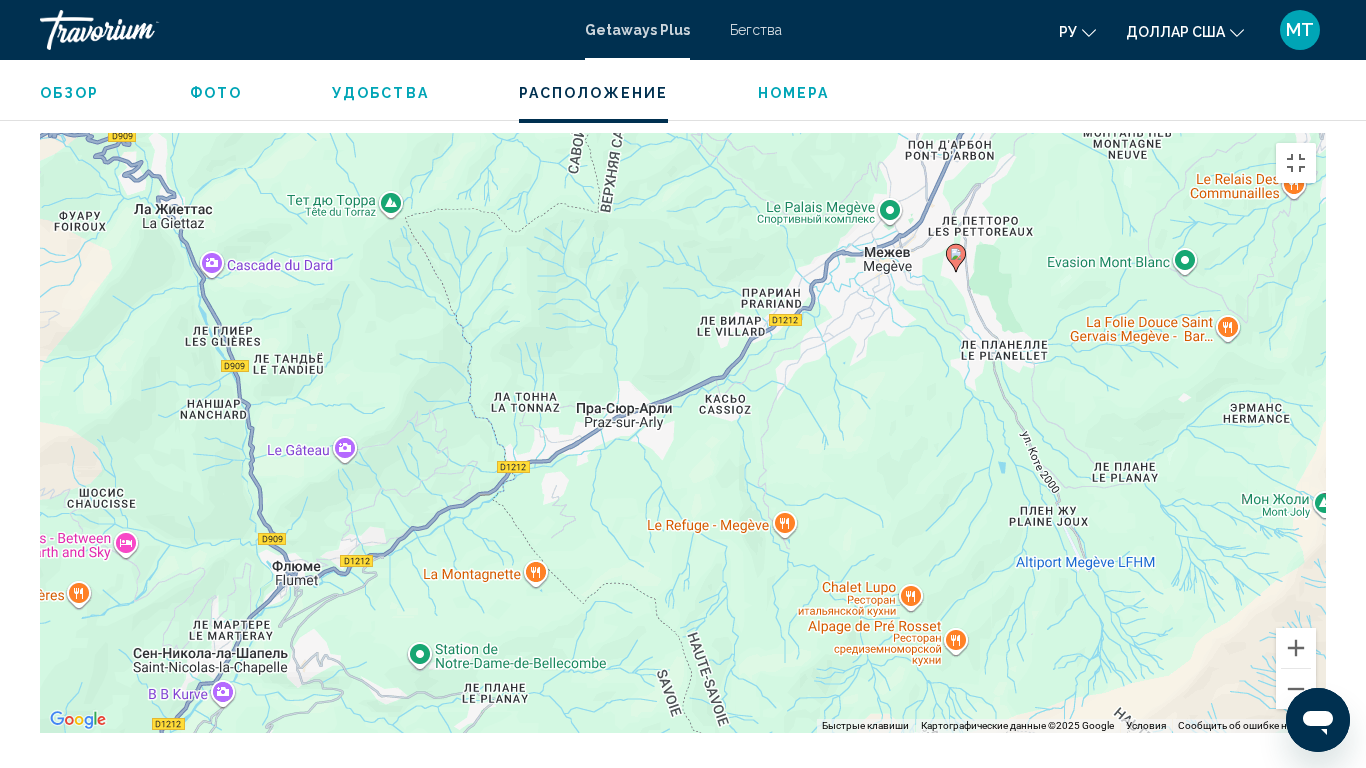 drag, startPoint x: 392, startPoint y: 581, endPoint x: 558, endPoint y: 456, distance: 207.80038 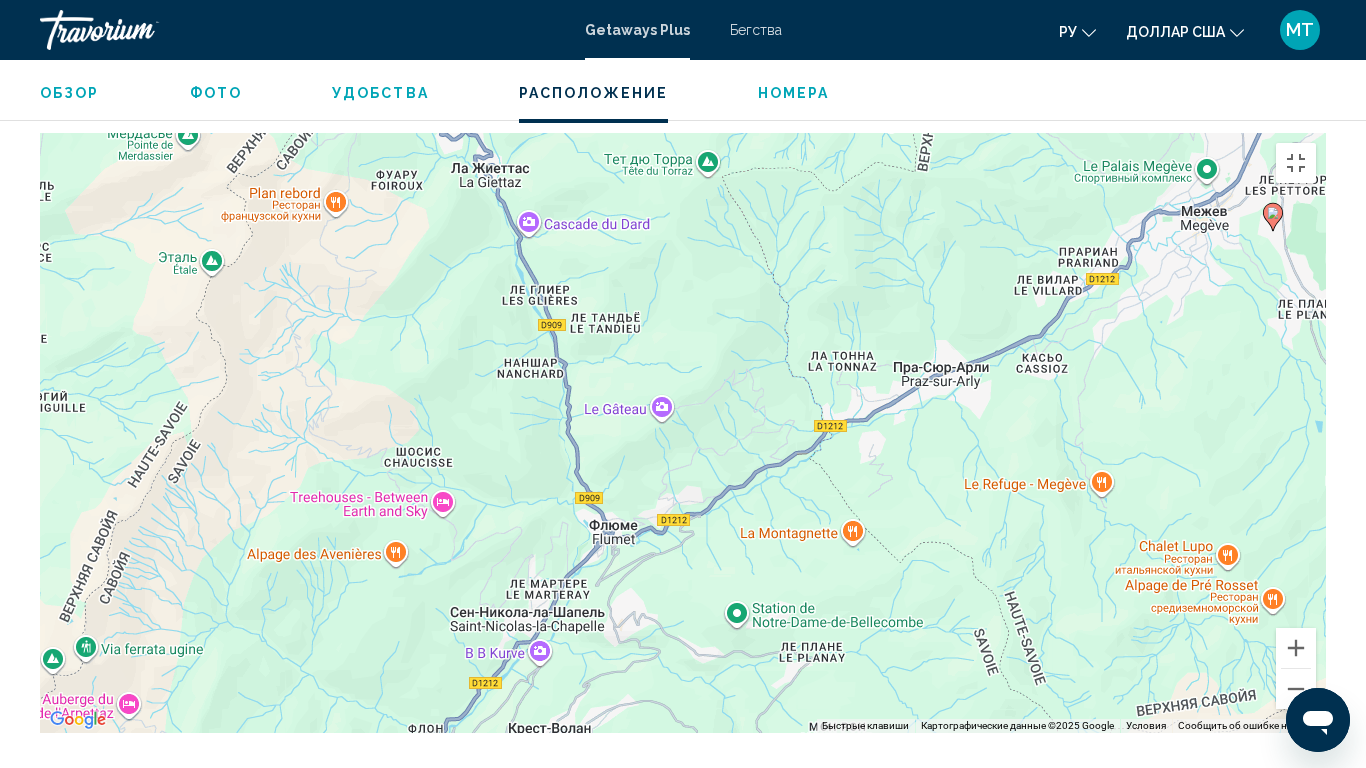 drag, startPoint x: 521, startPoint y: 439, endPoint x: 838, endPoint y: 401, distance: 319.26947 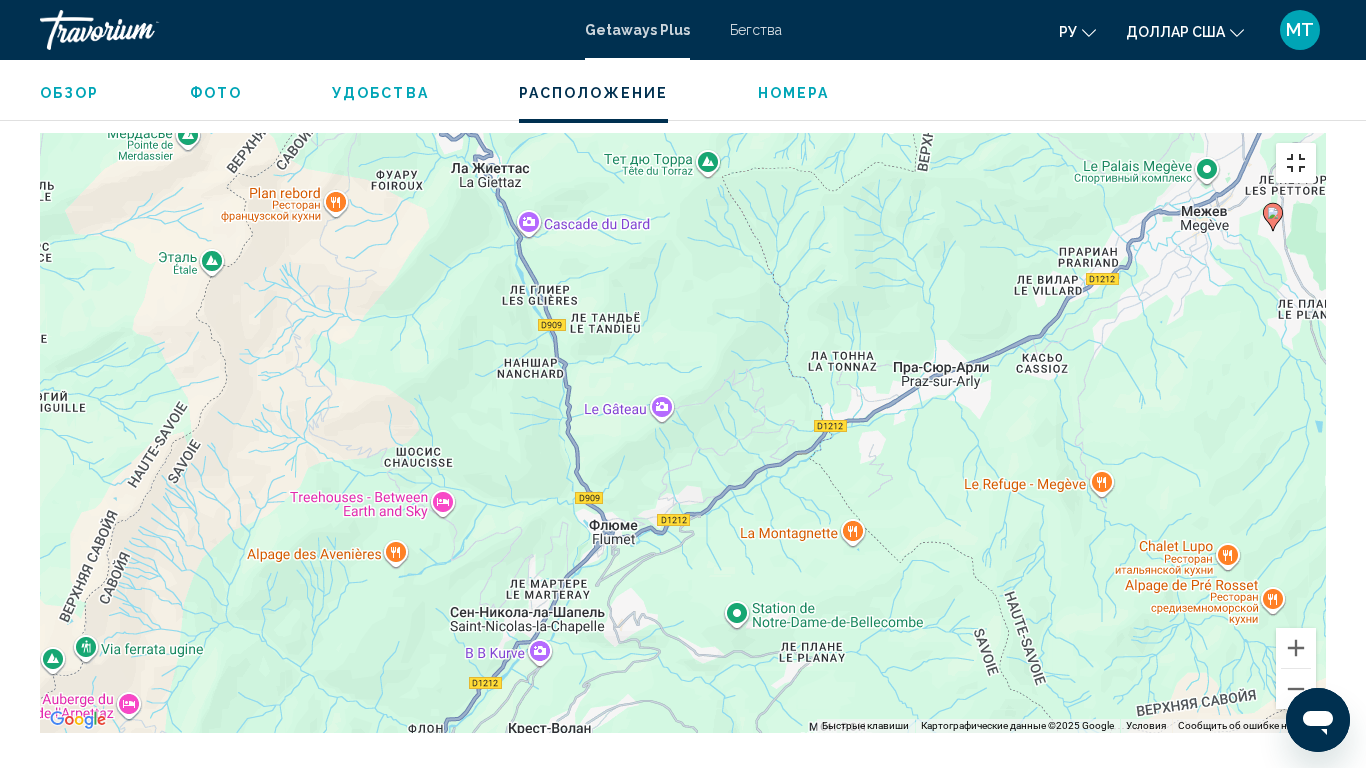 click at bounding box center [1296, 163] 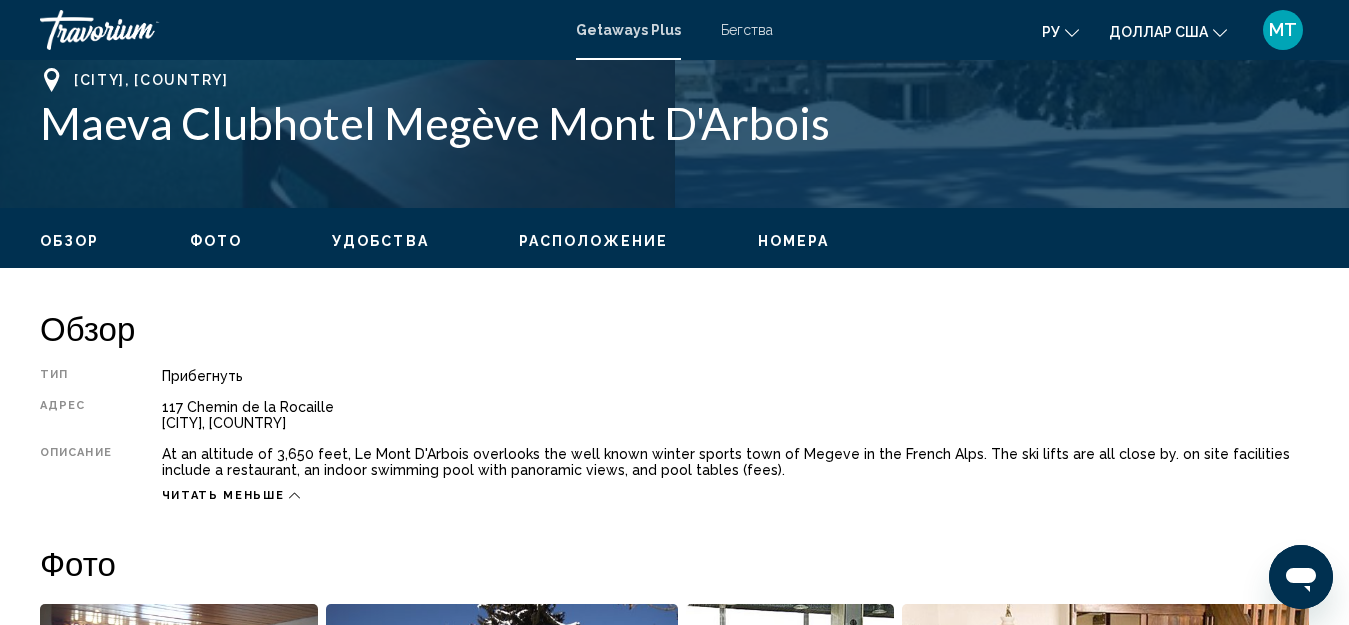 scroll, scrollTop: 793, scrollLeft: 0, axis: vertical 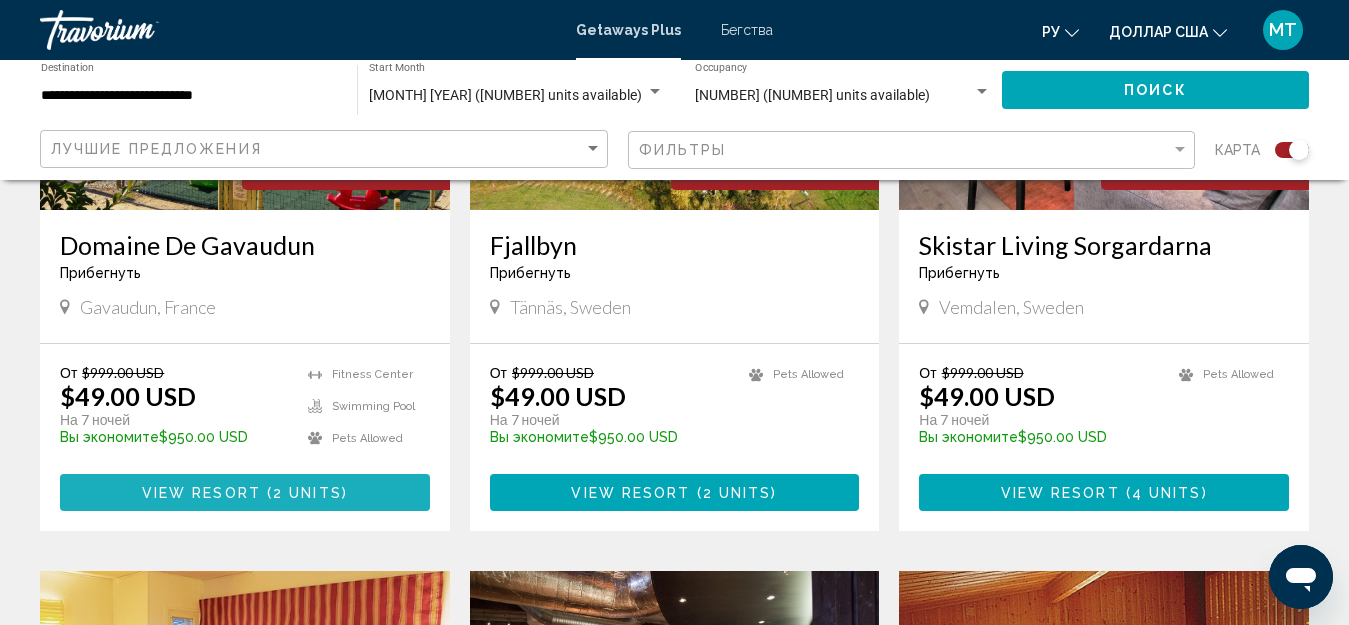 click on "View Resort" at bounding box center [201, 493] 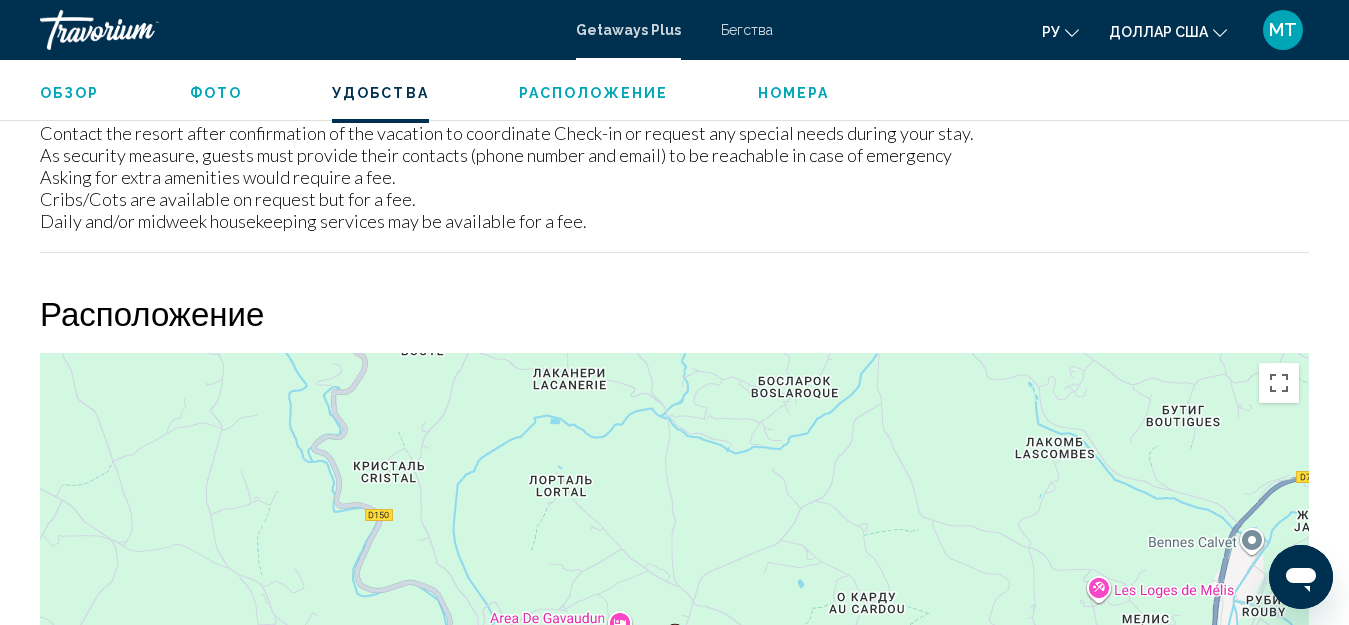 scroll, scrollTop: 3187, scrollLeft: 0, axis: vertical 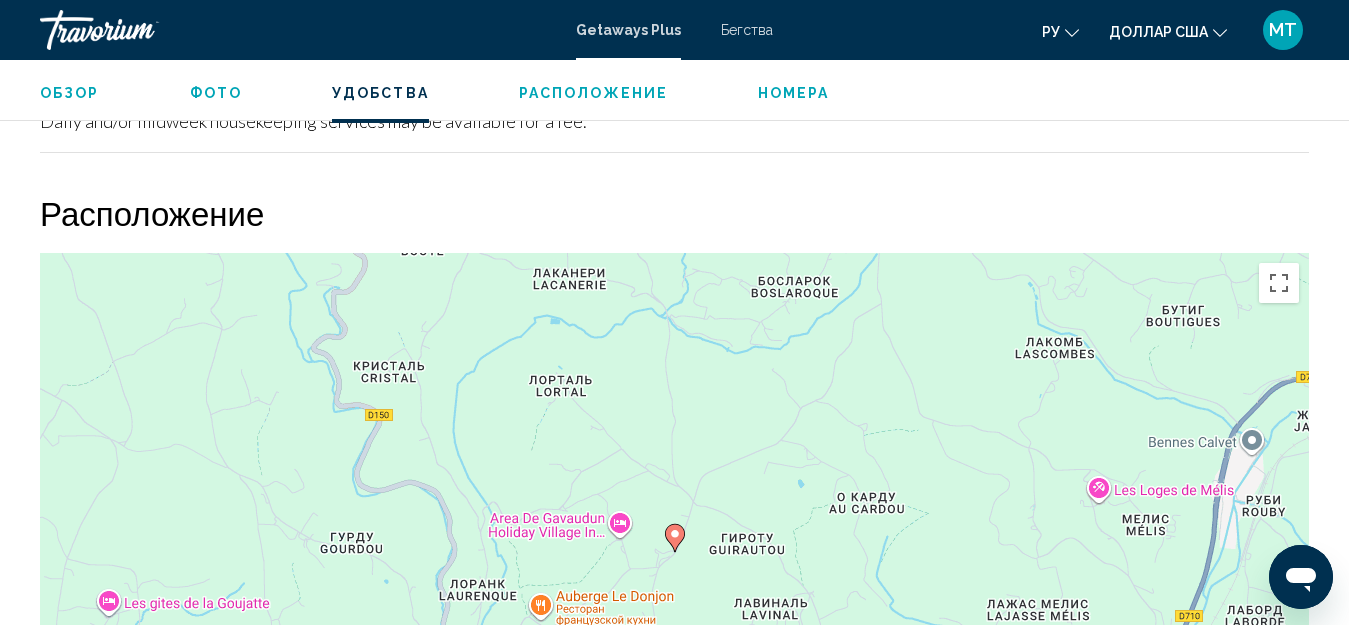 click on "Бегства" at bounding box center [747, 30] 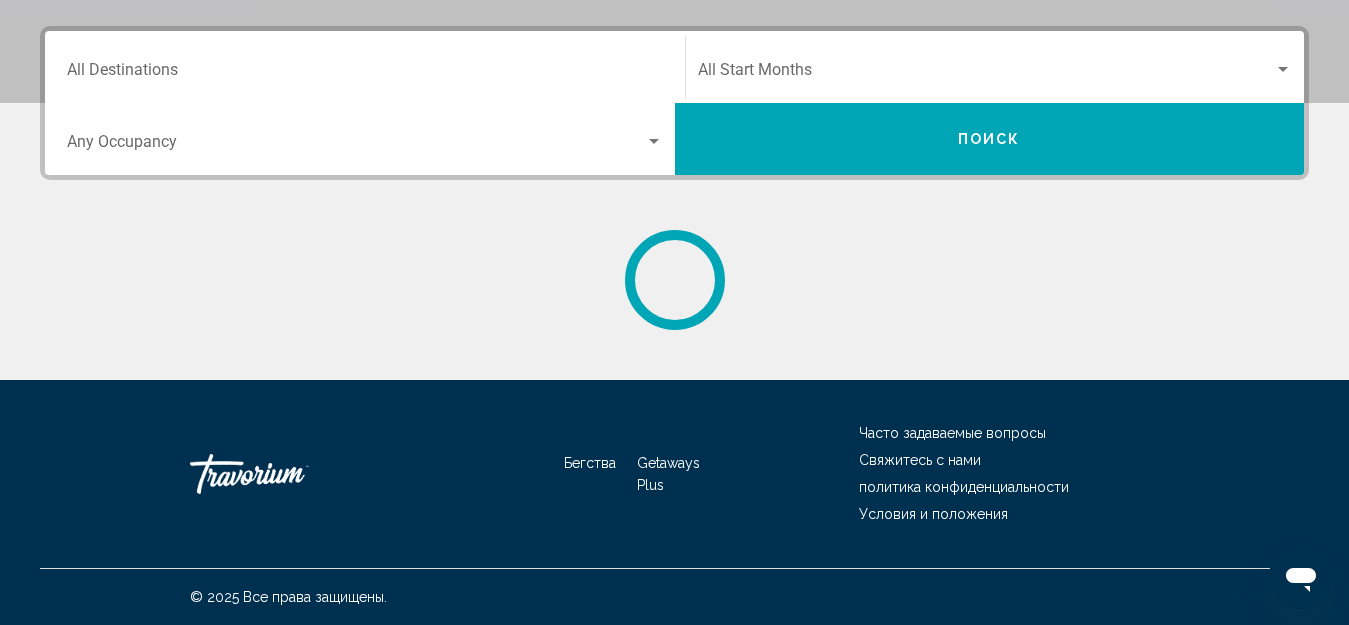 scroll, scrollTop: 0, scrollLeft: 0, axis: both 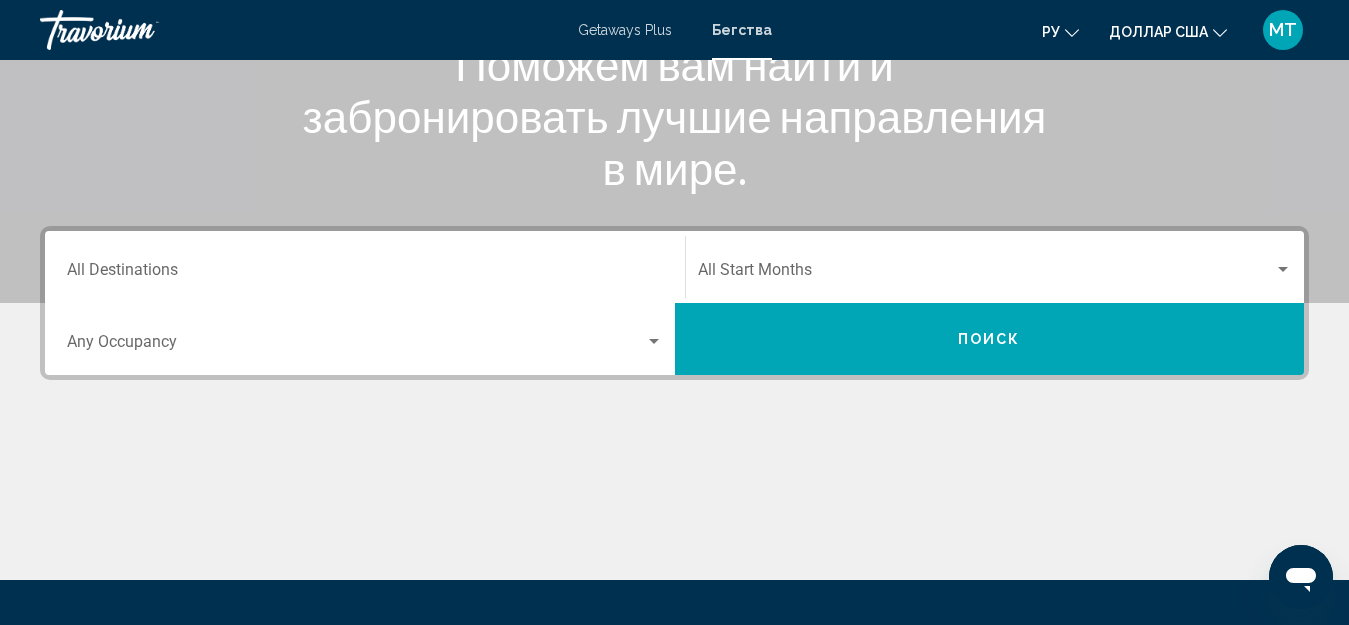 click on "Destination All Destinations" at bounding box center [365, 267] 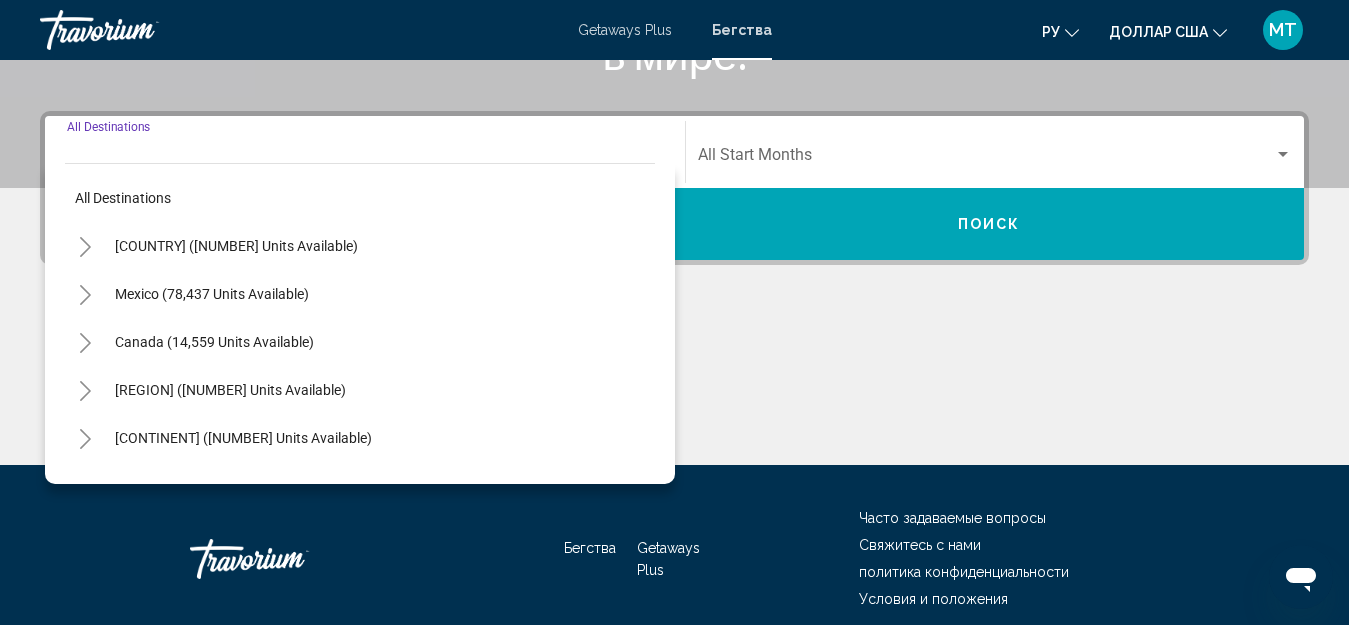 scroll, scrollTop: 458, scrollLeft: 0, axis: vertical 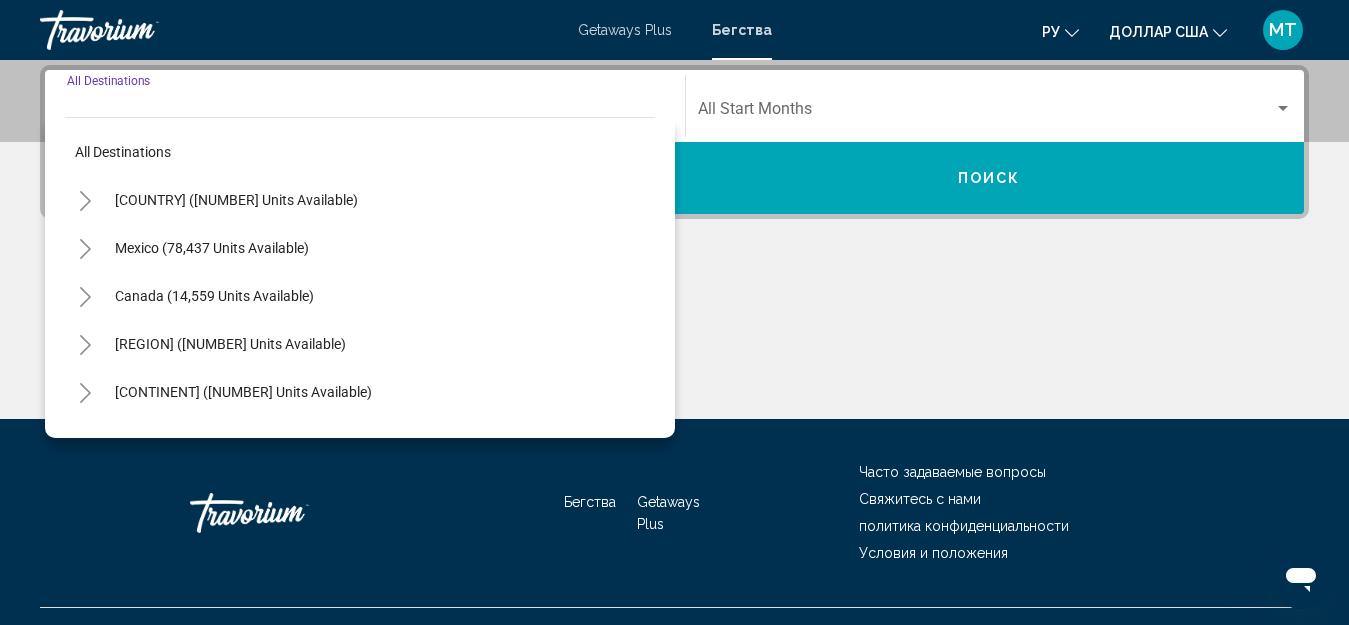 click on "[CONTINENT] ([NUMBER] units available)" at bounding box center [214, 440] 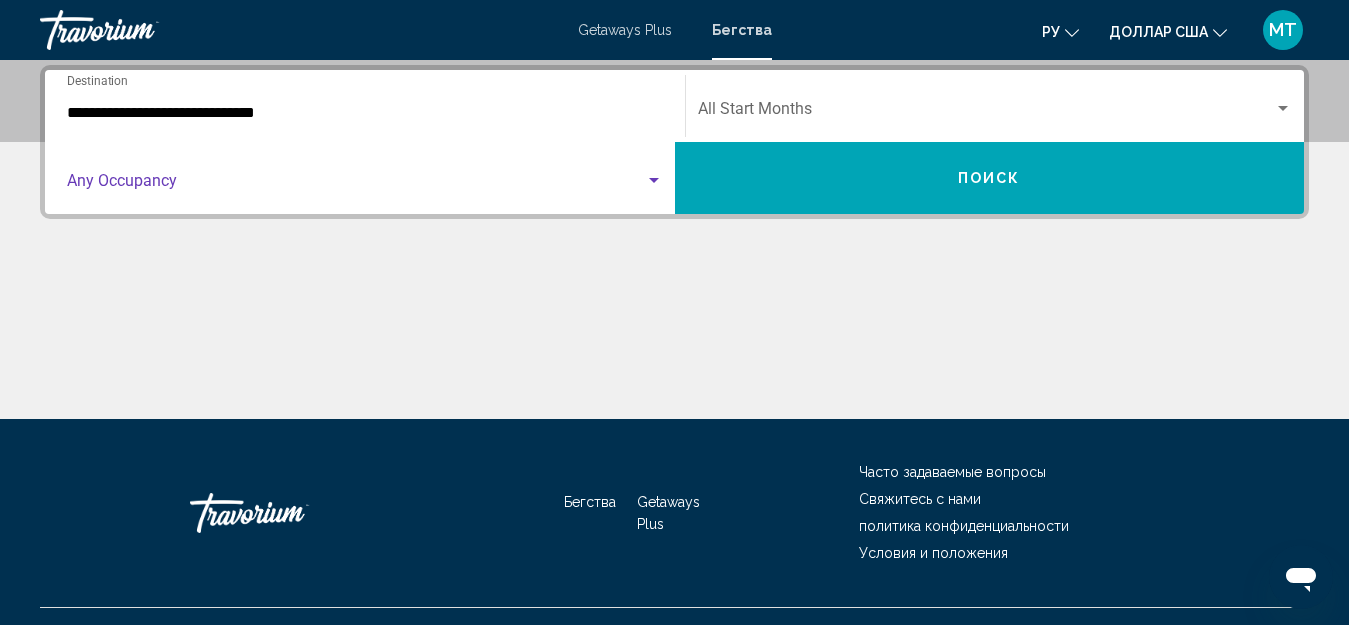 click at bounding box center [356, 185] 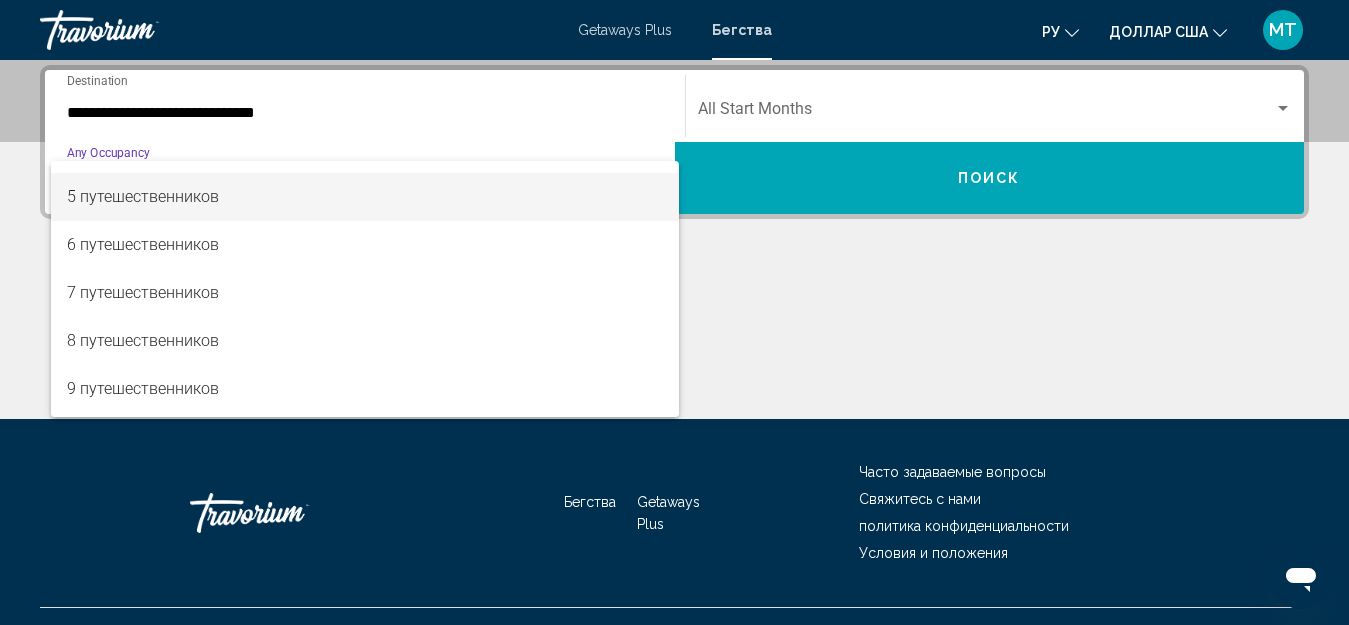 scroll, scrollTop: 200, scrollLeft: 0, axis: vertical 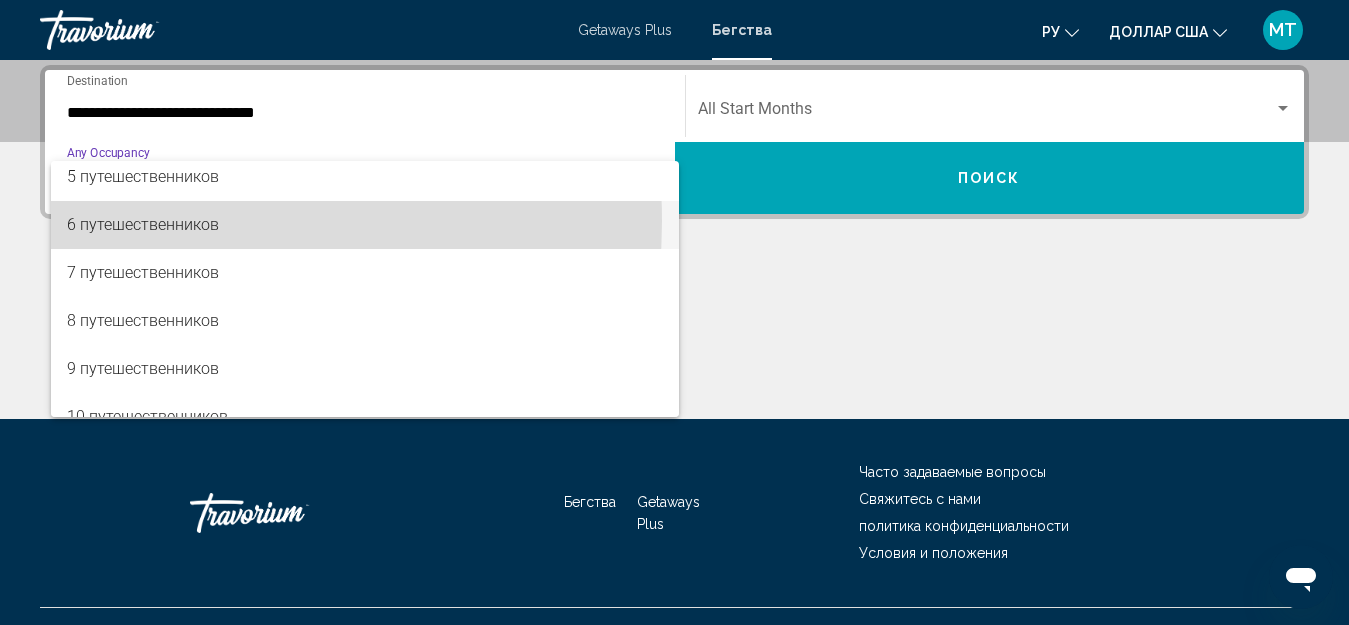 click on "6 путешественников" at bounding box center [143, 224] 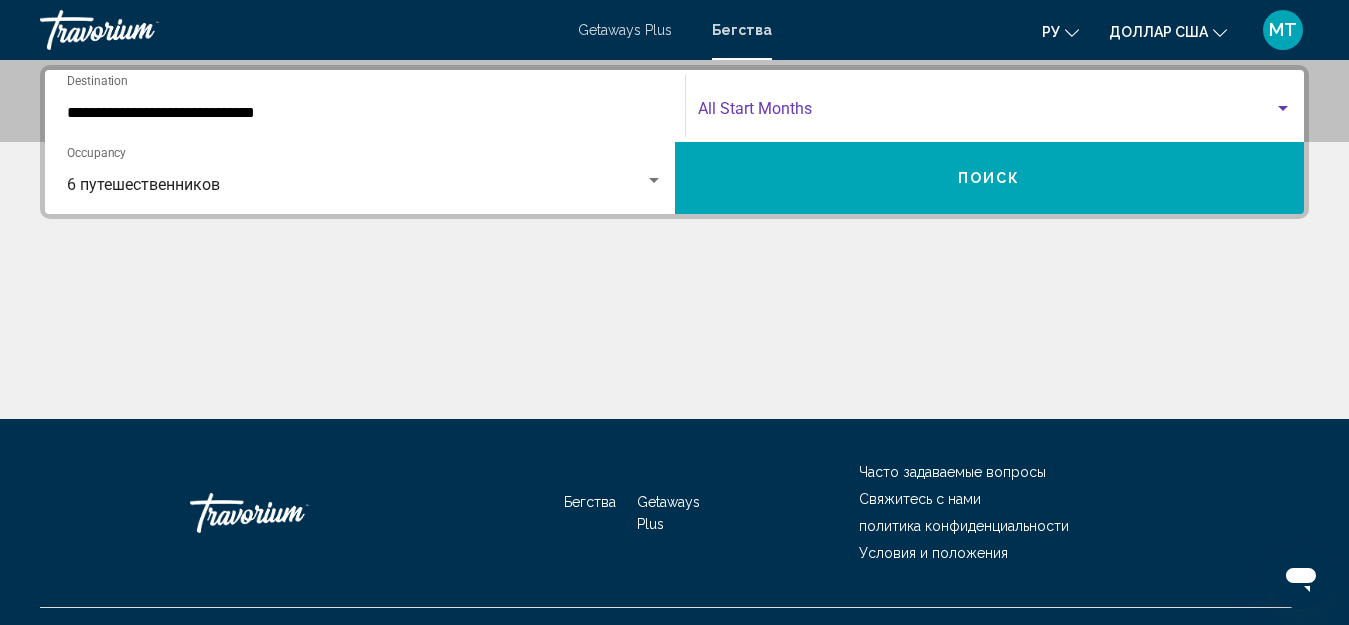 click at bounding box center [986, 113] 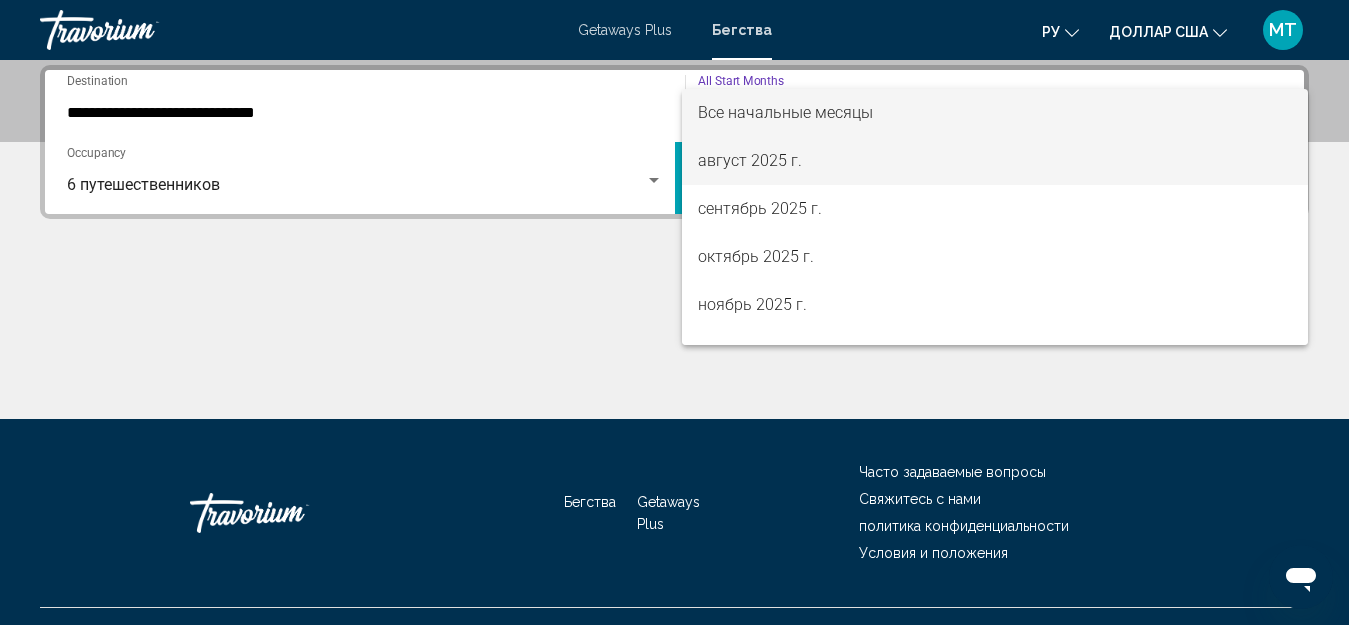click on "август 2025 г." at bounding box center (750, 160) 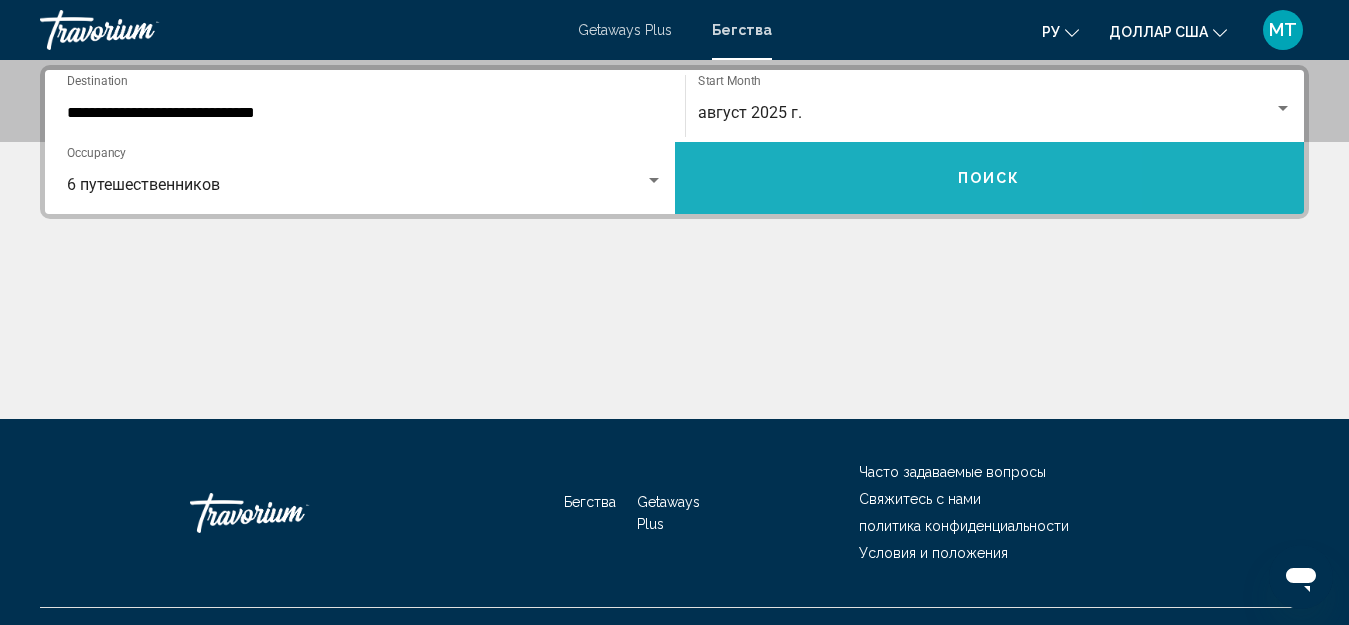 click on "Поиск" at bounding box center [990, 178] 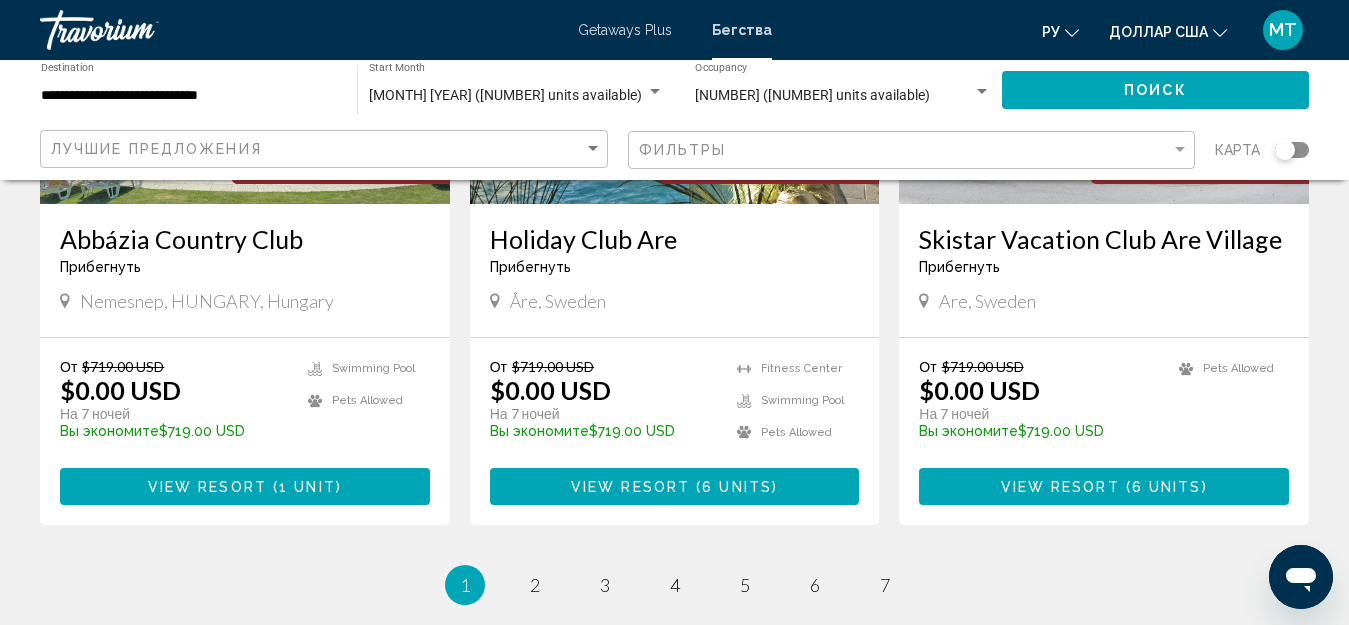 scroll, scrollTop: 2500, scrollLeft: 0, axis: vertical 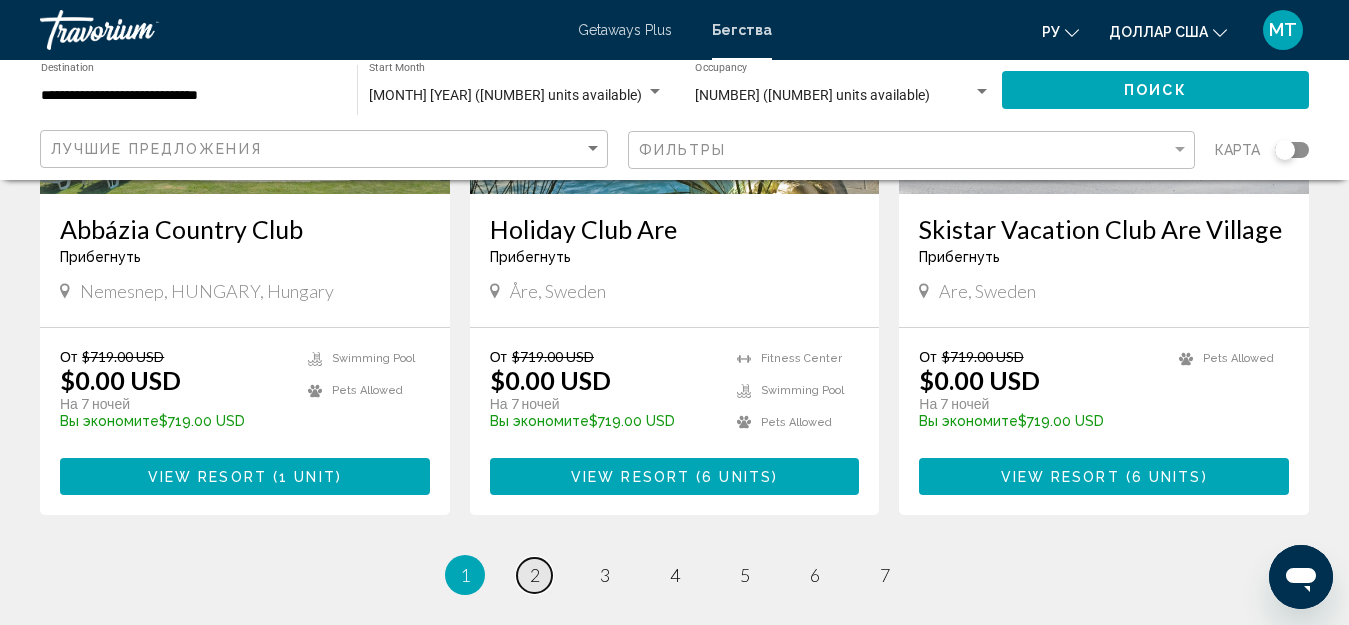 click on "2" at bounding box center [535, 575] 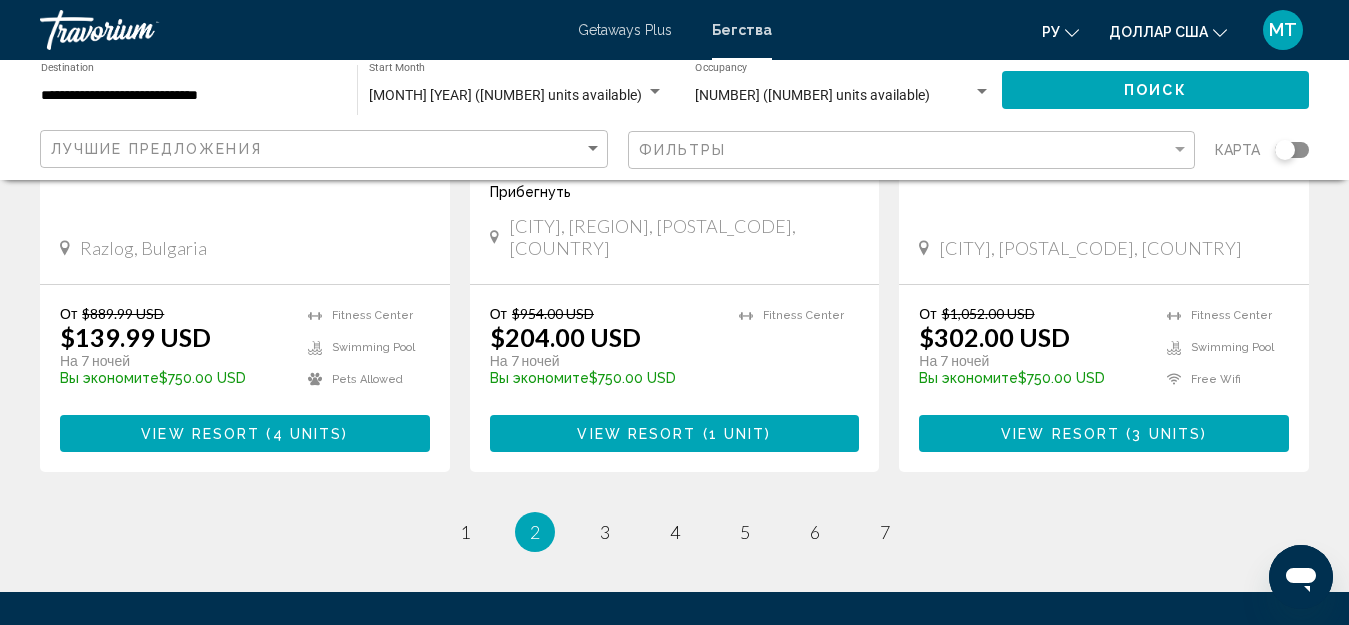 scroll, scrollTop: 2600, scrollLeft: 0, axis: vertical 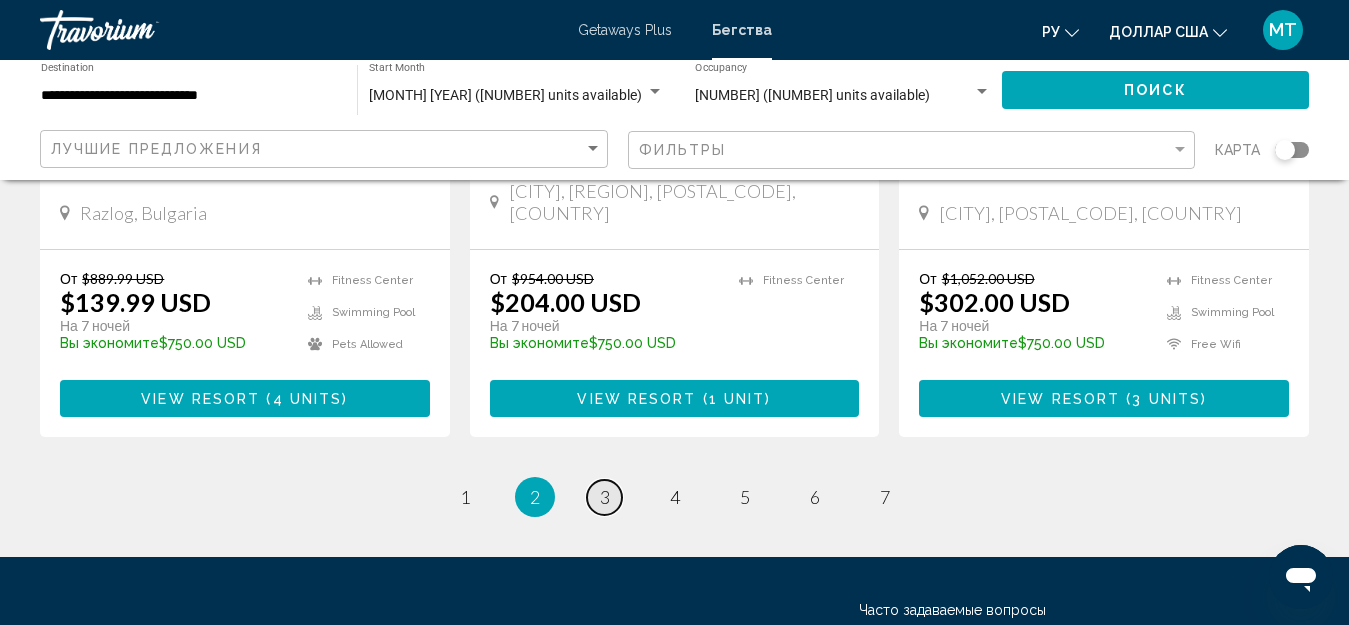 click on "3" at bounding box center (605, 497) 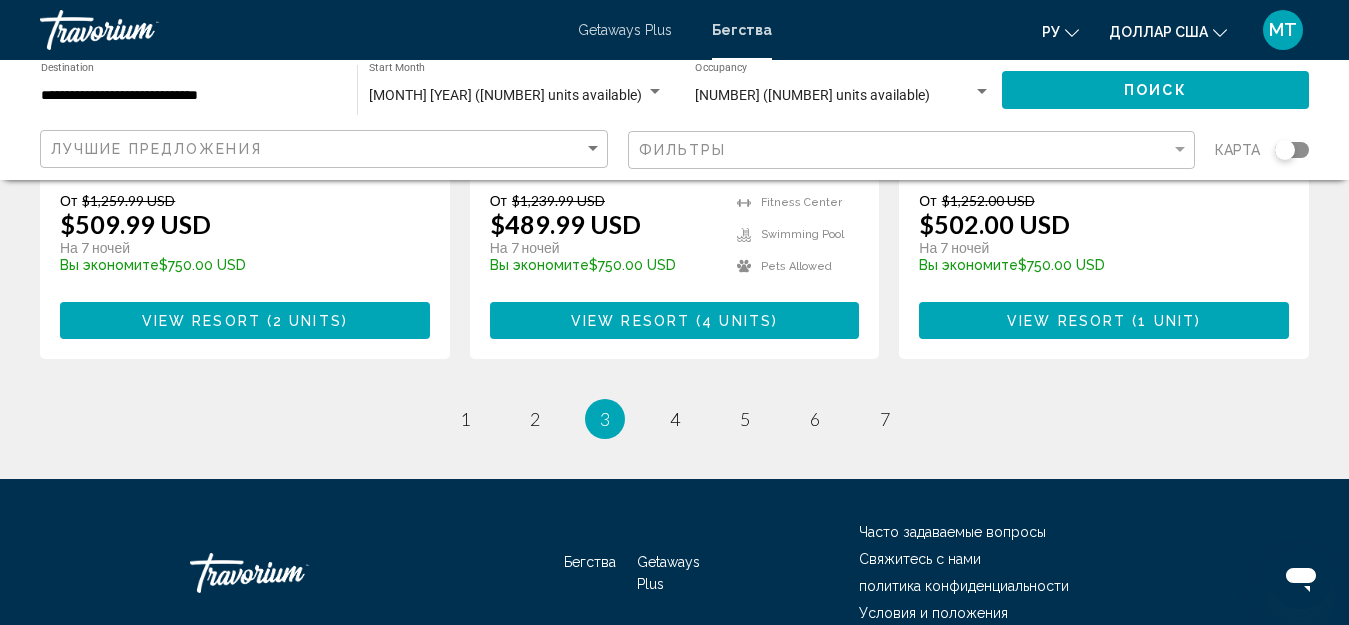 scroll, scrollTop: 2755, scrollLeft: 0, axis: vertical 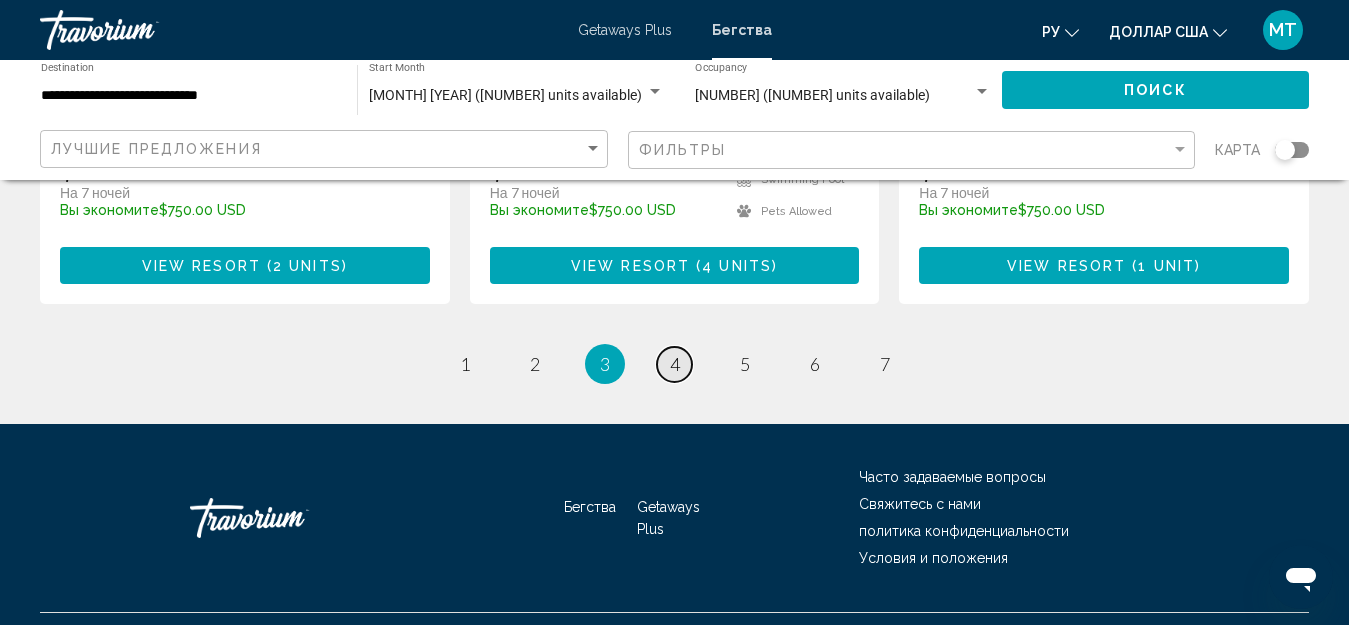 click on "4" at bounding box center (675, 364) 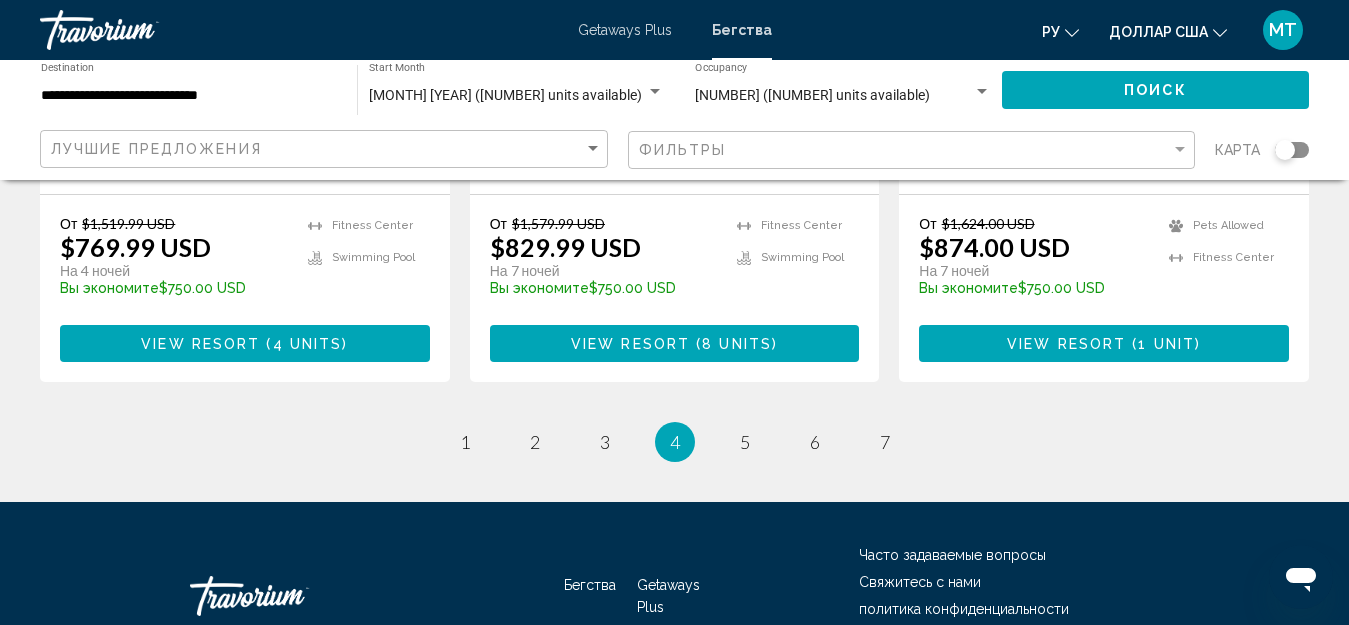 scroll, scrollTop: 2700, scrollLeft: 0, axis: vertical 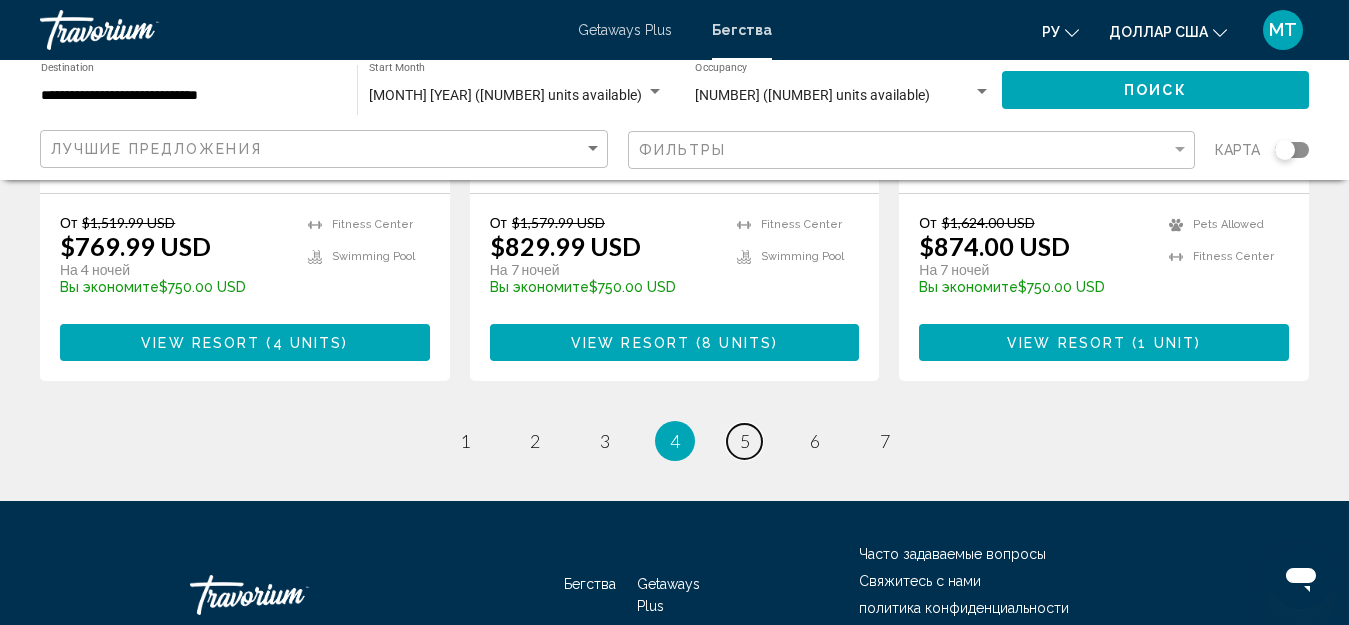 click on "5" at bounding box center (745, 441) 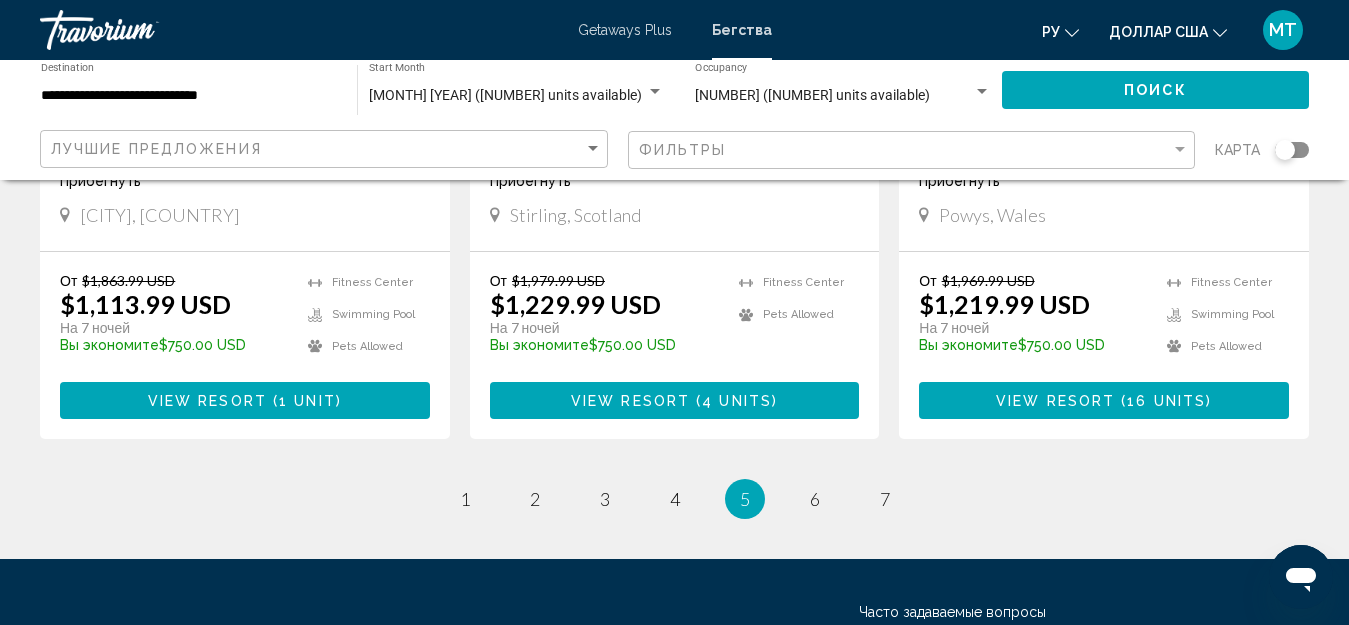 scroll, scrollTop: 2700, scrollLeft: 0, axis: vertical 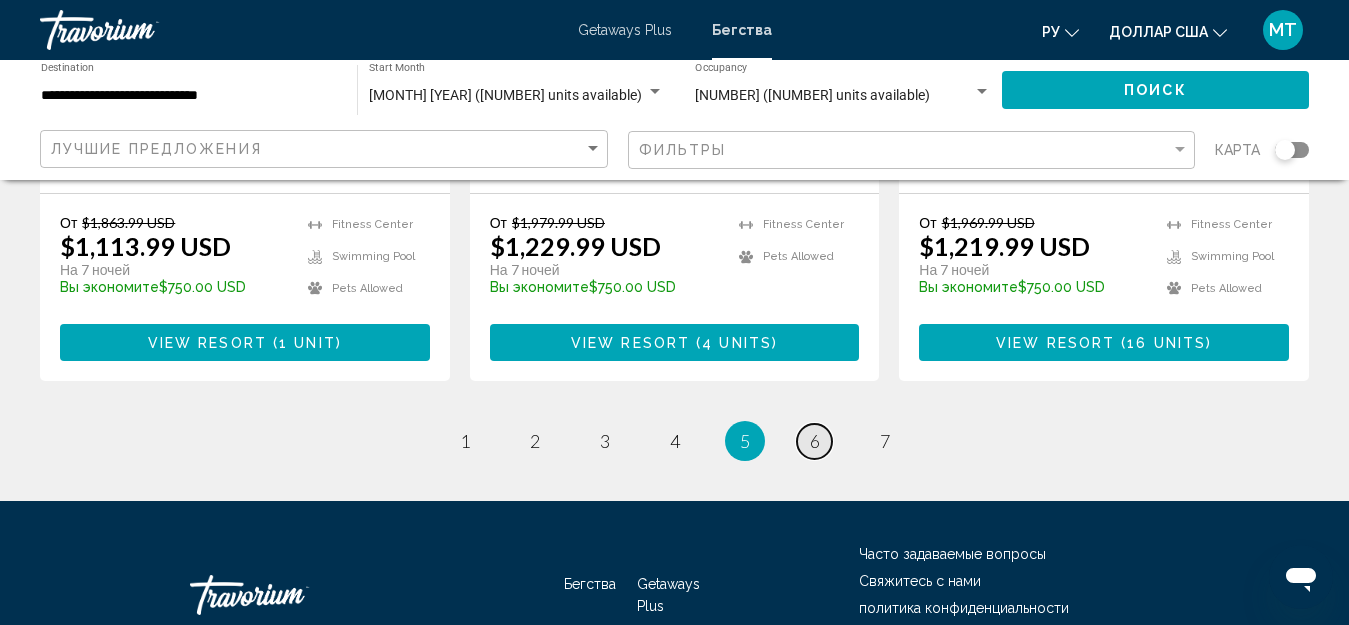 click on "6" at bounding box center (815, 441) 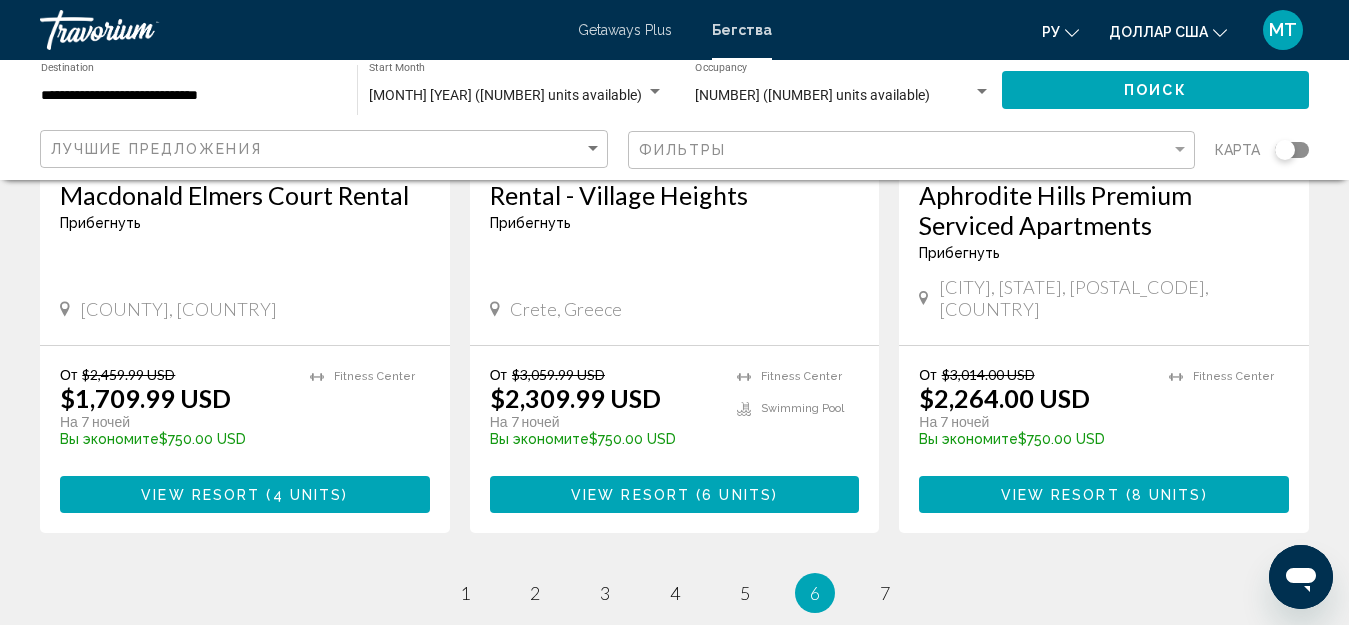 scroll, scrollTop: 2600, scrollLeft: 0, axis: vertical 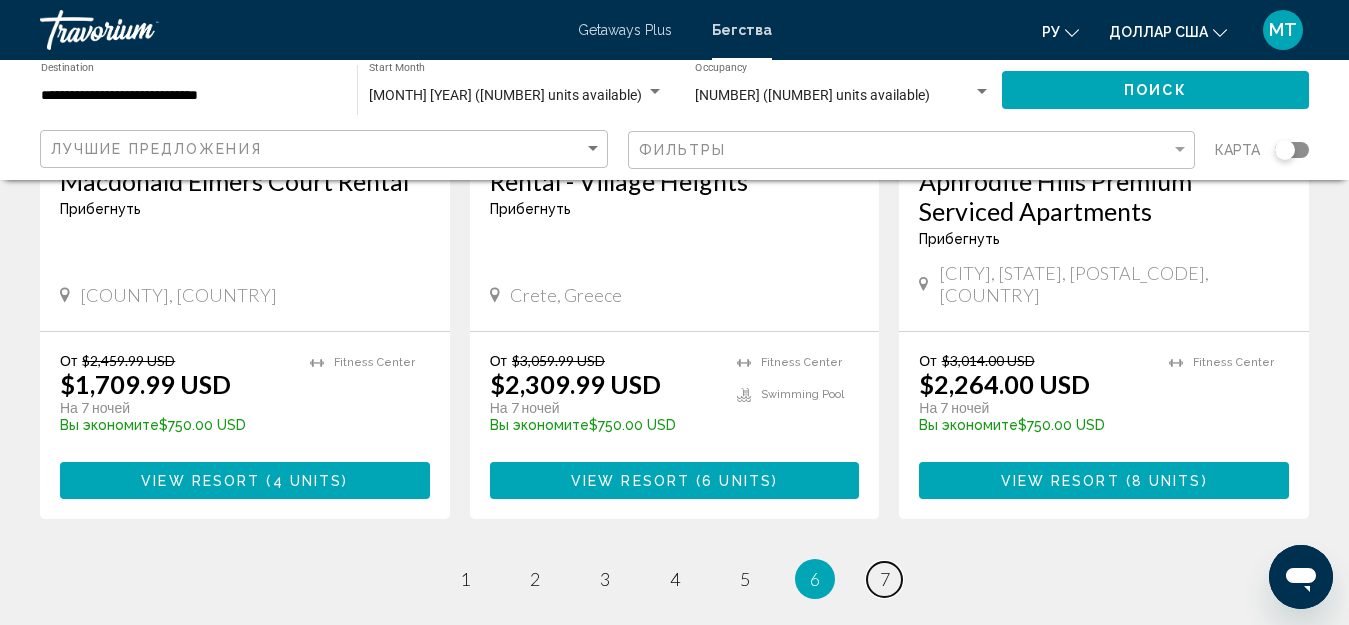 click on "page  7" at bounding box center [884, 579] 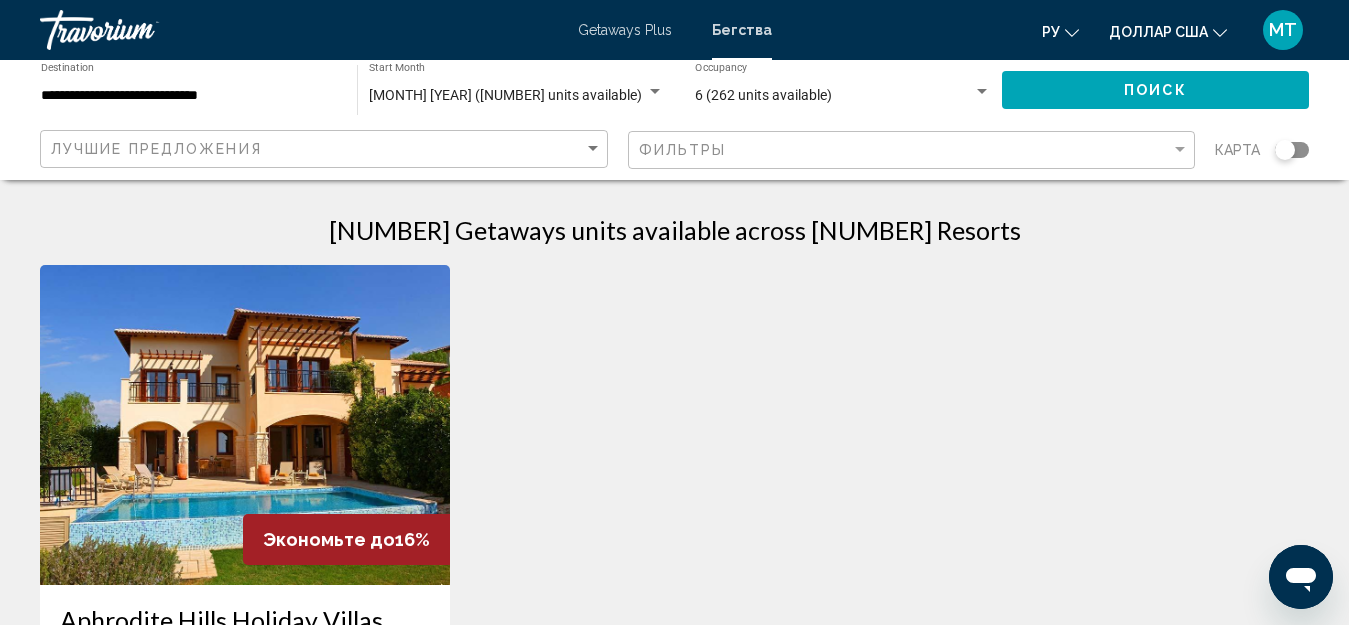scroll, scrollTop: 0, scrollLeft: 0, axis: both 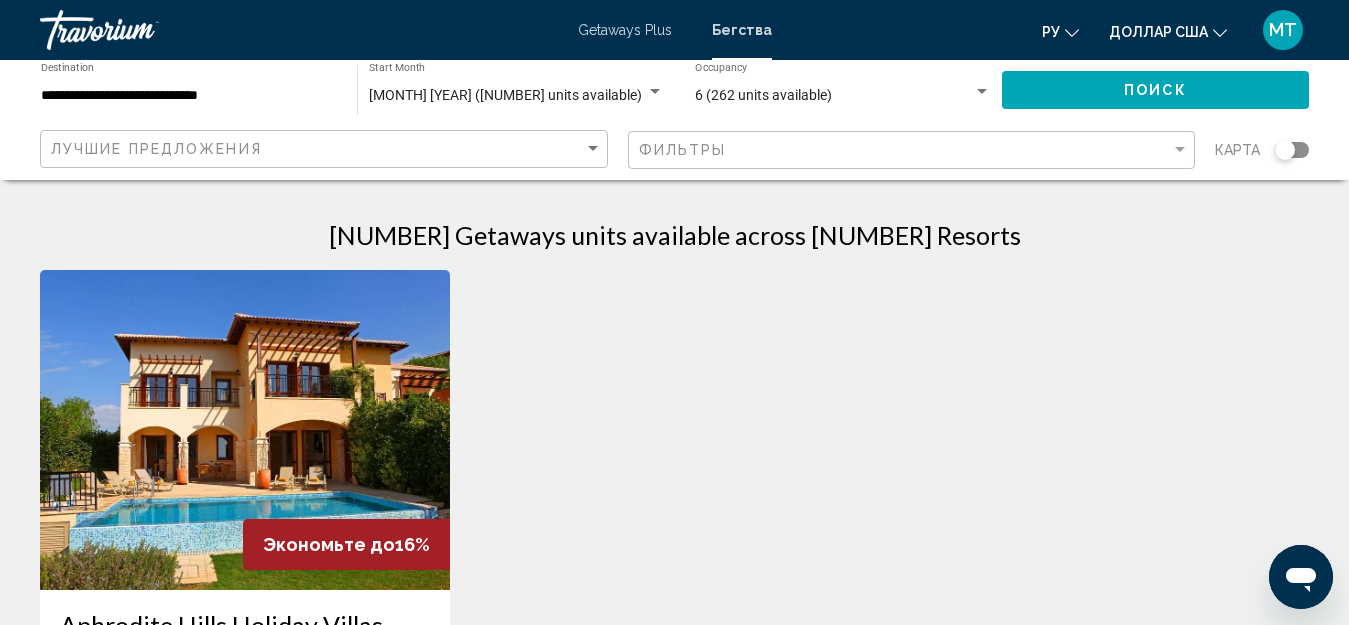 click on "GetawaysPlus Бегства ру
English Español Français Italiano Português русский доллар США
USD ($) MXN (Mex$) CAD (Can$) GBP (£) EUR (€) AUD (A$) NZD (NZ$) CNY (CN¥) МТ разрешение" at bounding box center (674, 30) 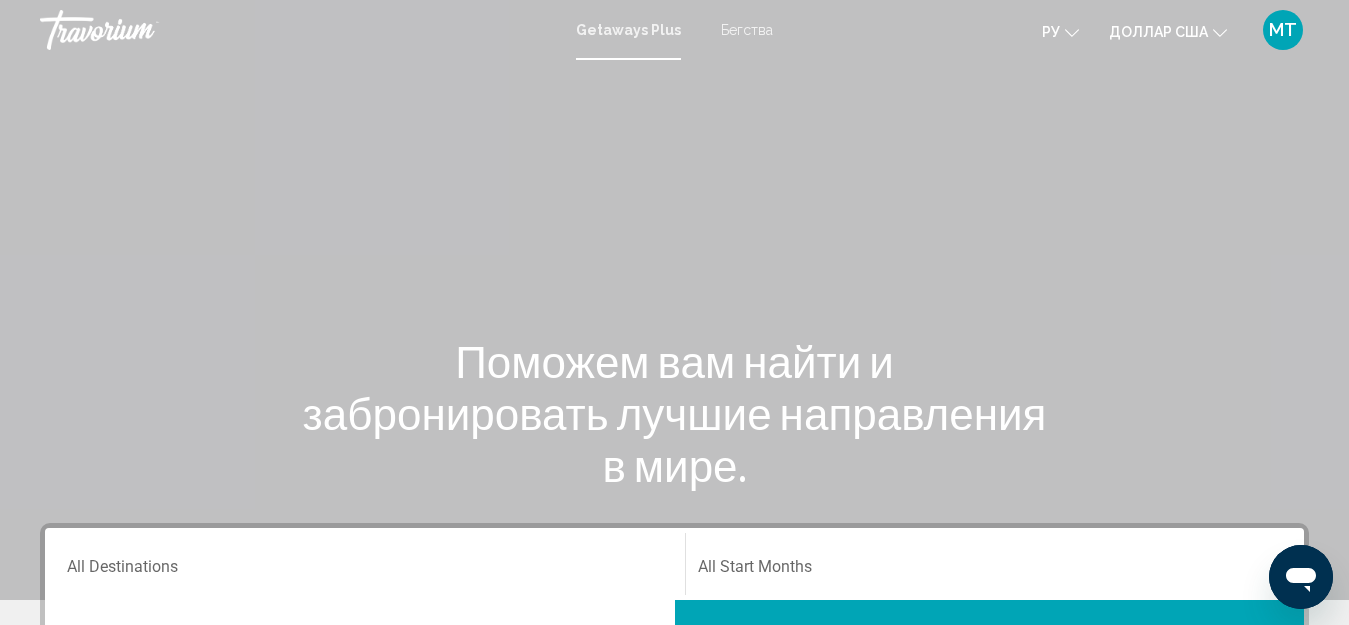 scroll, scrollTop: 200, scrollLeft: 0, axis: vertical 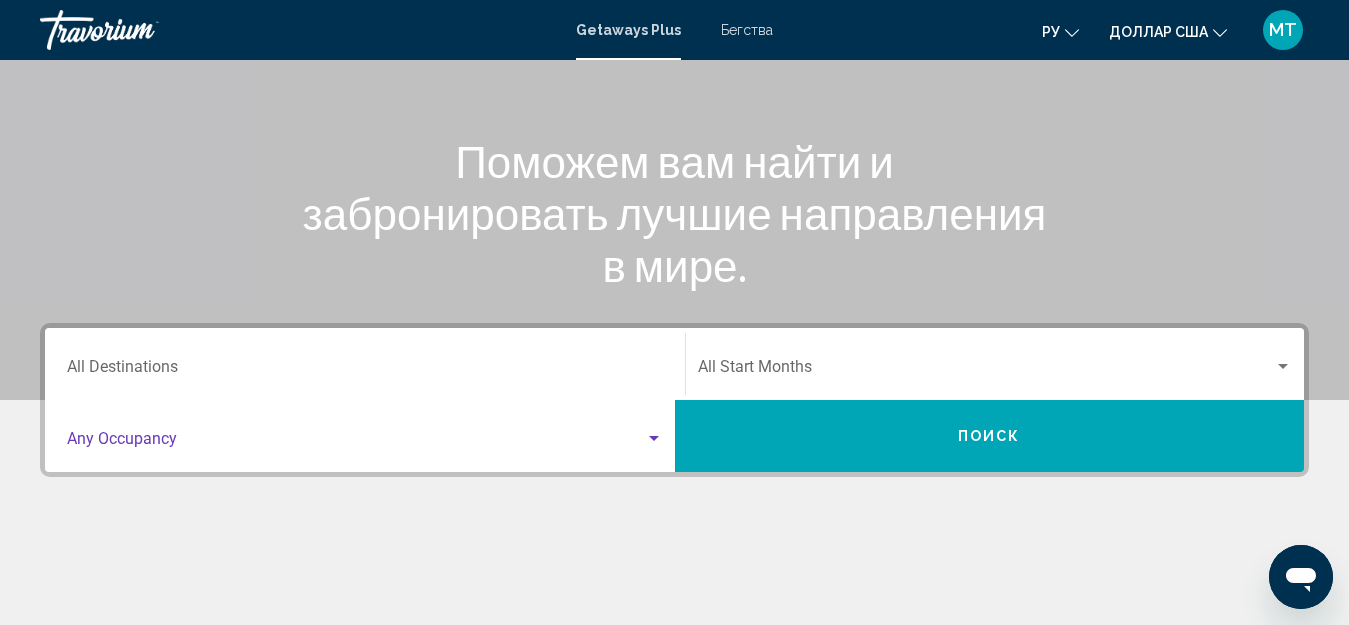 click at bounding box center [356, 443] 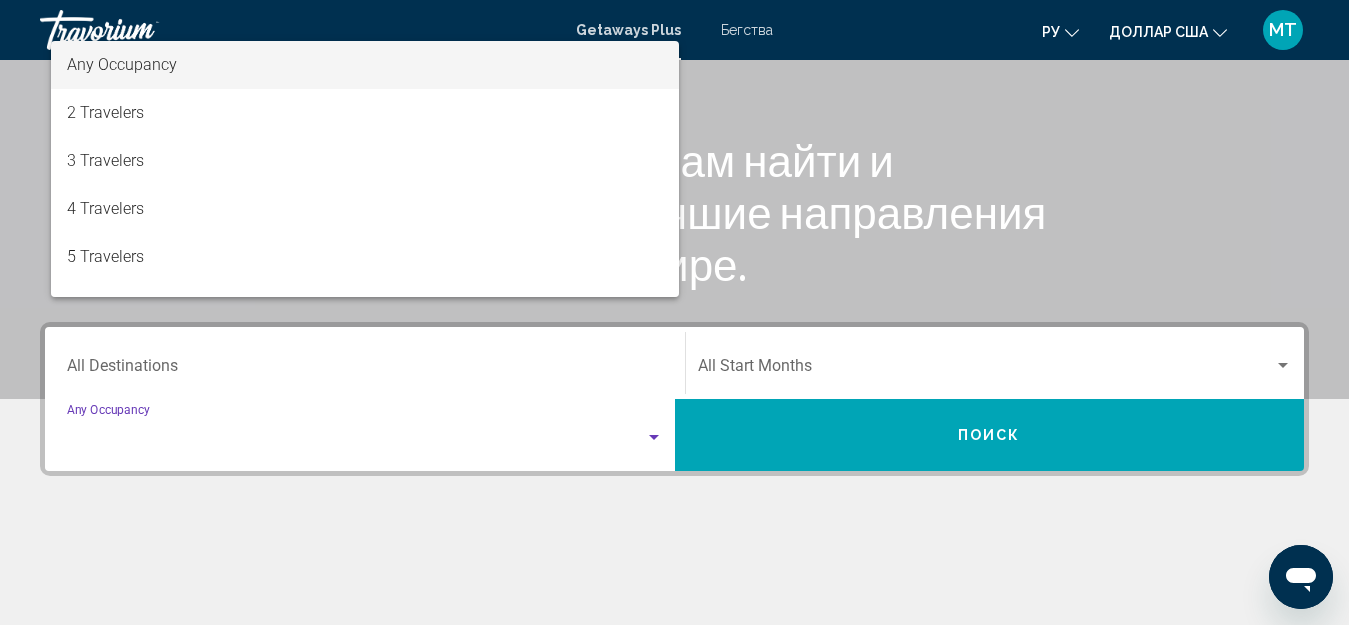 scroll, scrollTop: 458, scrollLeft: 0, axis: vertical 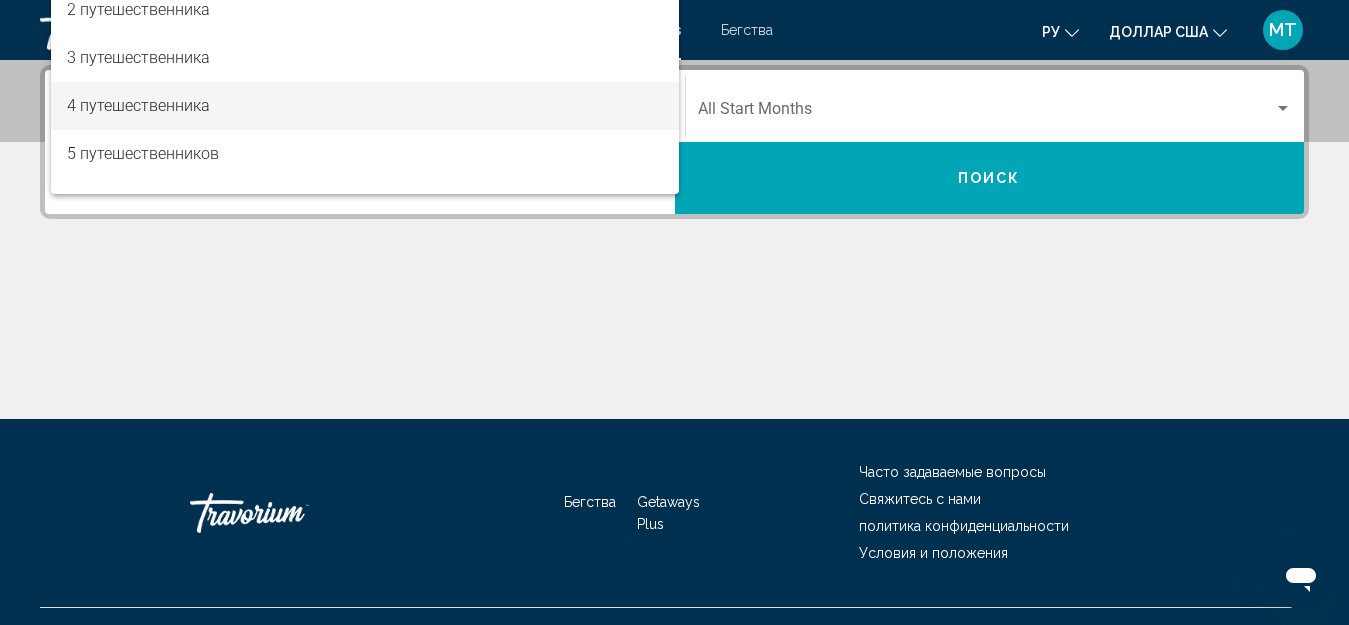click on "4 путешественника" at bounding box center (138, 105) 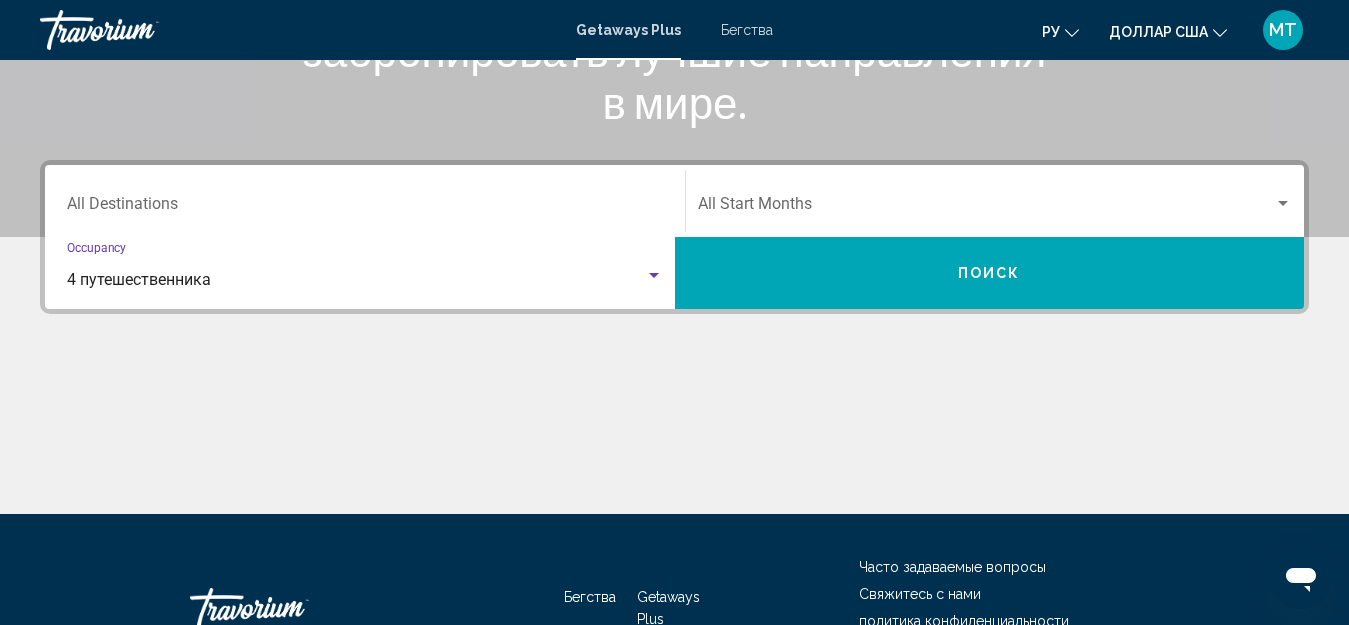 scroll, scrollTop: 197, scrollLeft: 0, axis: vertical 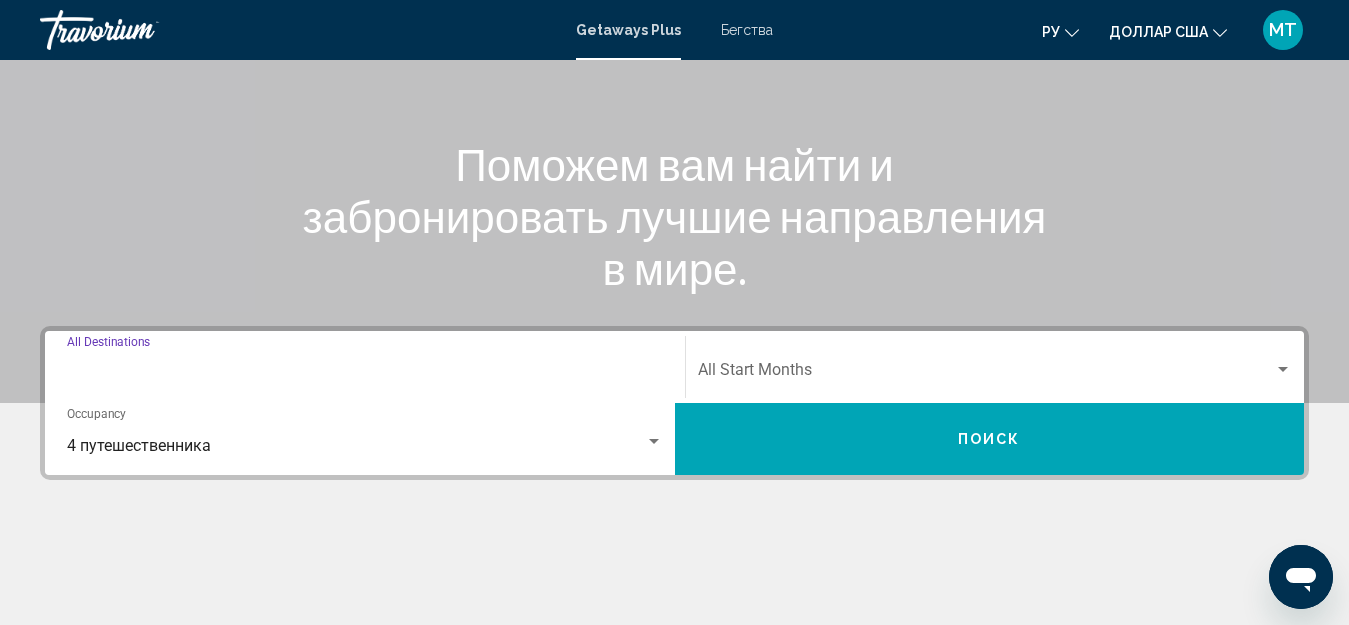 click on "Destination All Destinations" at bounding box center (365, 374) 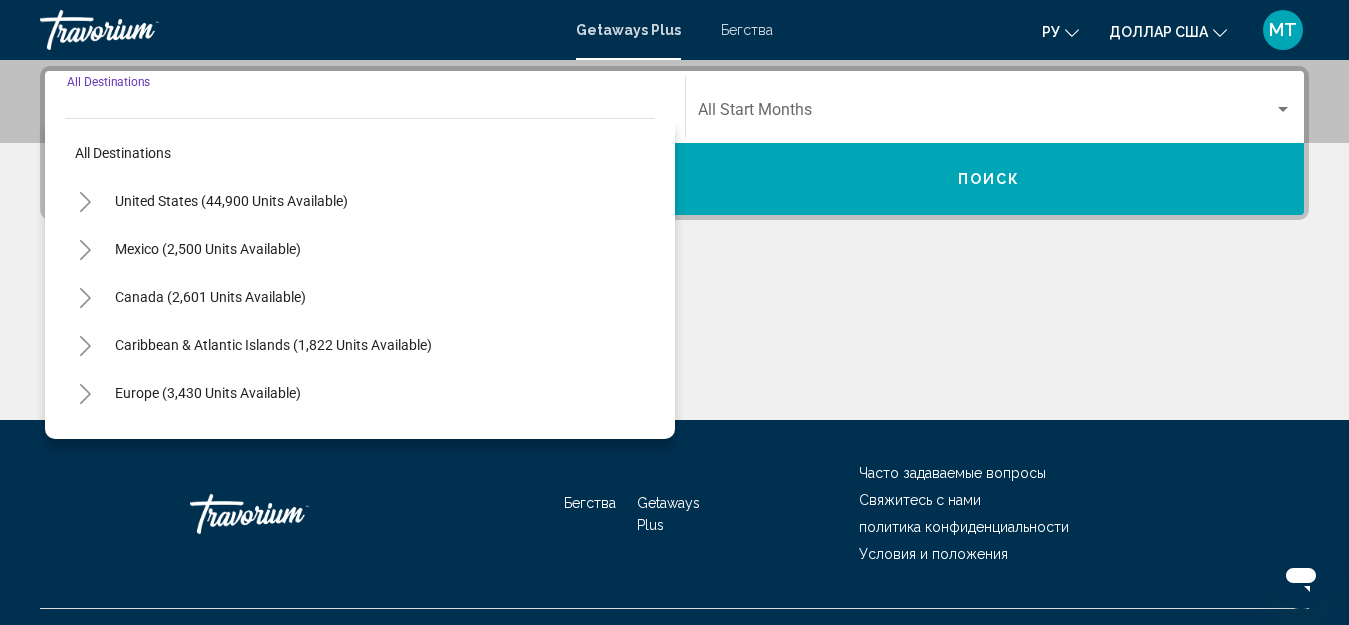 scroll, scrollTop: 458, scrollLeft: 0, axis: vertical 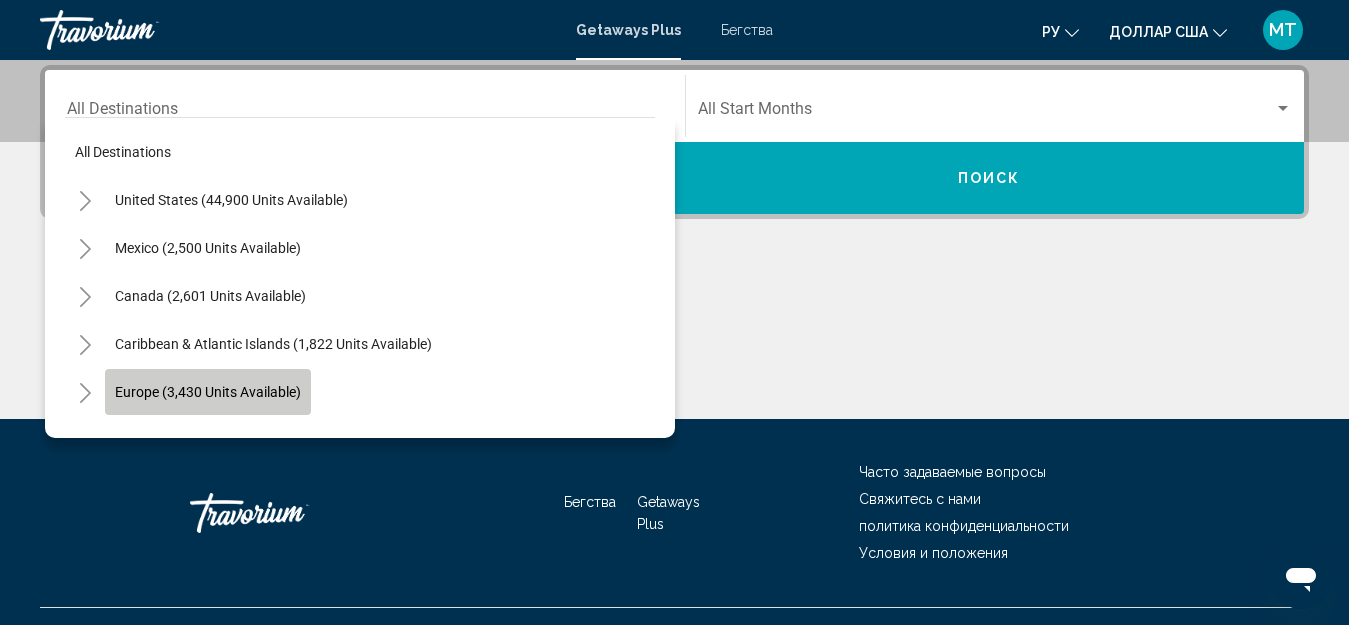 click on "Europe (3,430 units available)" 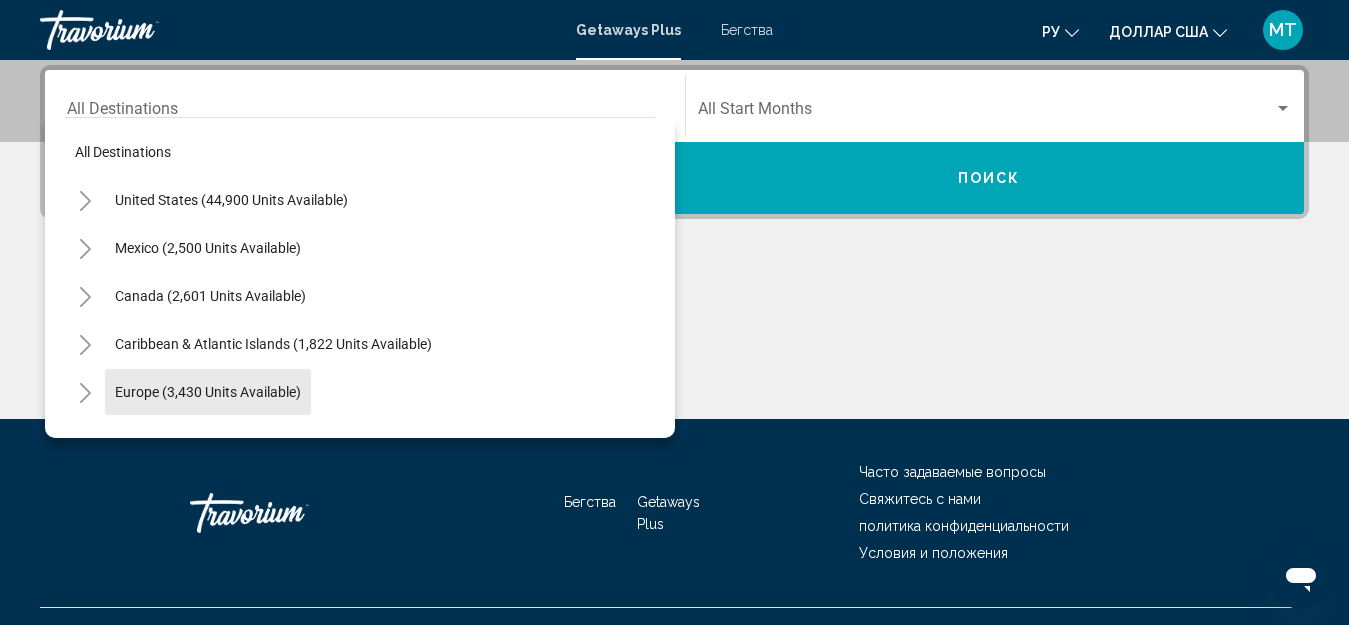 type on "**********" 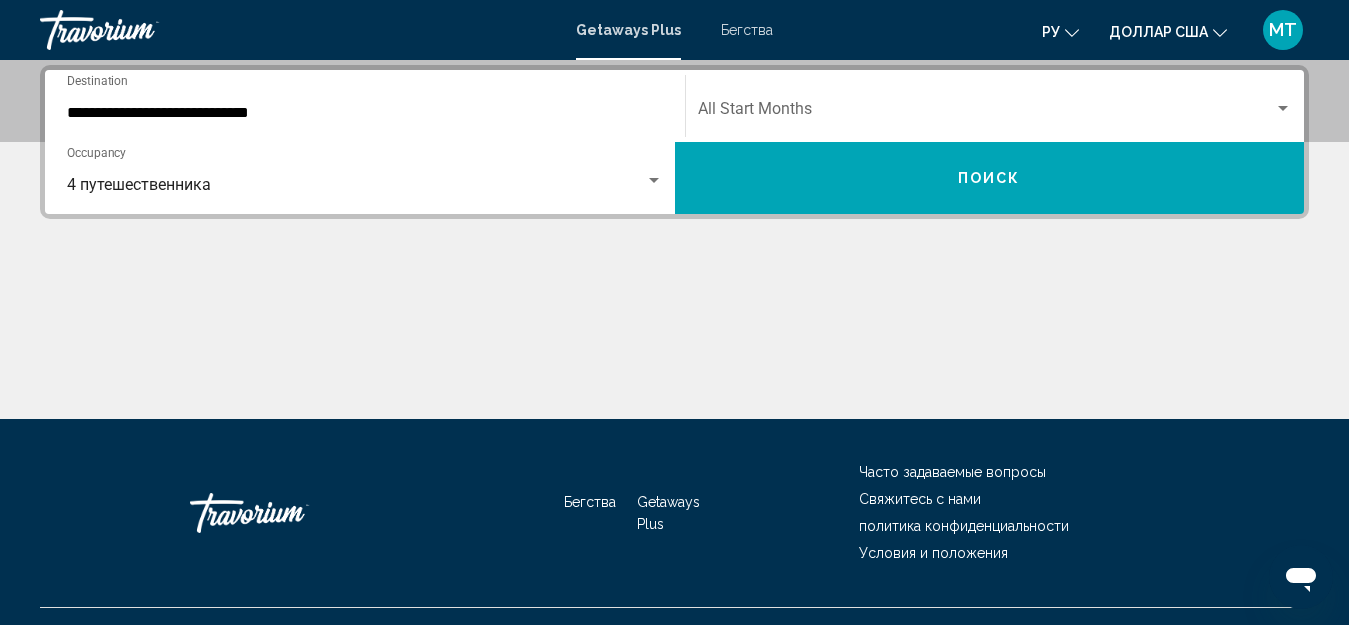 click on "Start Month All Start Months" 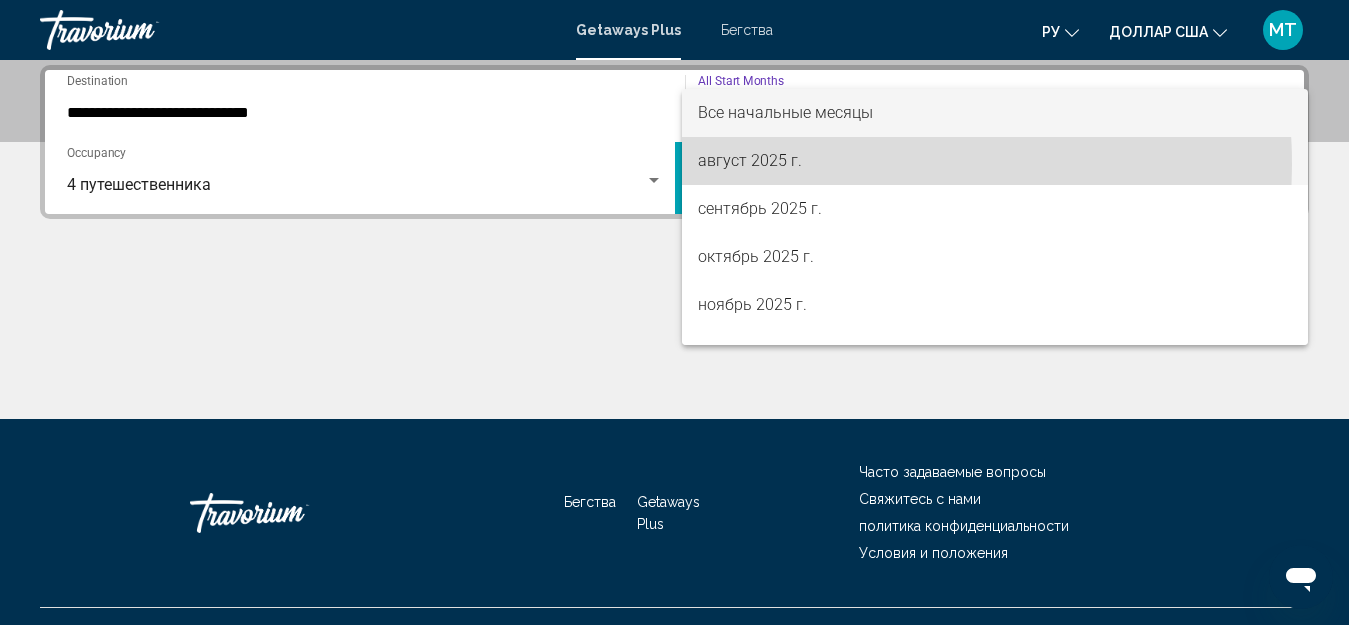 click on "август 2025 г." at bounding box center (750, 160) 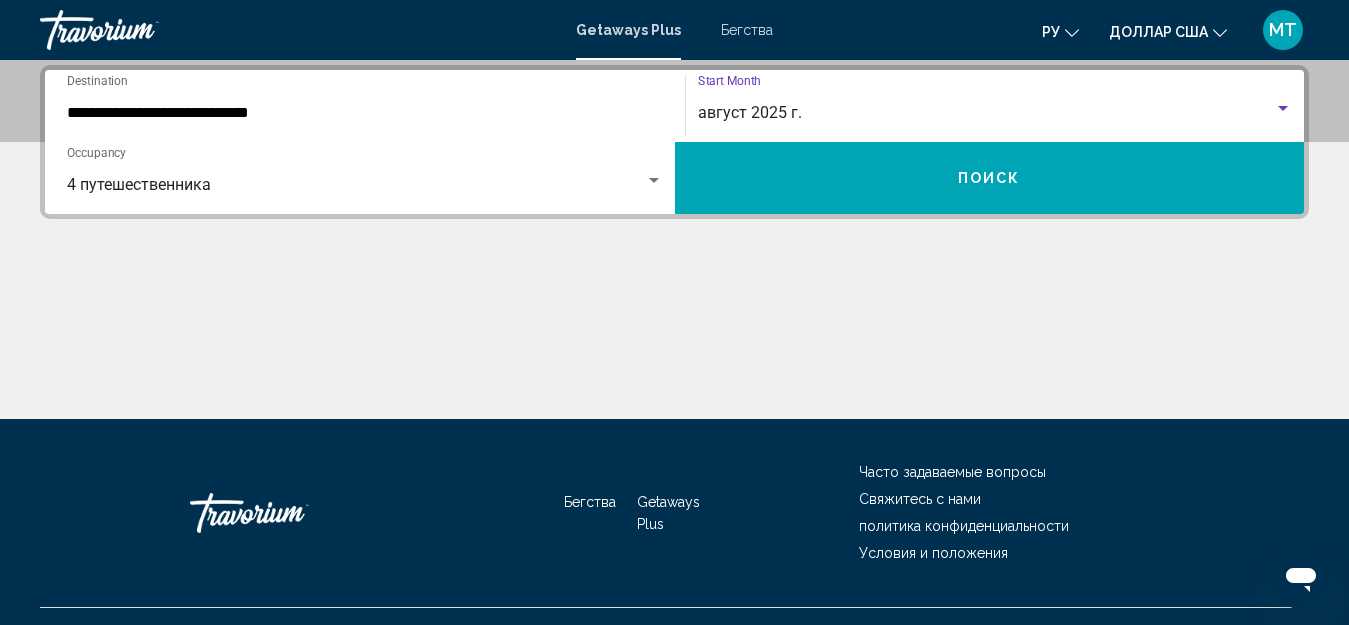 click on "Поиск" at bounding box center (990, 178) 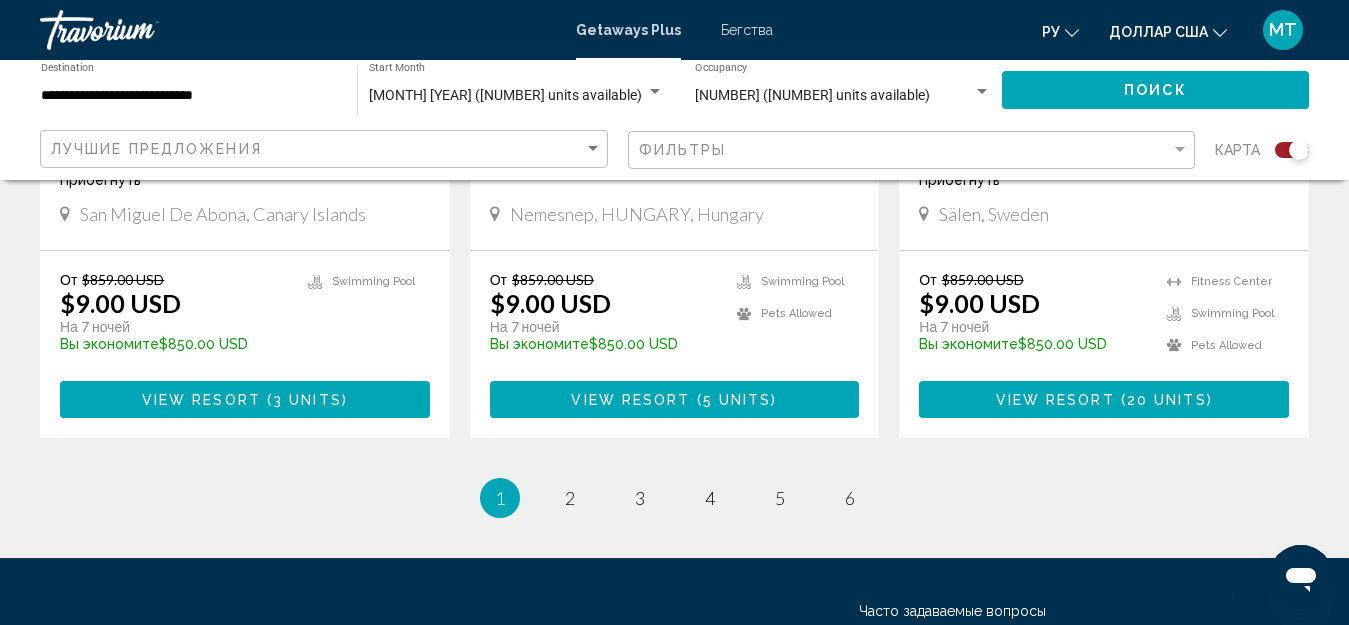 scroll, scrollTop: 3200, scrollLeft: 0, axis: vertical 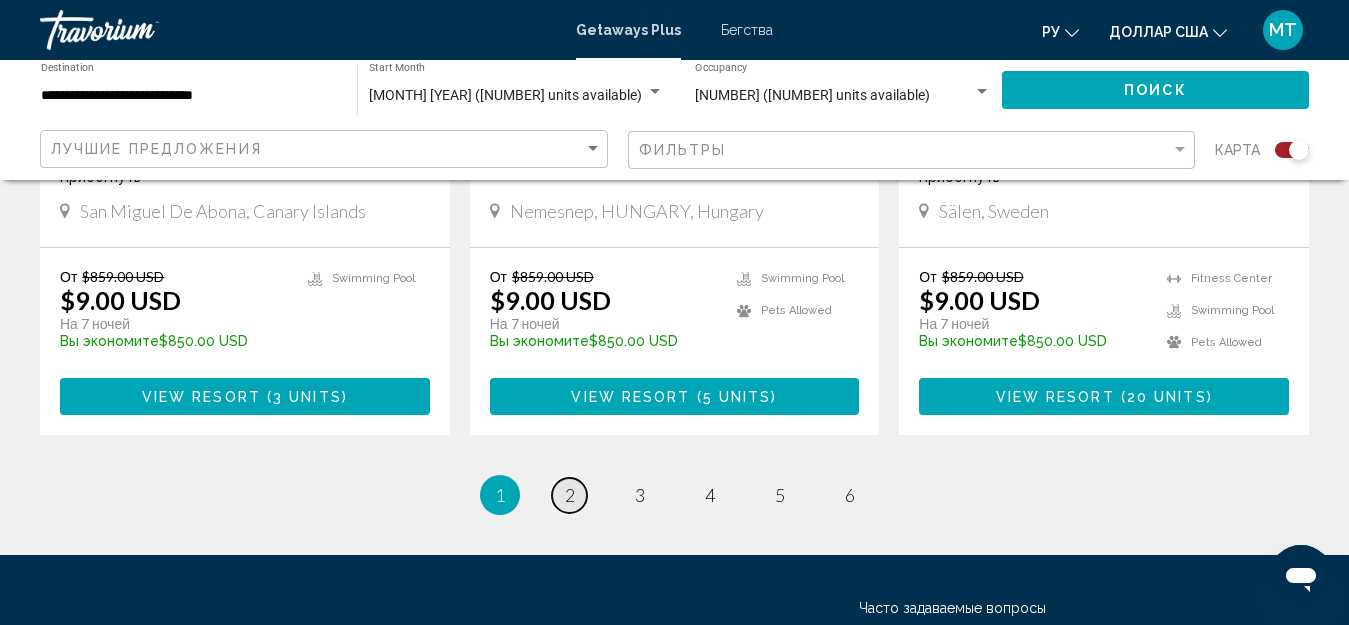 click on "2" at bounding box center (570, 495) 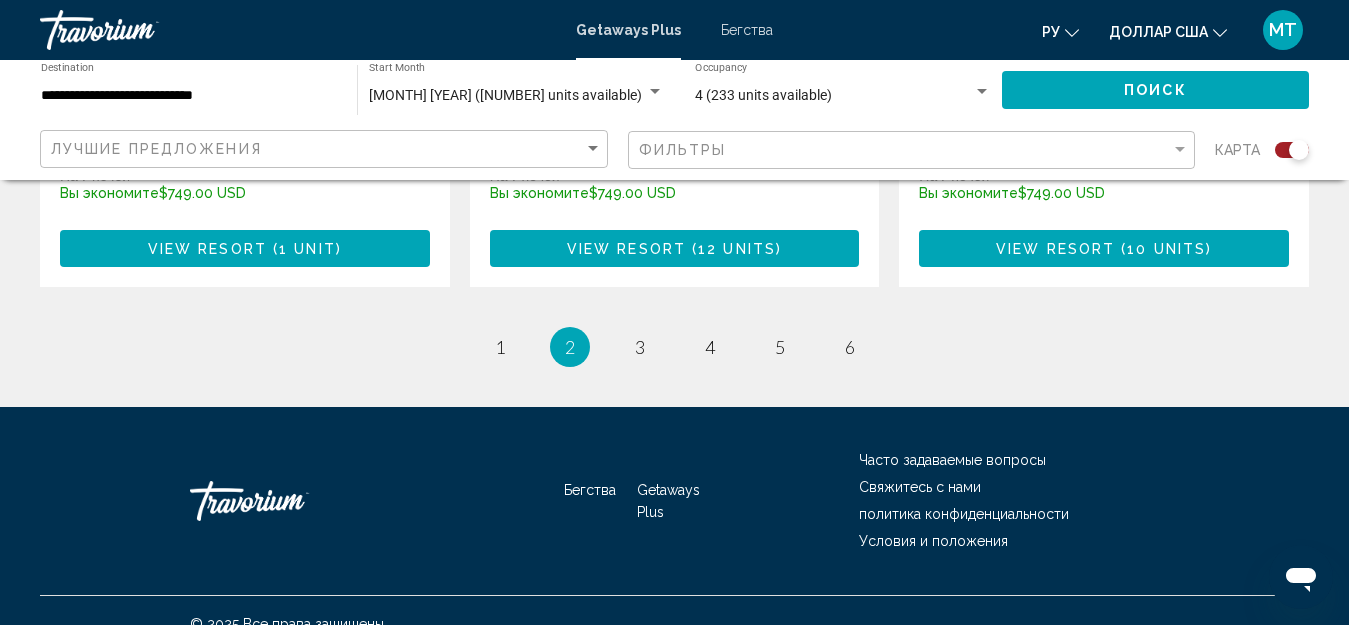scroll, scrollTop: 3315, scrollLeft: 0, axis: vertical 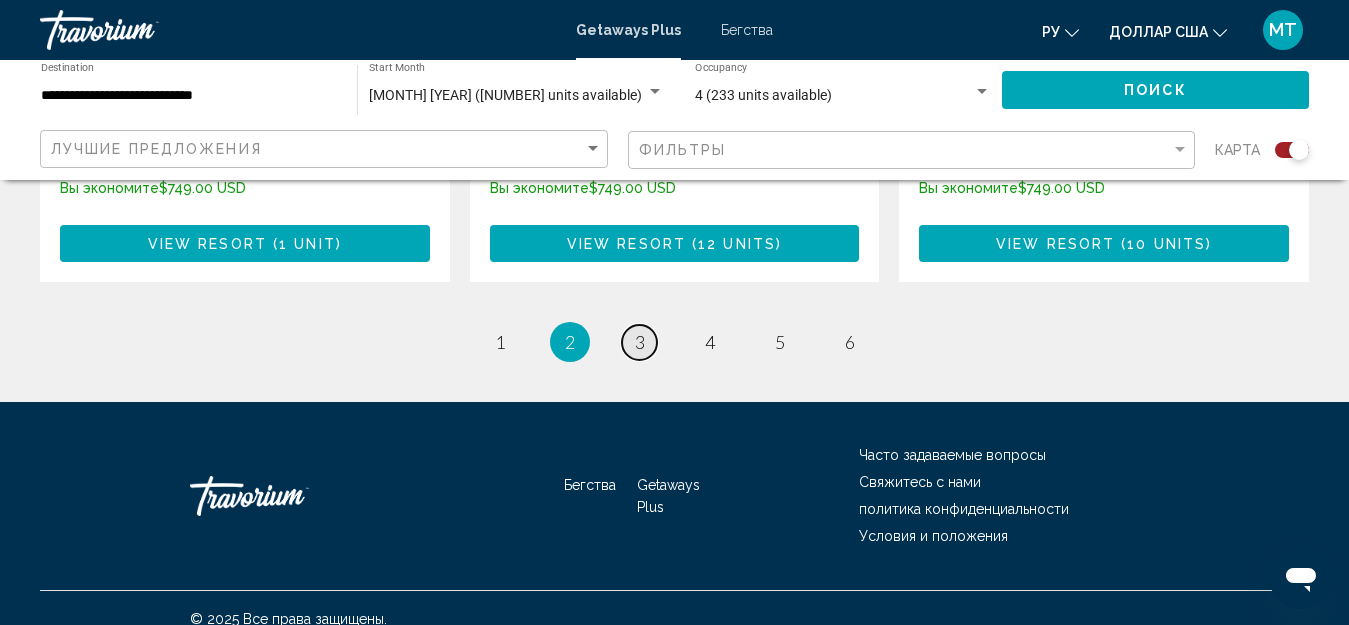 click on "3" at bounding box center (640, 342) 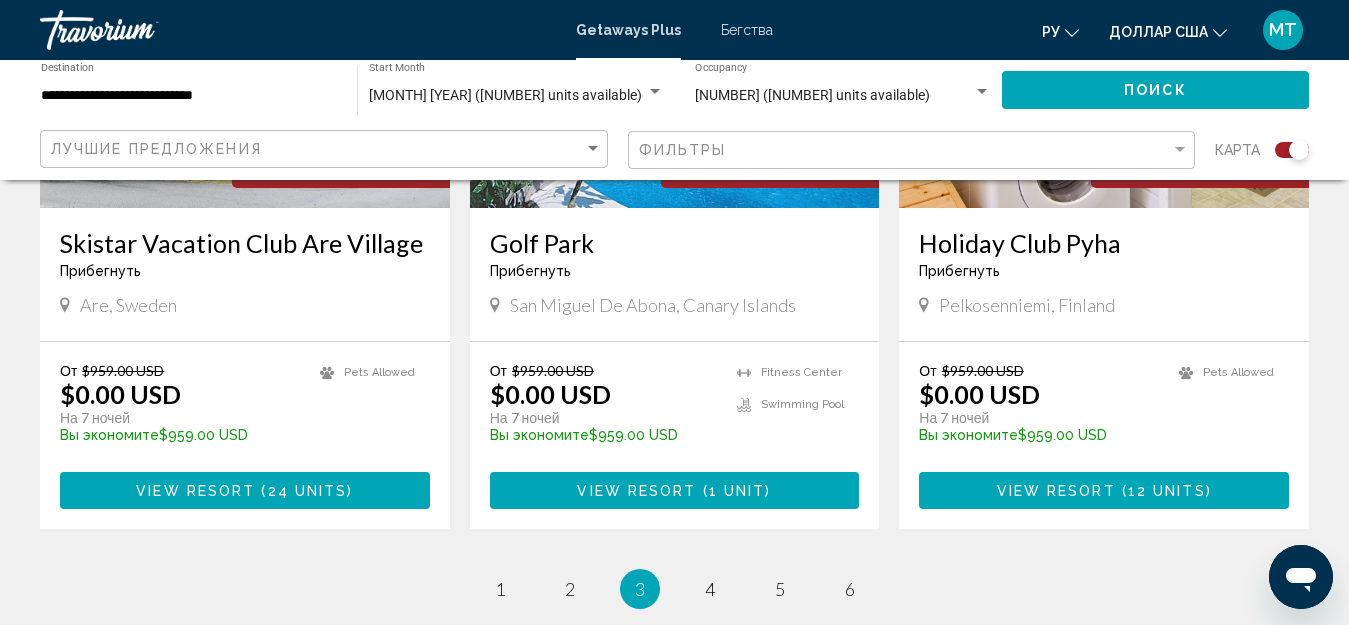 scroll, scrollTop: 3100, scrollLeft: 0, axis: vertical 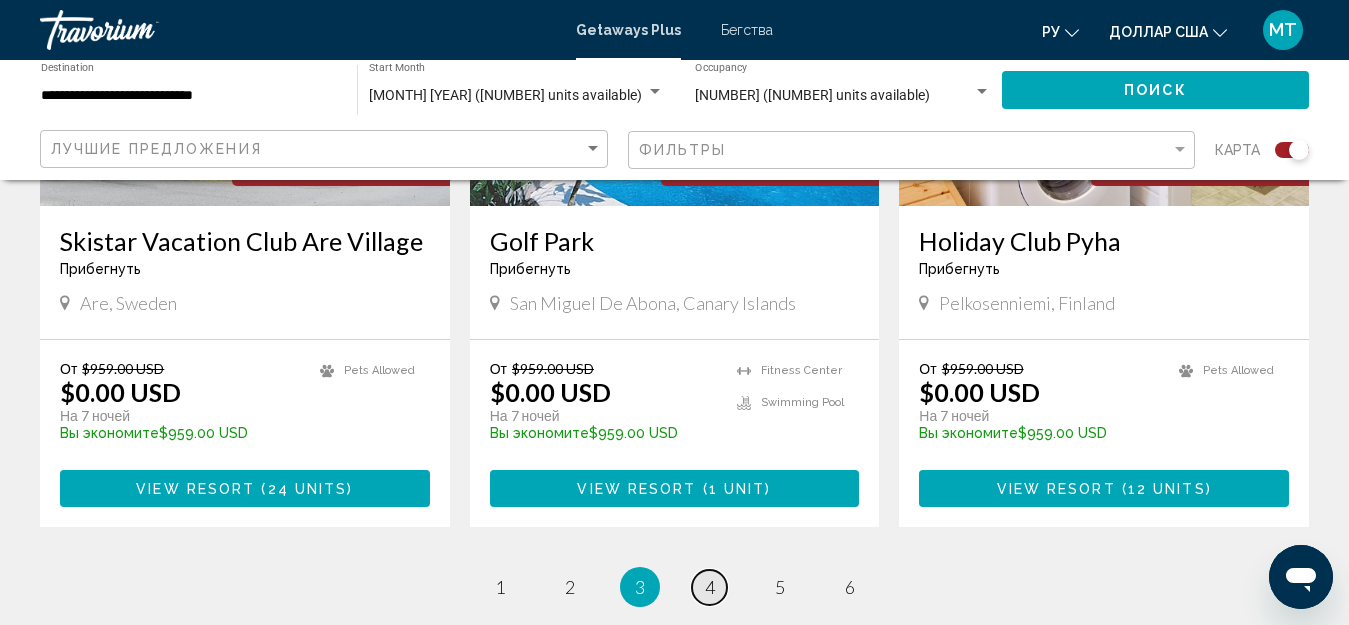 click on "4" at bounding box center [710, 587] 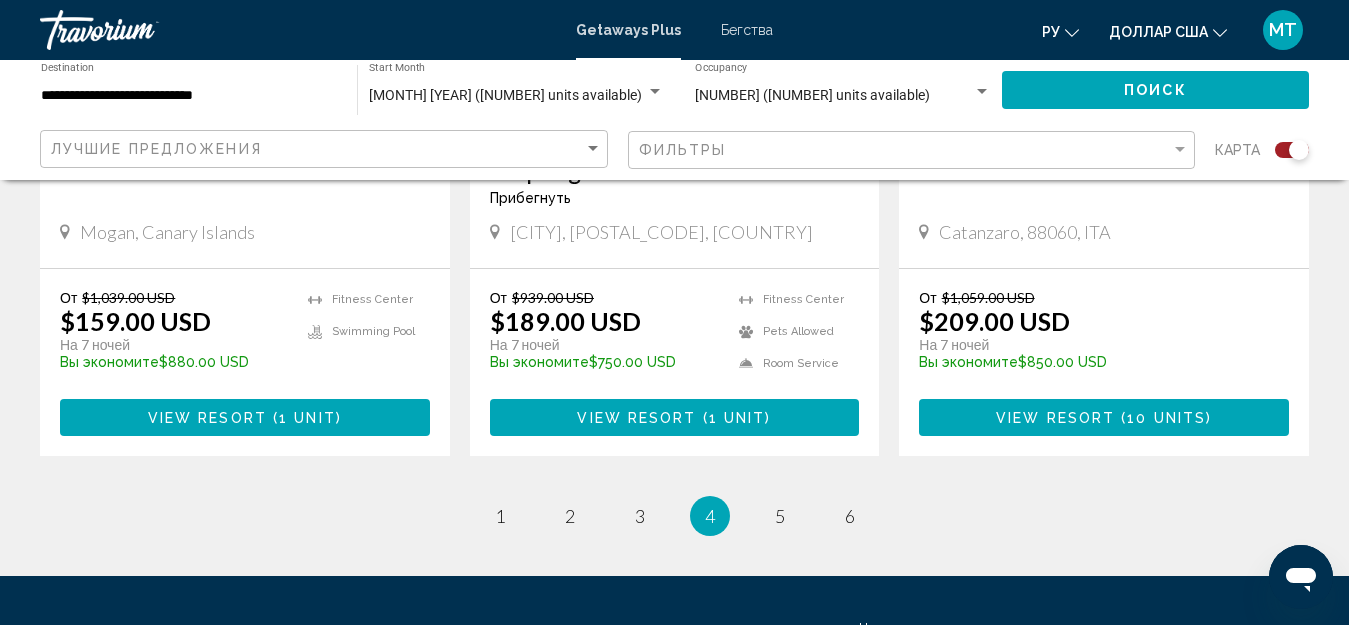 scroll, scrollTop: 3375, scrollLeft: 0, axis: vertical 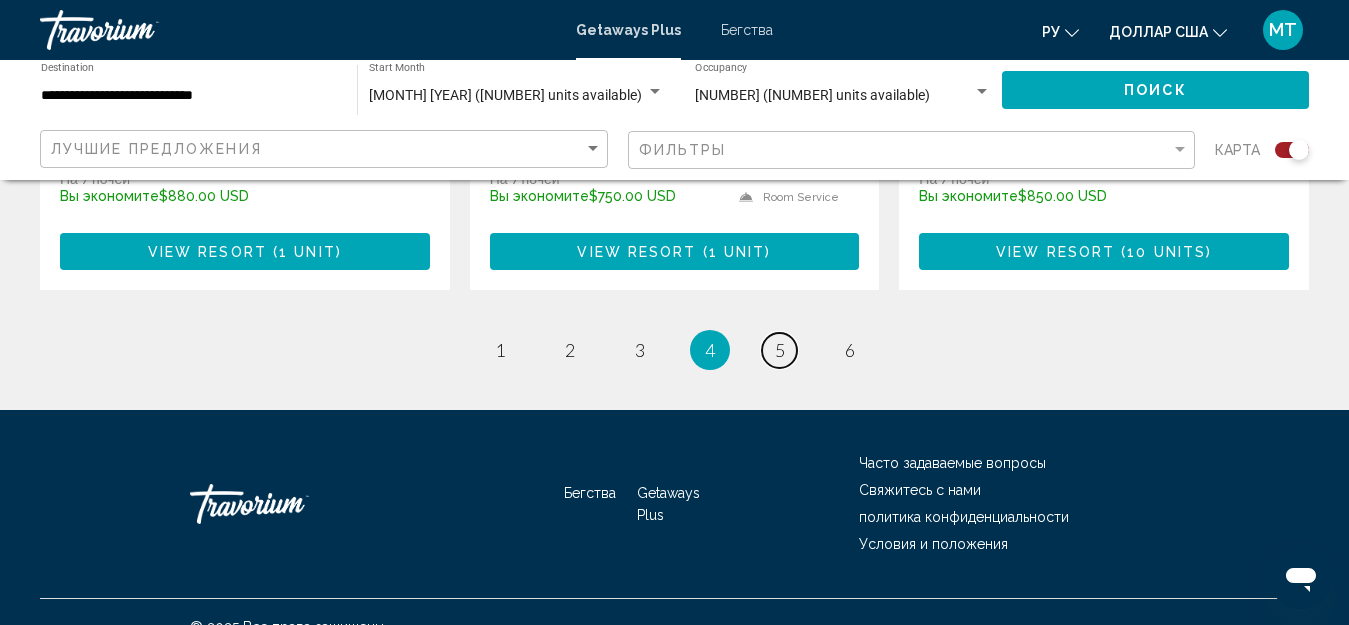 click on "page  5" at bounding box center (779, 350) 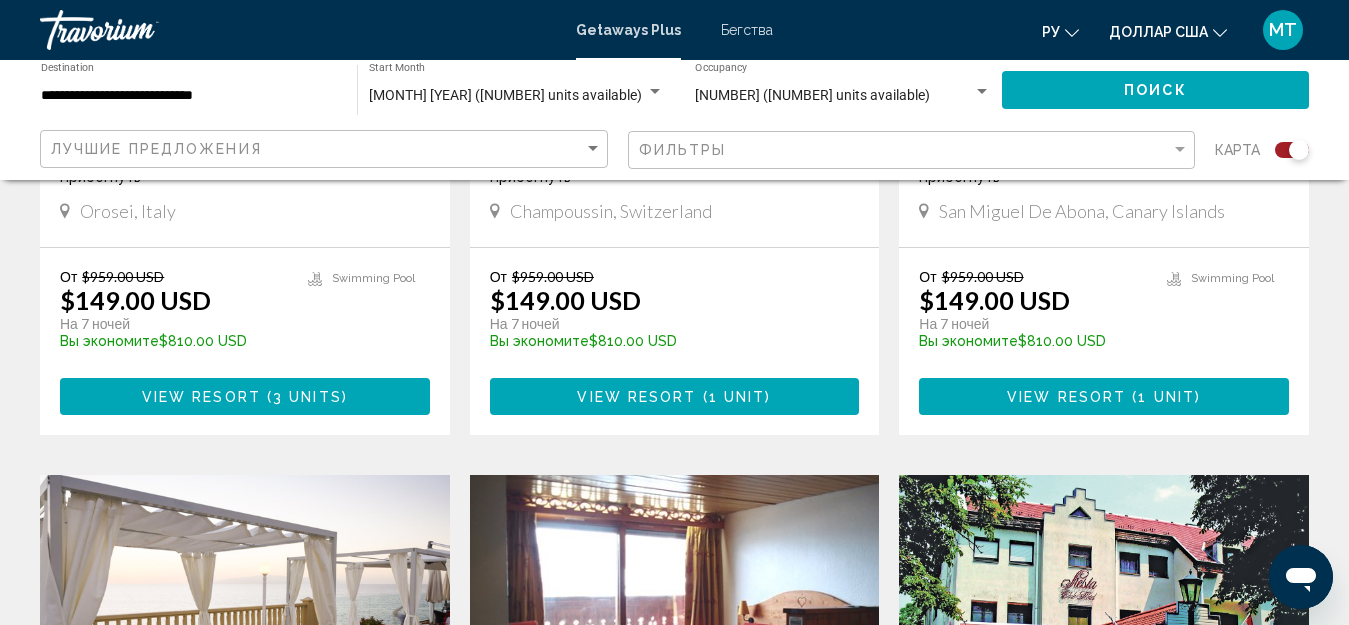 scroll, scrollTop: 1460, scrollLeft: 0, axis: vertical 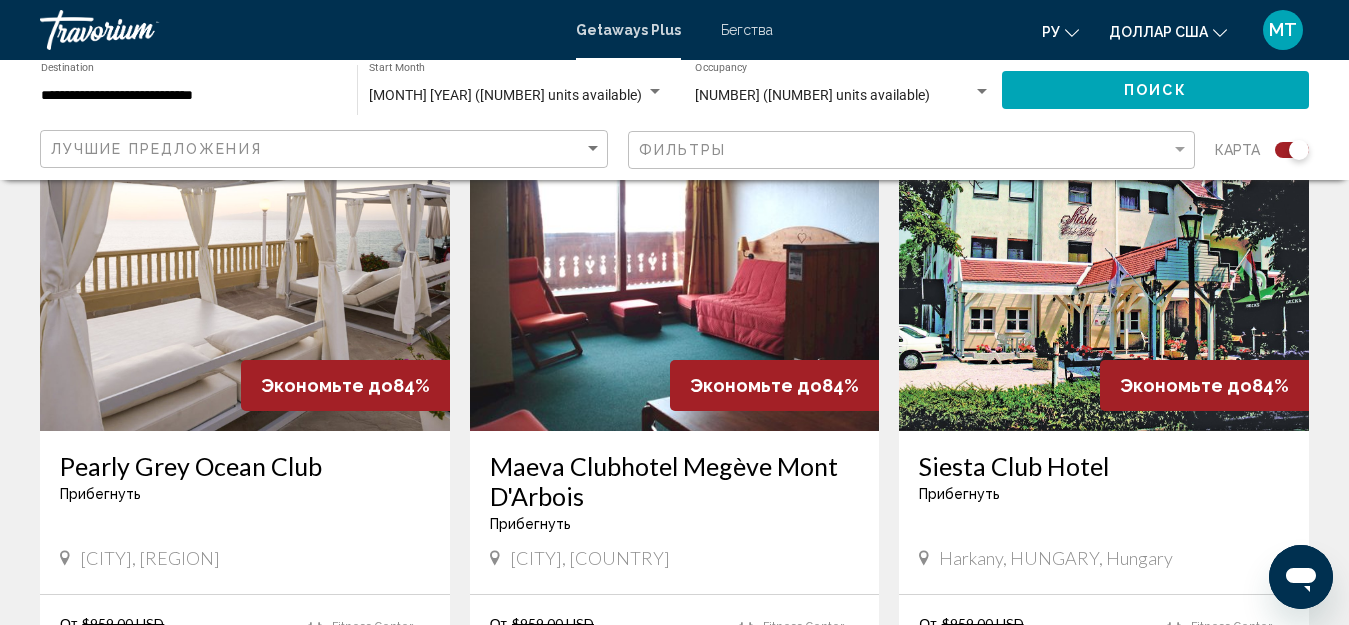 click on "Maeva Clubhotel Megève Mont D'Arbois" at bounding box center (675, 481) 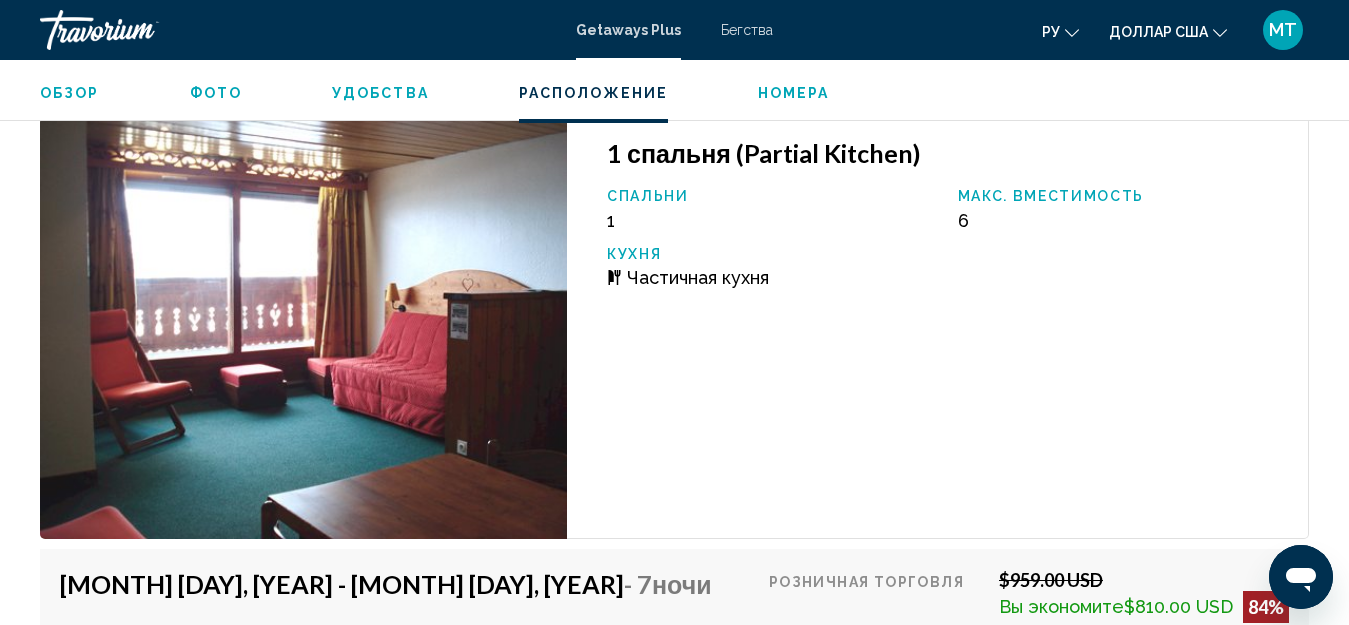 scroll, scrollTop: 3422, scrollLeft: 0, axis: vertical 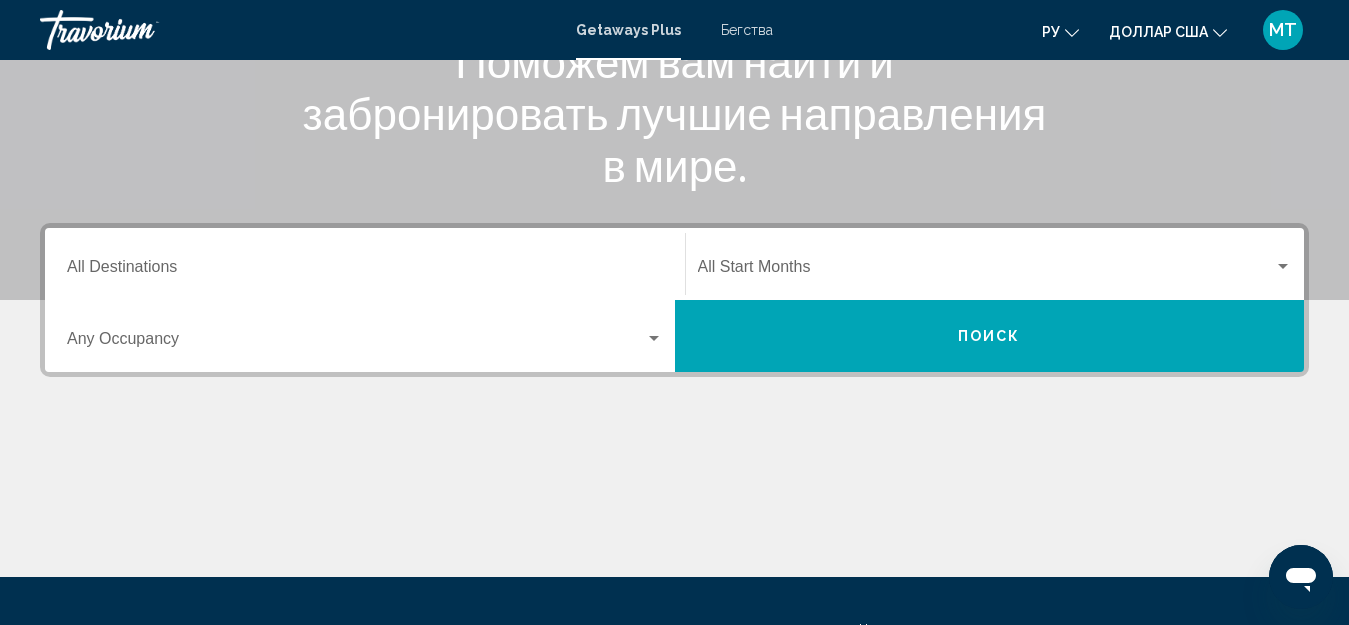 click on "Destination All Destinations" at bounding box center (365, 271) 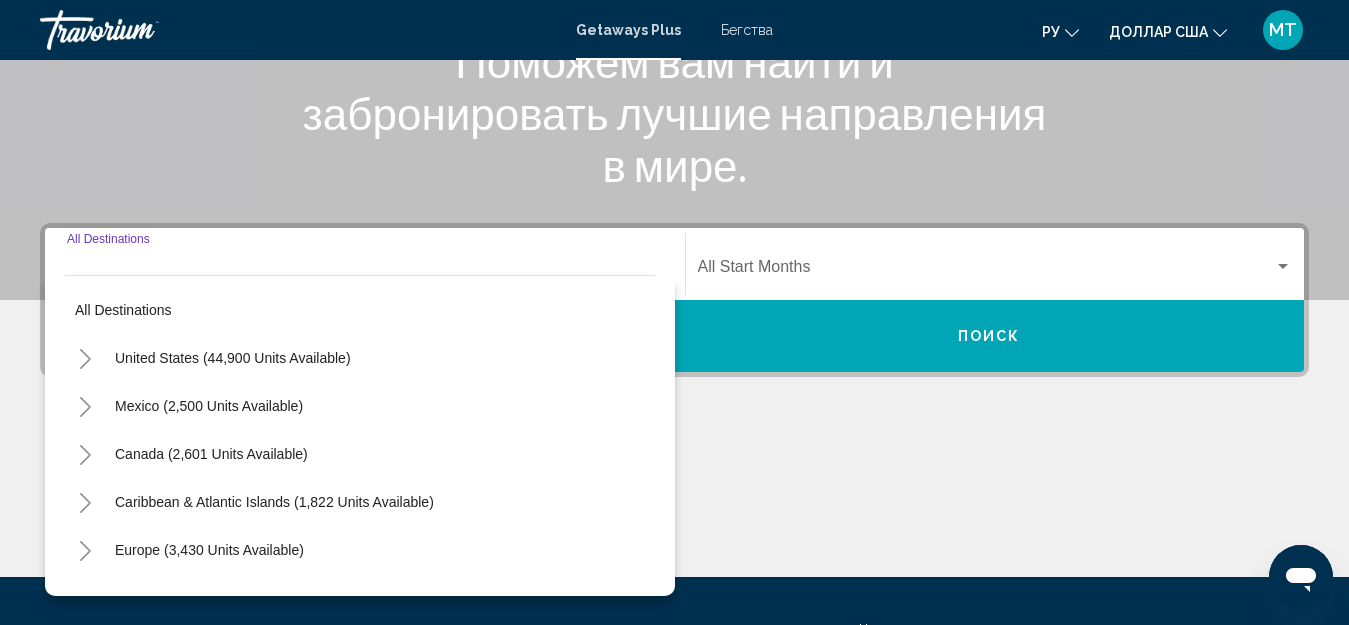 scroll, scrollTop: 458, scrollLeft: 0, axis: vertical 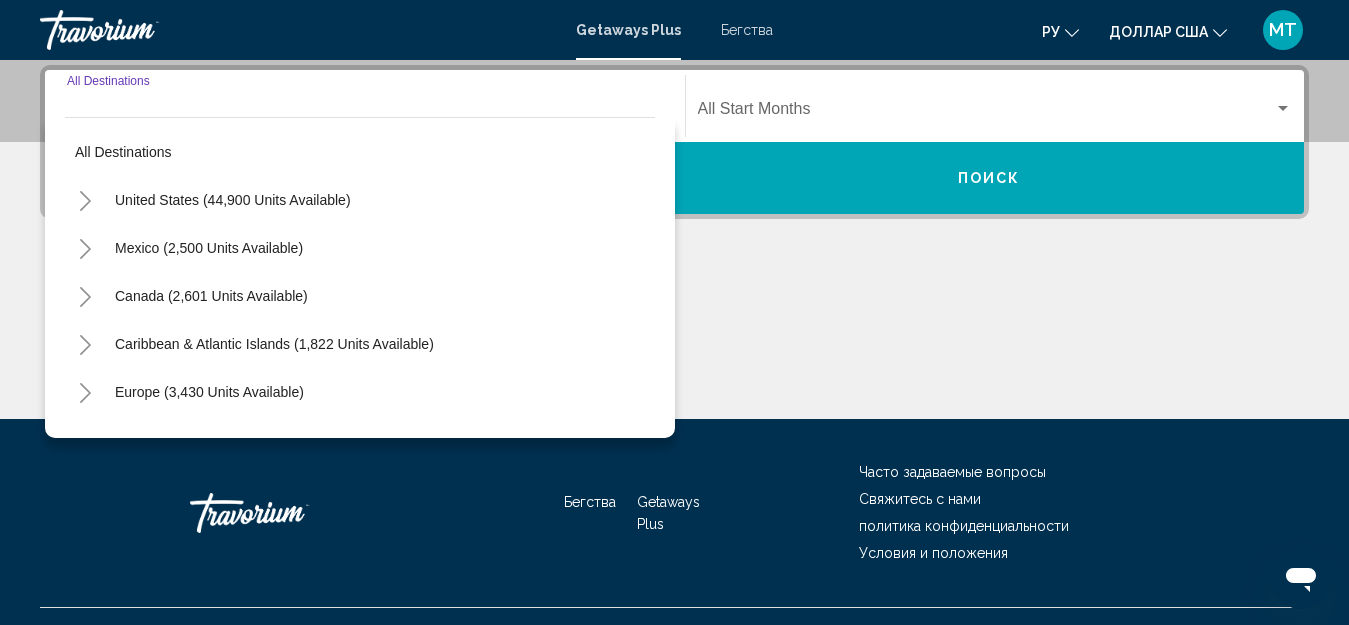click on "Europe (3,430 units available)" at bounding box center [208, 440] 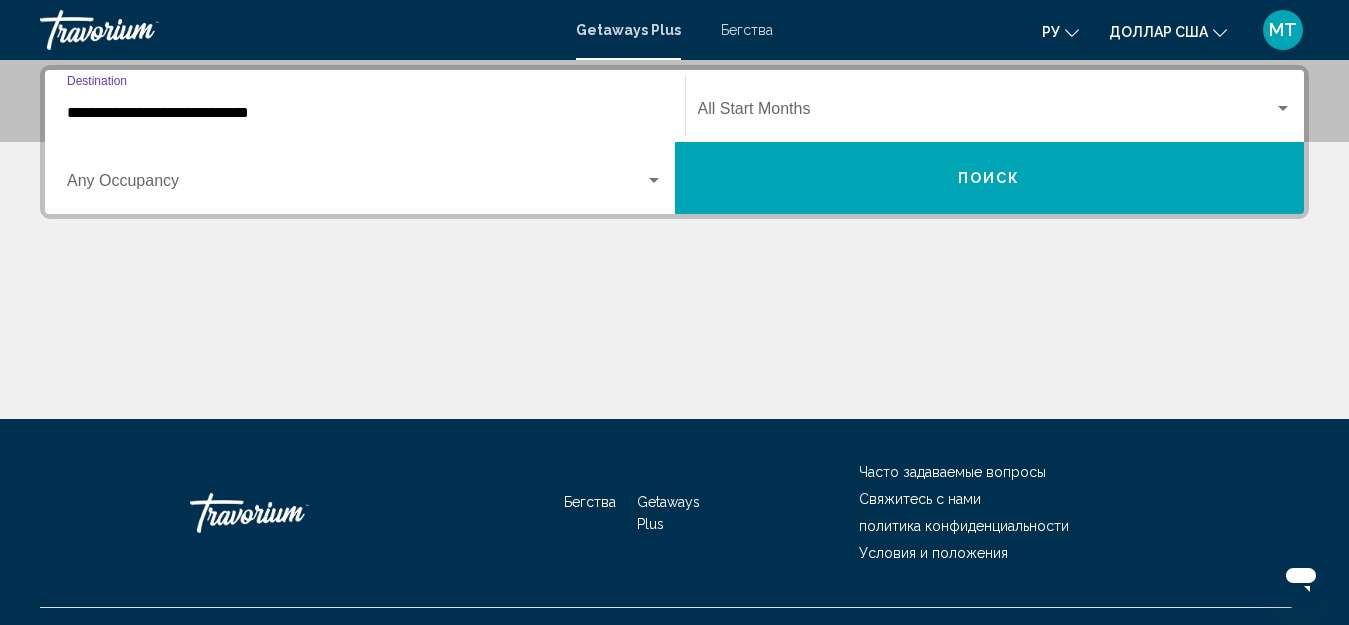 click at bounding box center (356, 185) 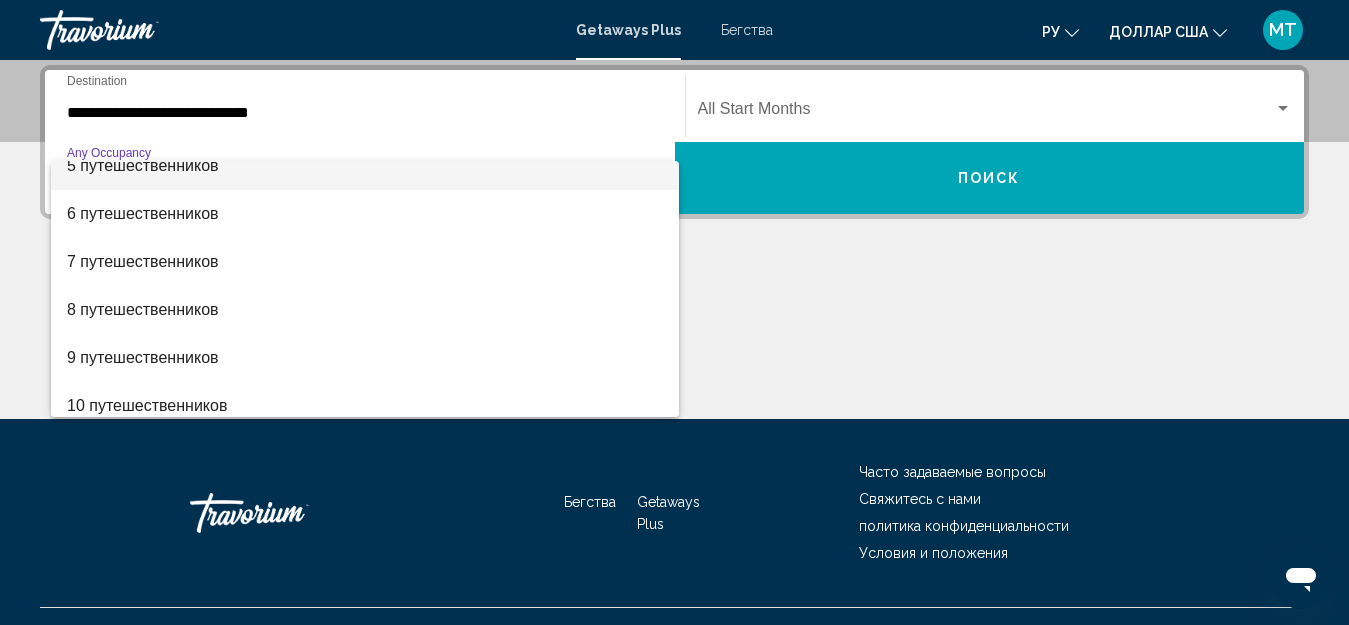 scroll, scrollTop: 224, scrollLeft: 0, axis: vertical 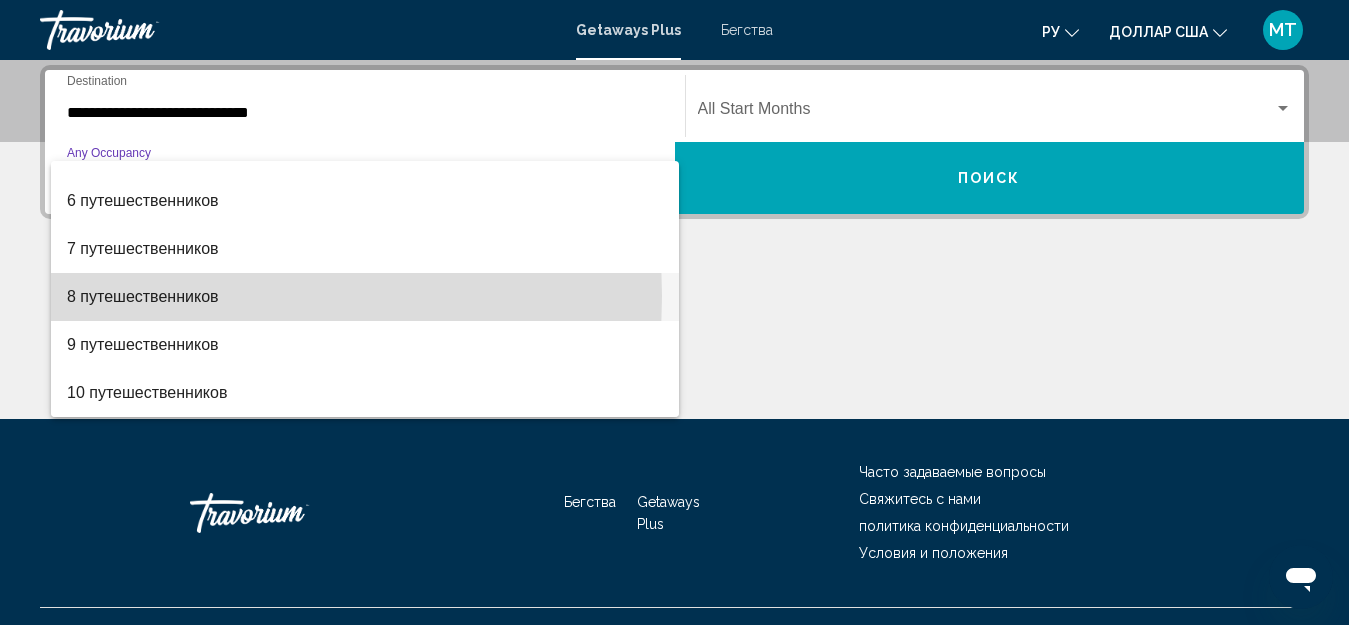 click on "8 путешественников" at bounding box center (143, 296) 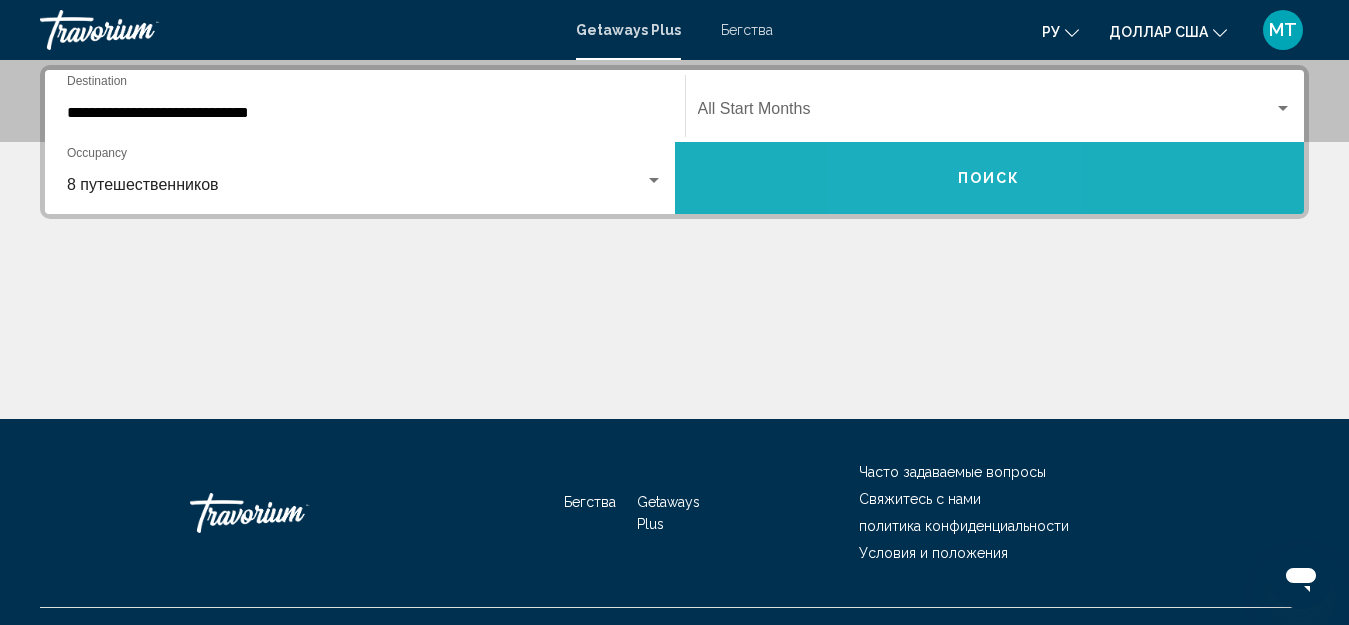 click on "Поиск" at bounding box center (990, 178) 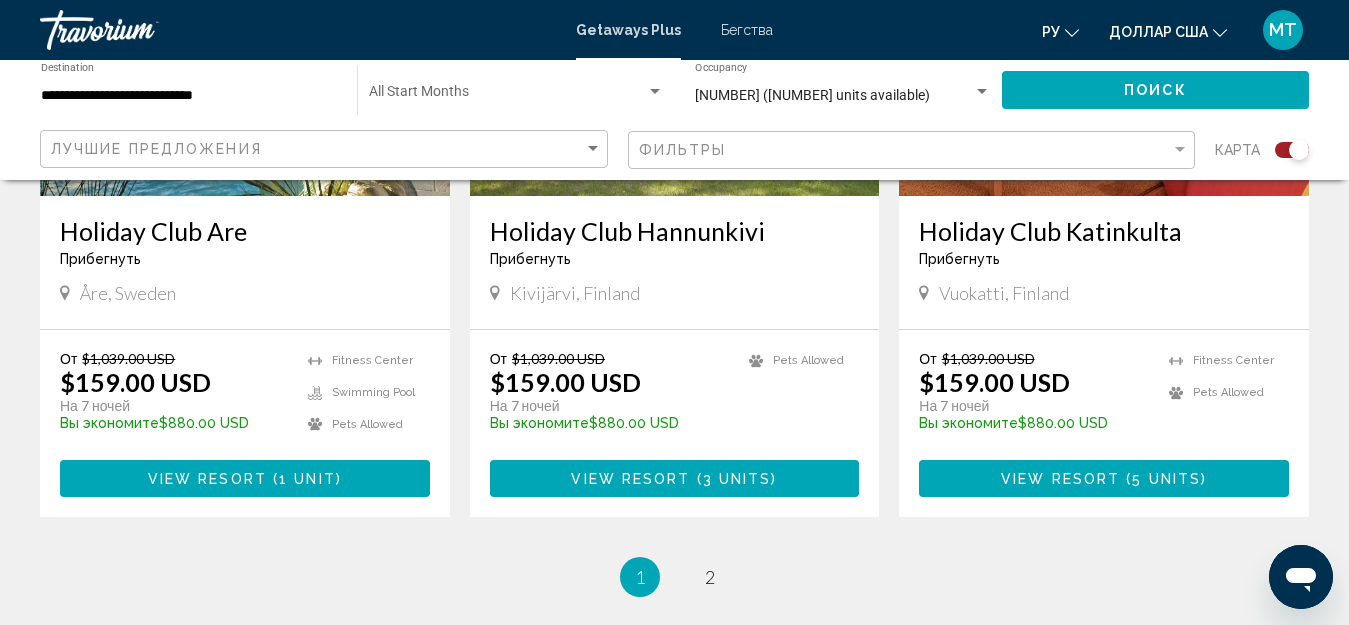 scroll, scrollTop: 3300, scrollLeft: 0, axis: vertical 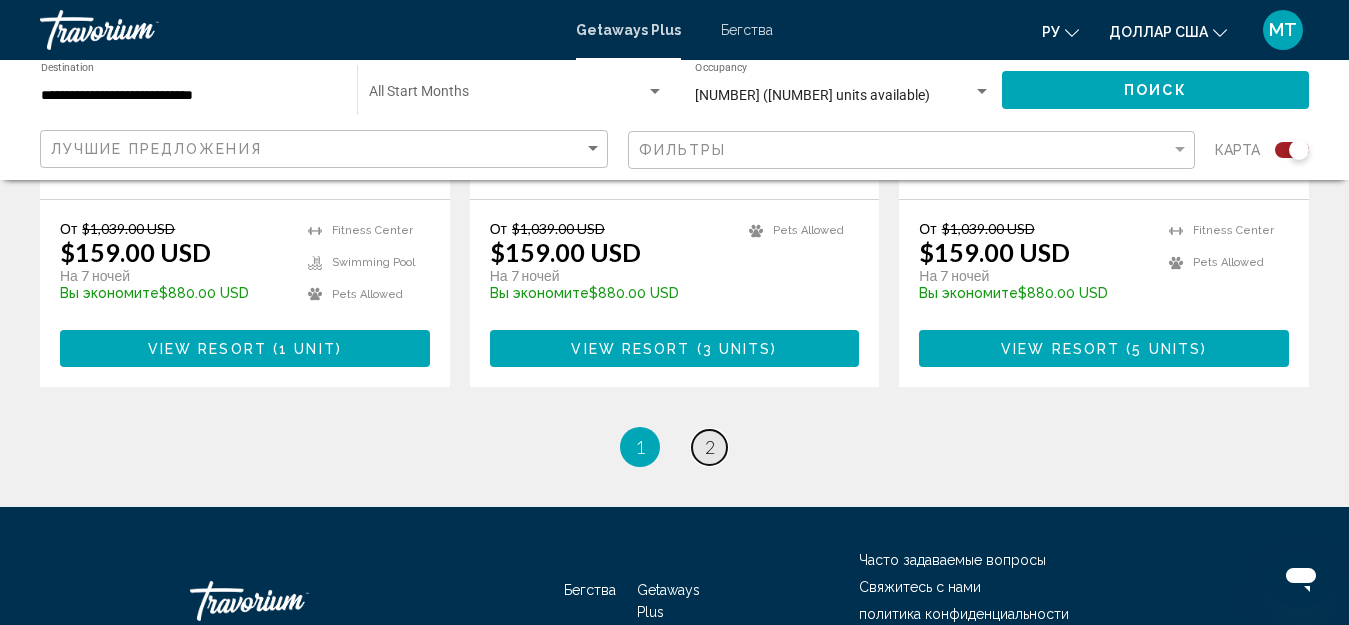 click on "2" at bounding box center [710, 447] 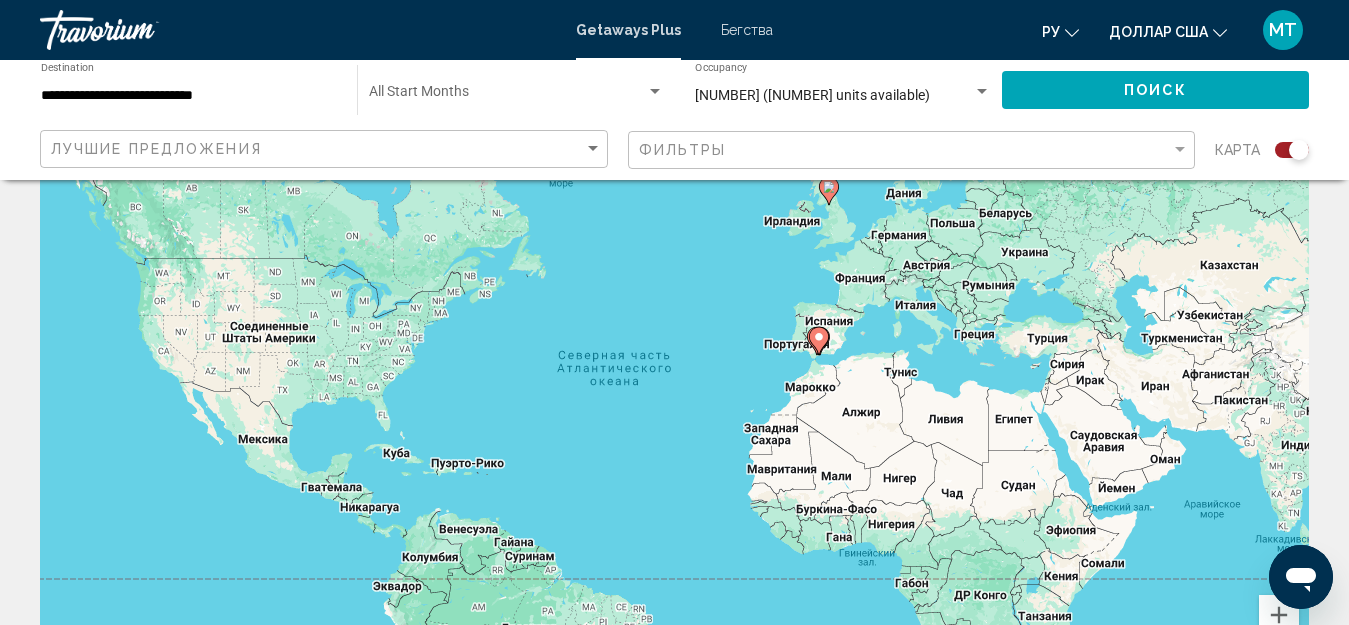 scroll, scrollTop: 0, scrollLeft: 0, axis: both 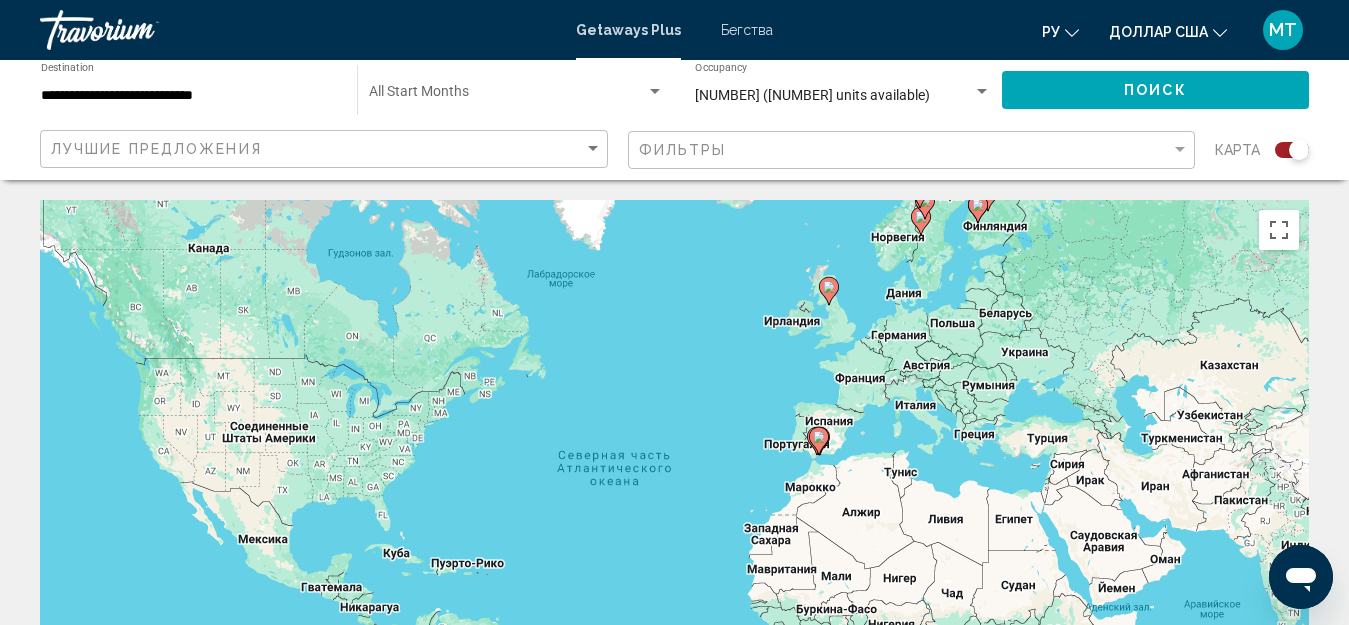 click on "Фильтры" 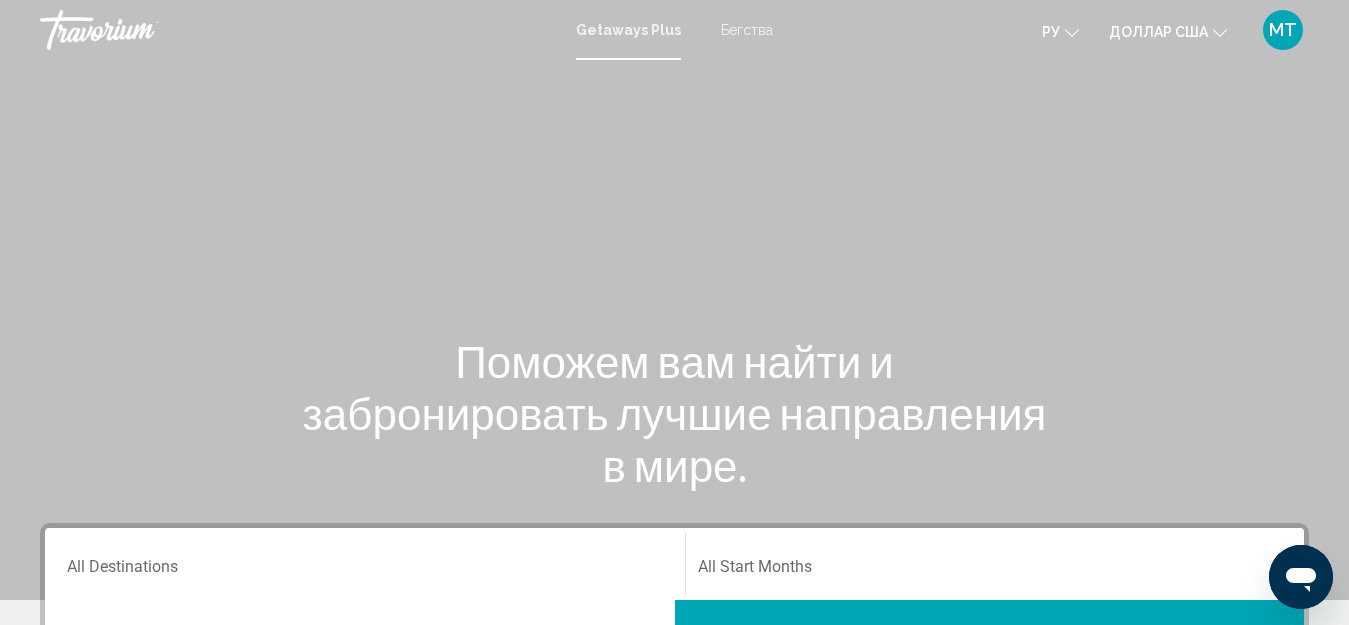 click on "Бегства" at bounding box center (747, 30) 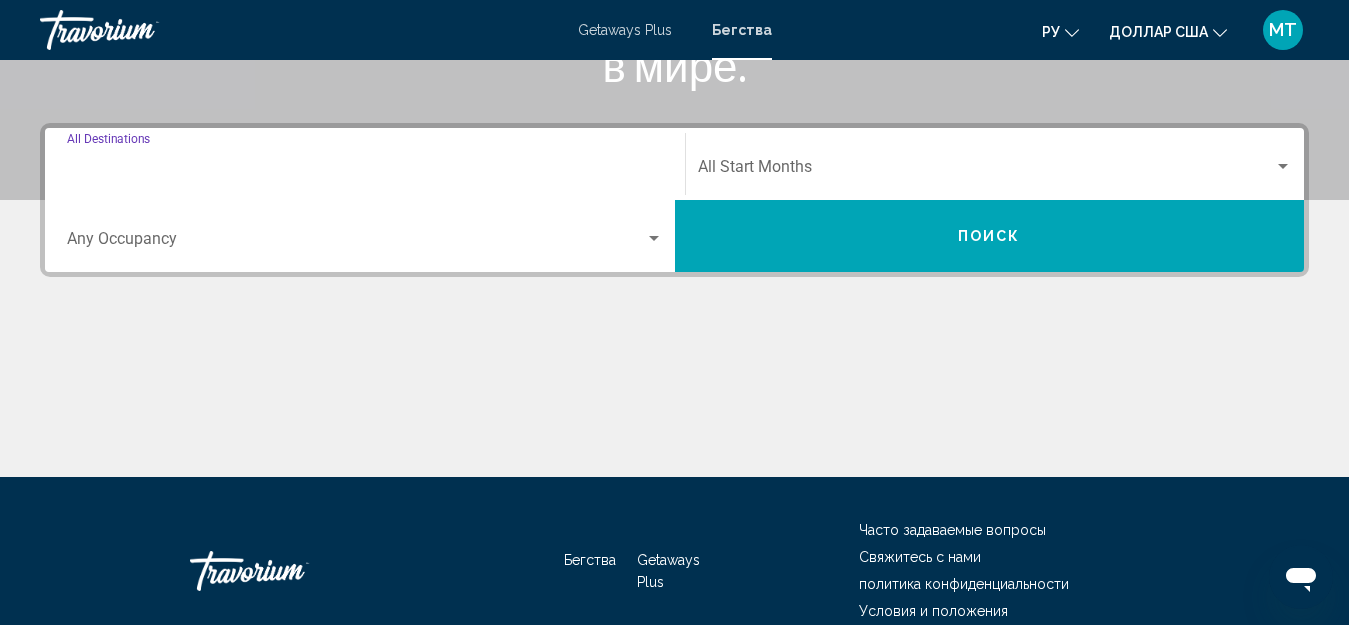 click on "Destination All Destinations" at bounding box center [365, 171] 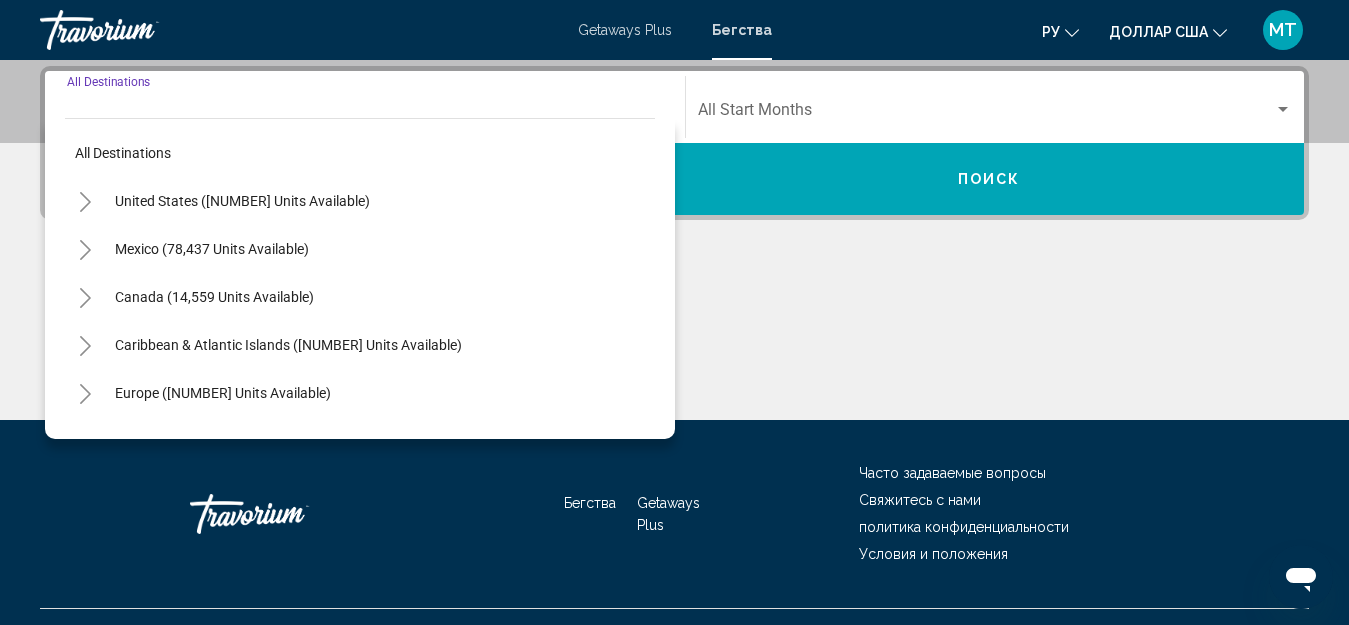 scroll, scrollTop: 458, scrollLeft: 0, axis: vertical 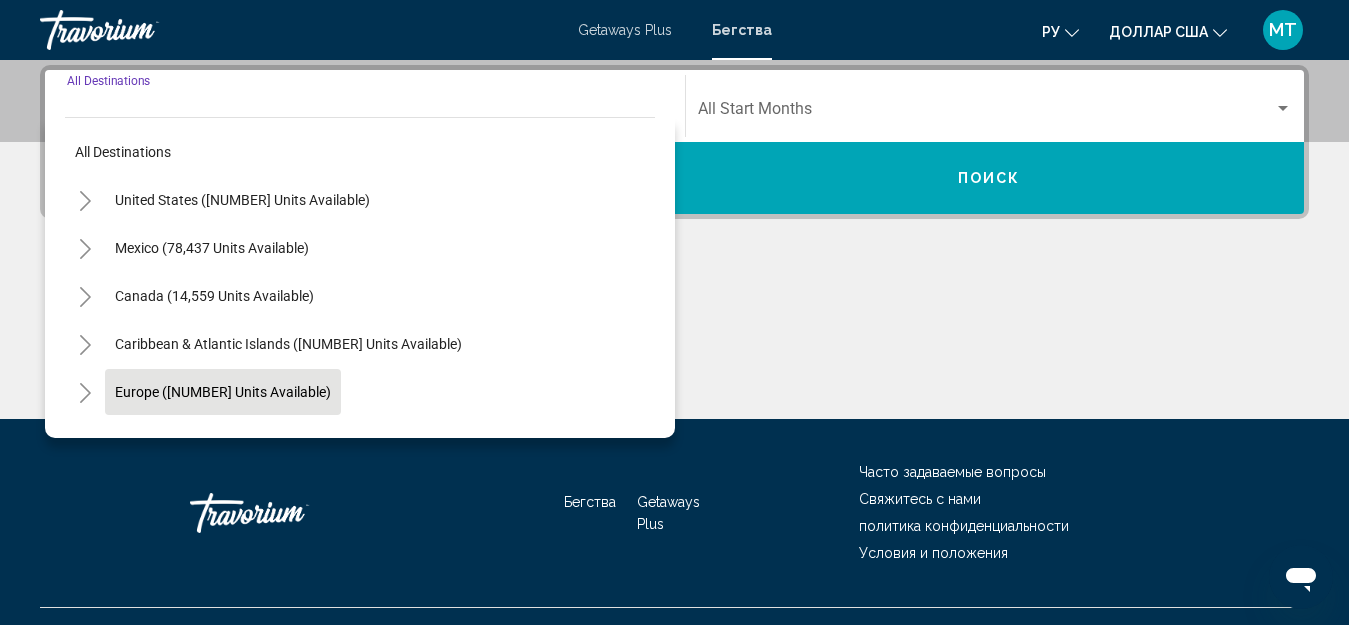 click on "[CONTINENT] ([NUMBER] units available)" at bounding box center (214, 440) 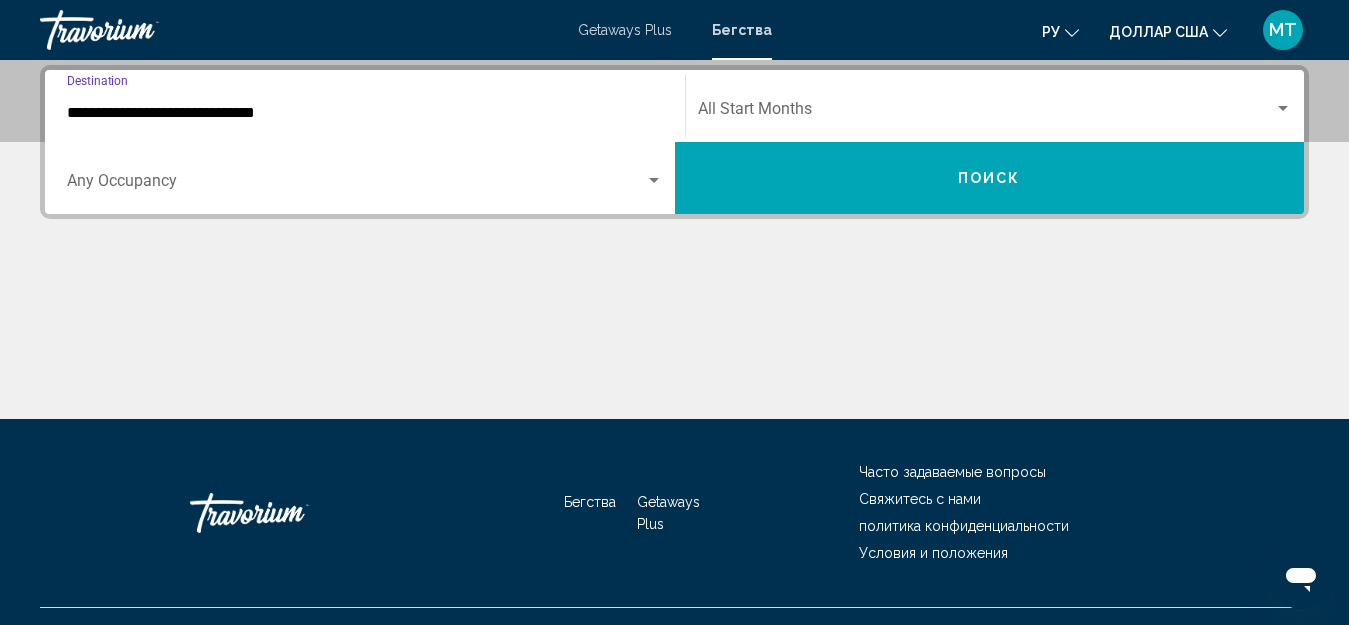 click on "Occupancy Any Occupancy" at bounding box center (365, 178) 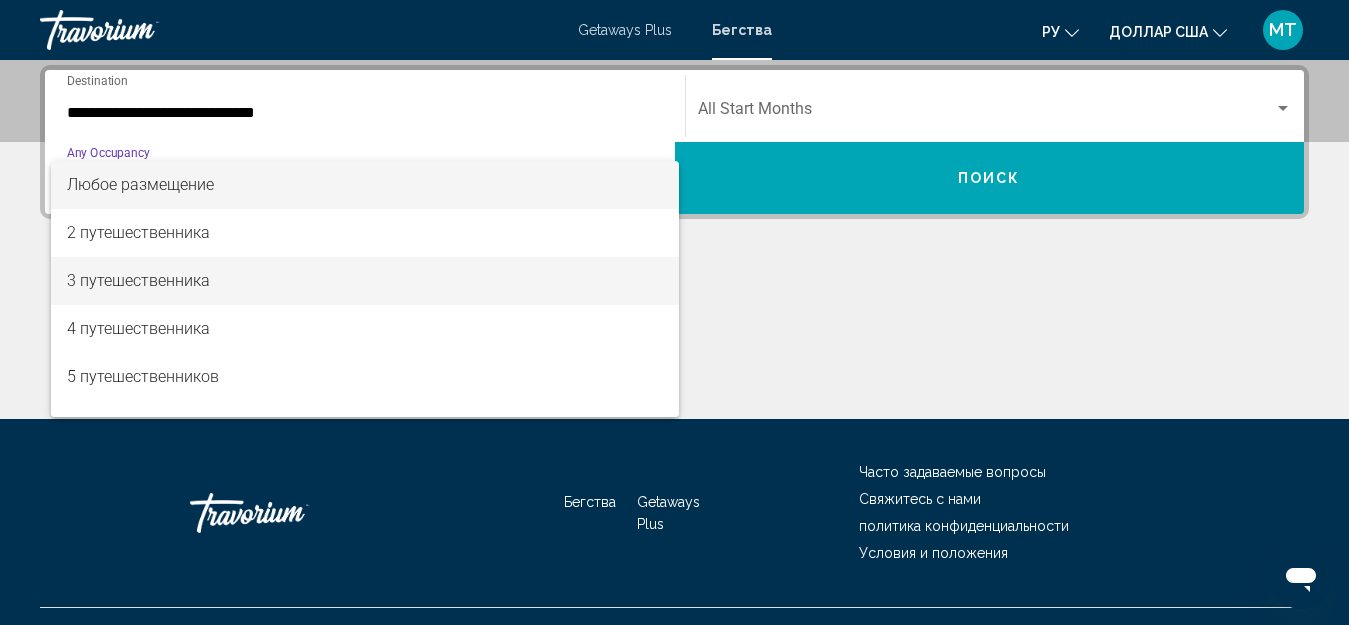 click on "3 путешественника" at bounding box center [138, 280] 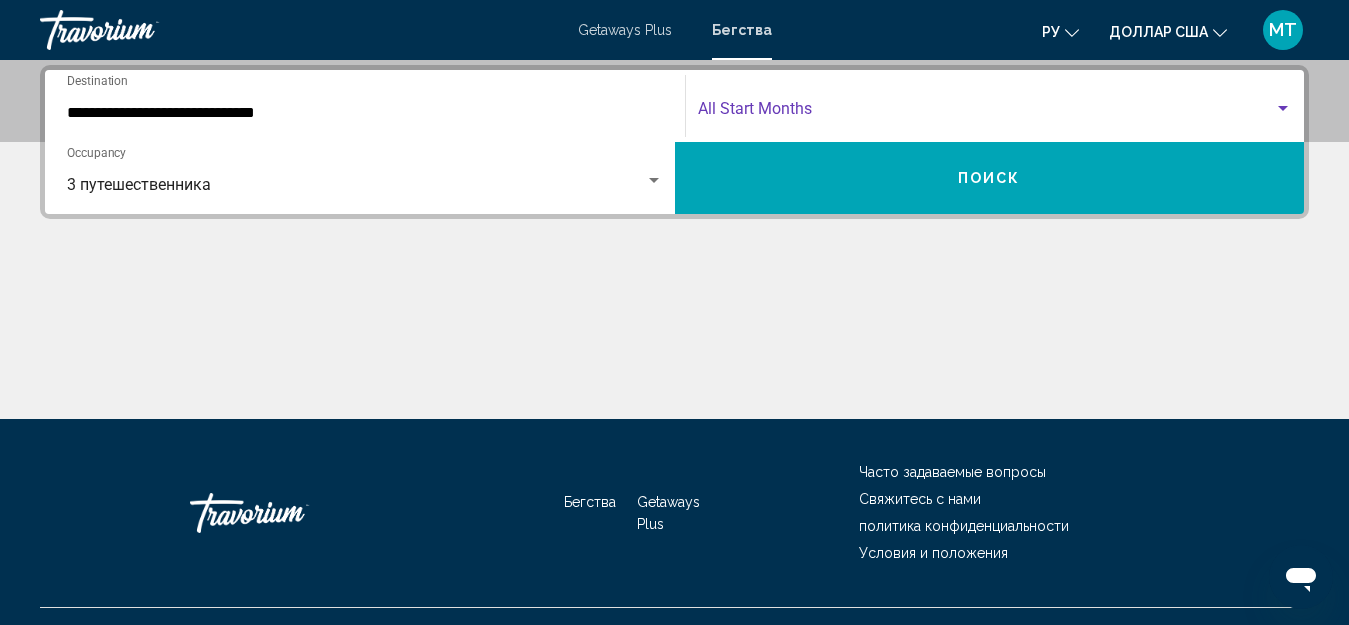 click at bounding box center [986, 113] 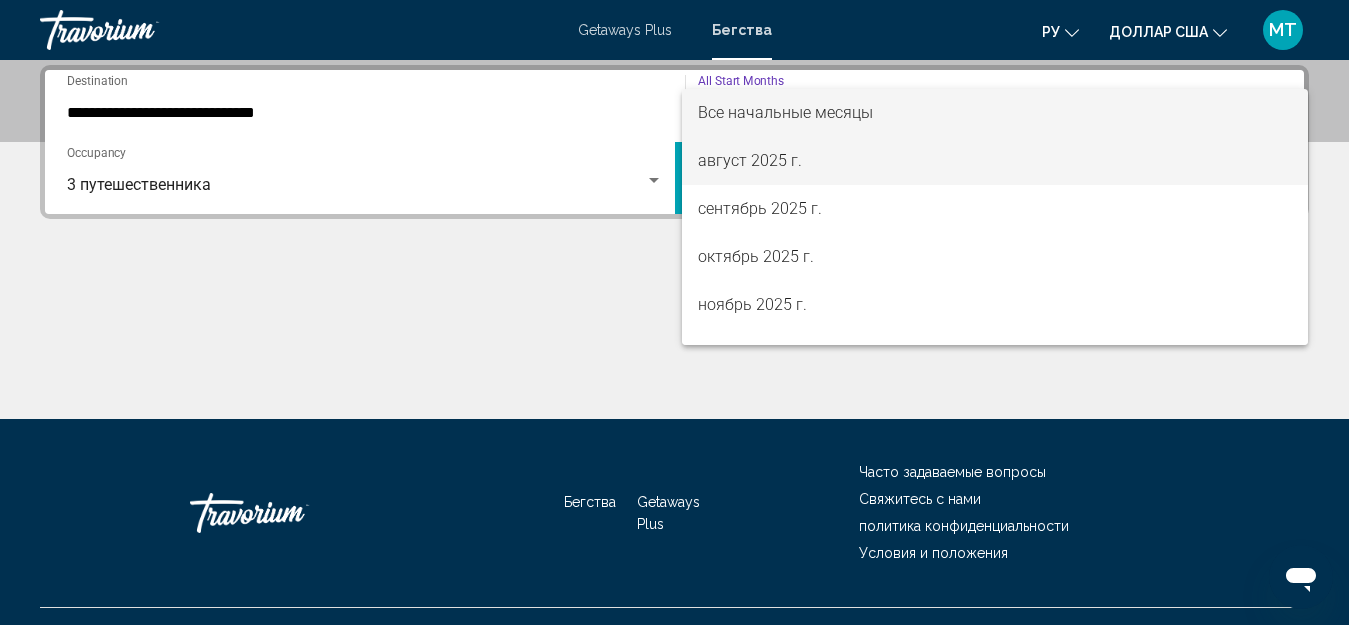 click on "август 2025 г." at bounding box center [750, 160] 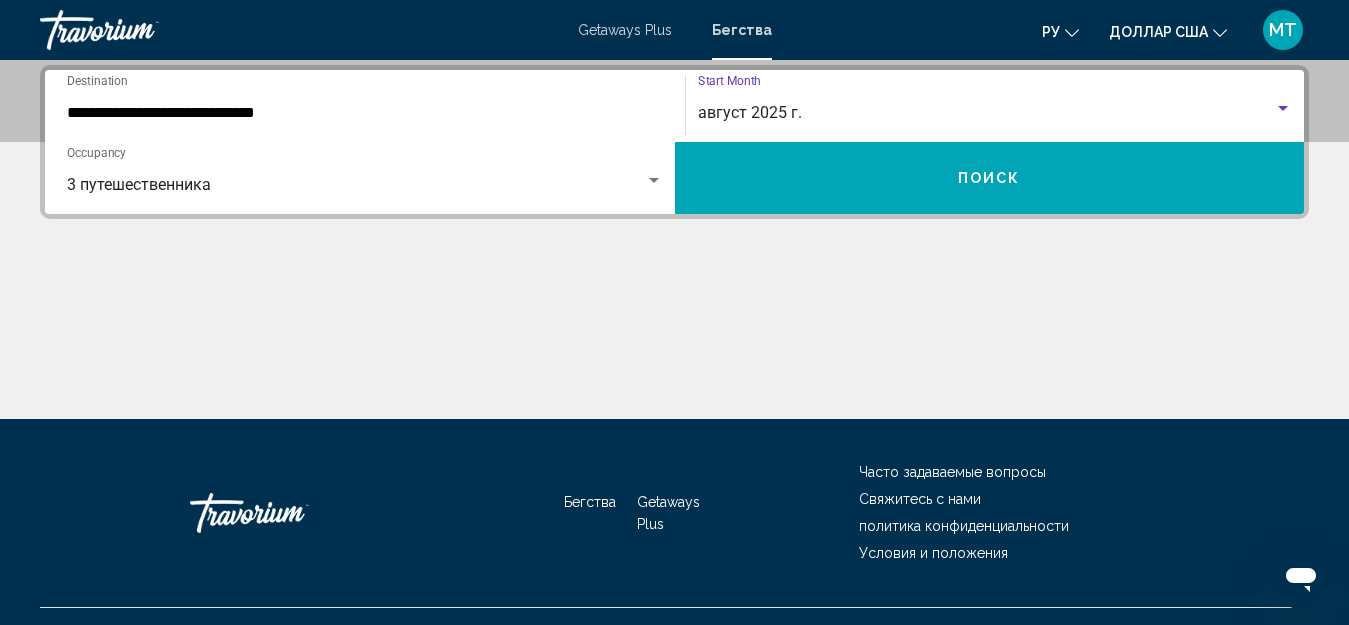 click on "Поиск" at bounding box center [990, 178] 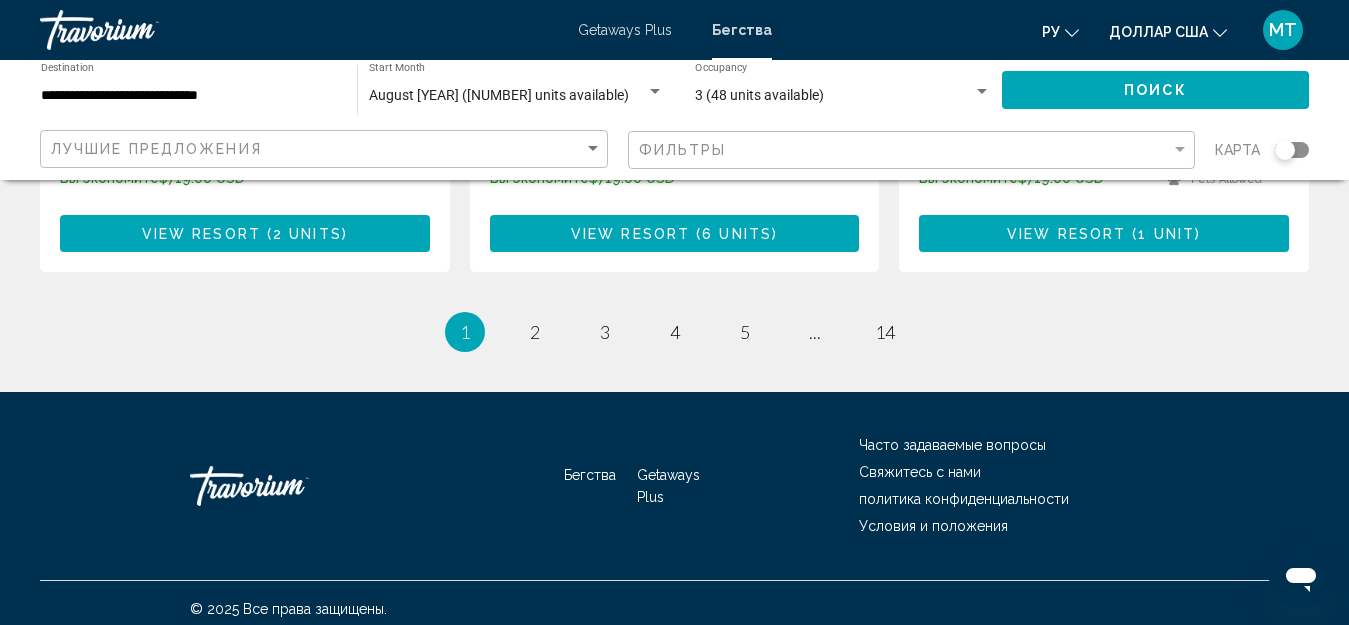 scroll, scrollTop: 2695, scrollLeft: 0, axis: vertical 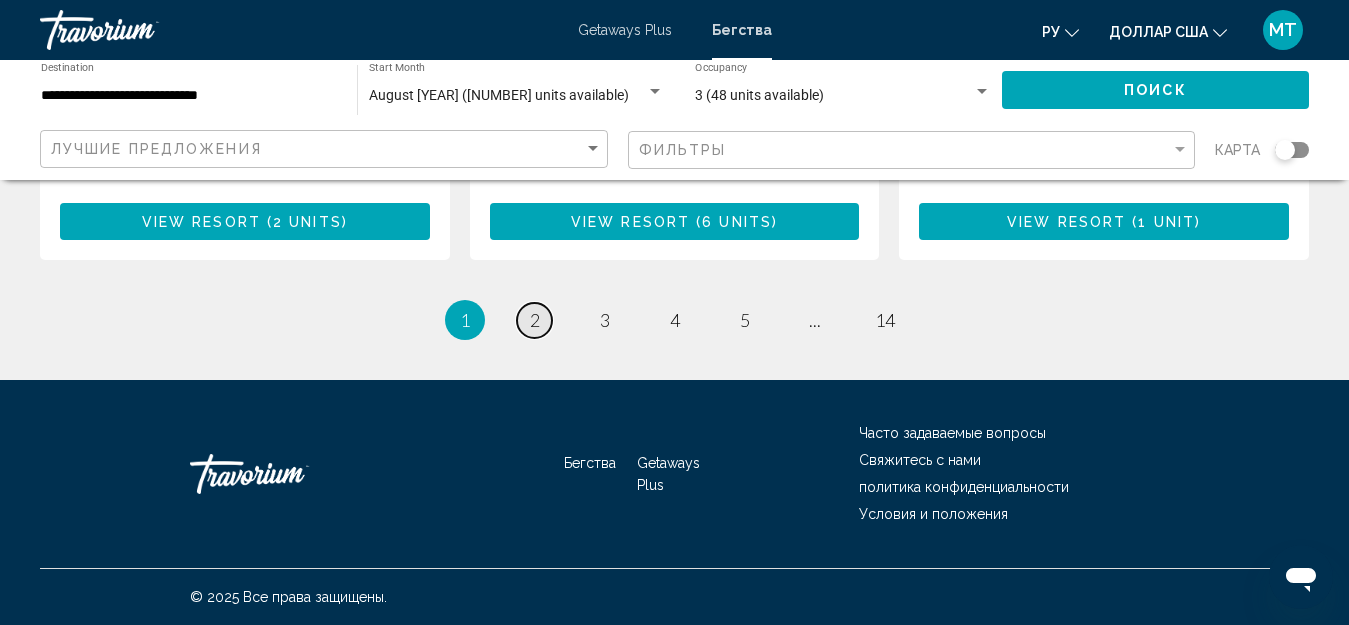 click on "2" at bounding box center [535, 320] 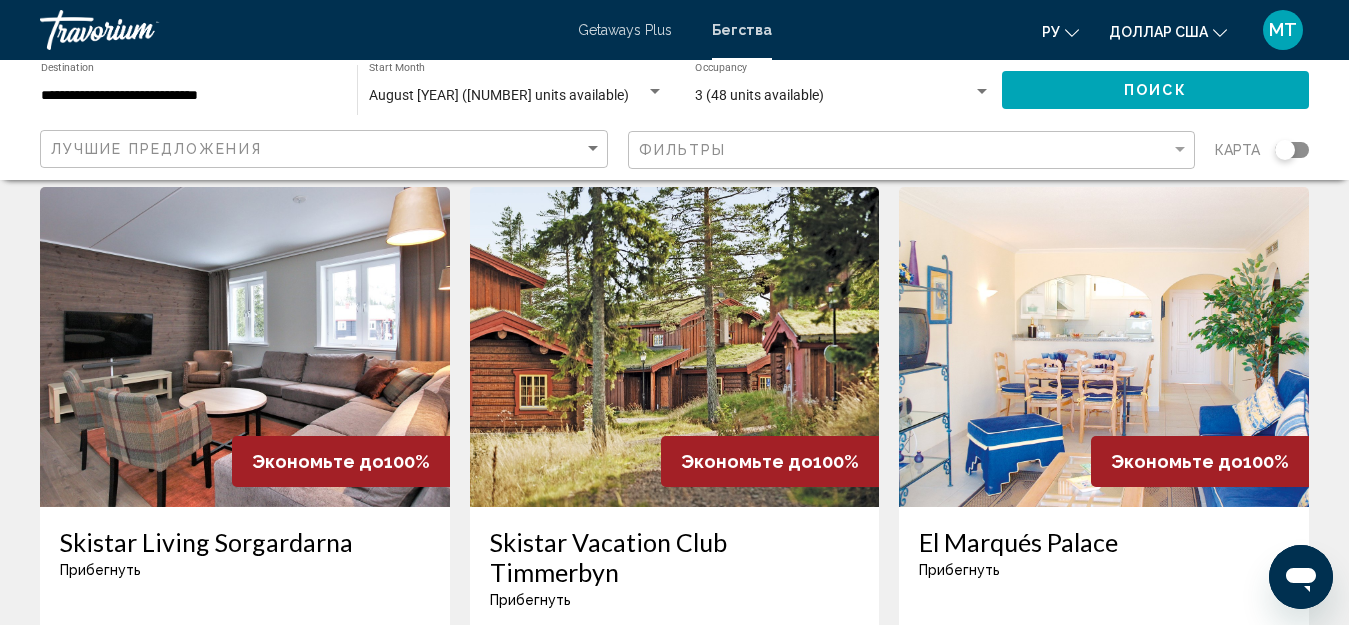 scroll, scrollTop: 800, scrollLeft: 0, axis: vertical 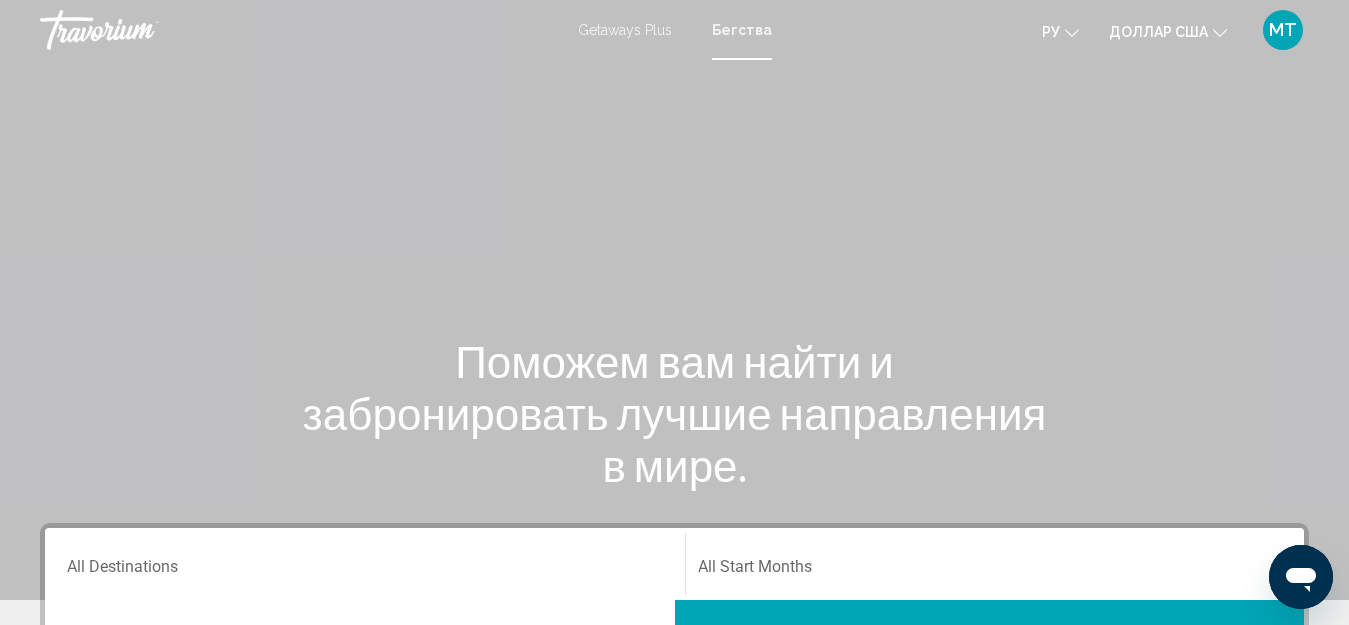 drag, startPoint x: 154, startPoint y: 560, endPoint x: 144, endPoint y: 557, distance: 10.440307 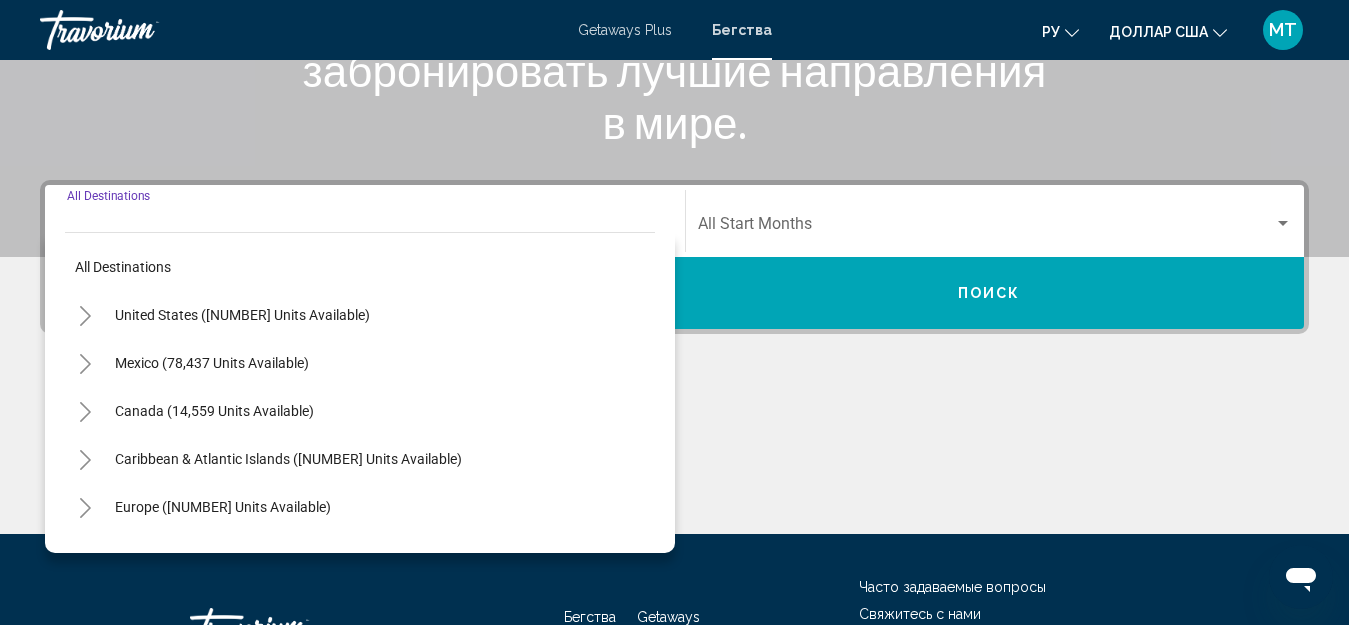 scroll, scrollTop: 458, scrollLeft: 0, axis: vertical 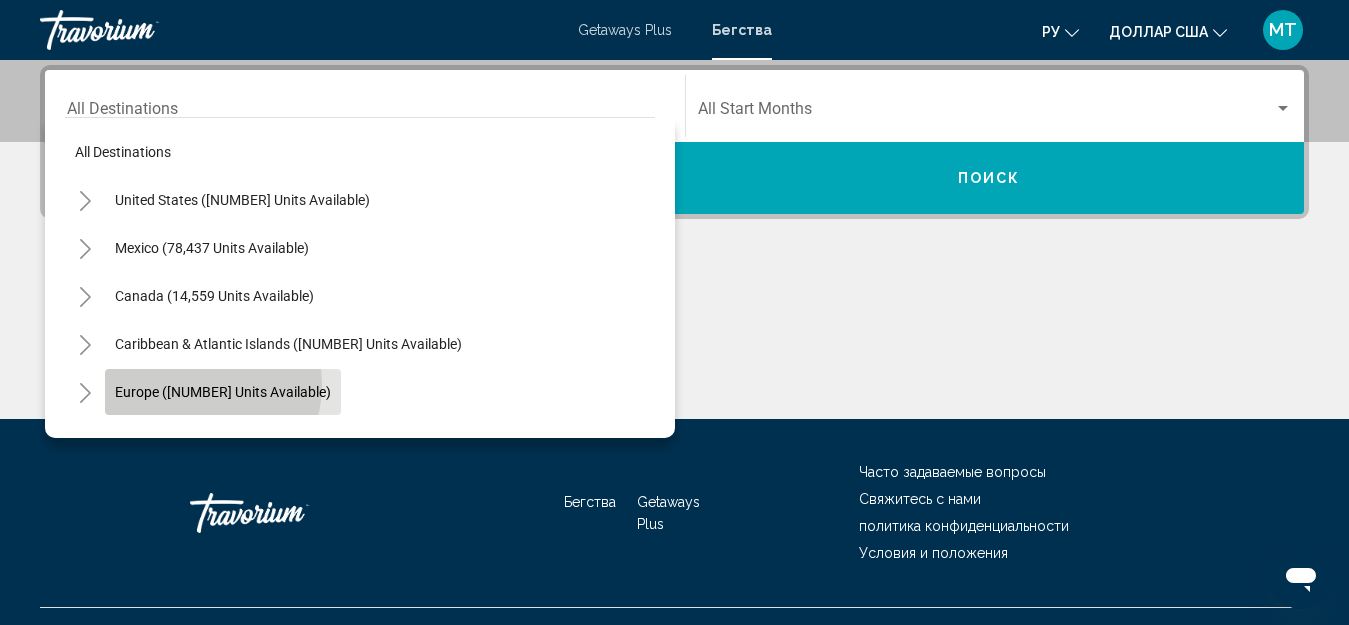 click on "[CONTINENT] ([NUMBER] units available)" 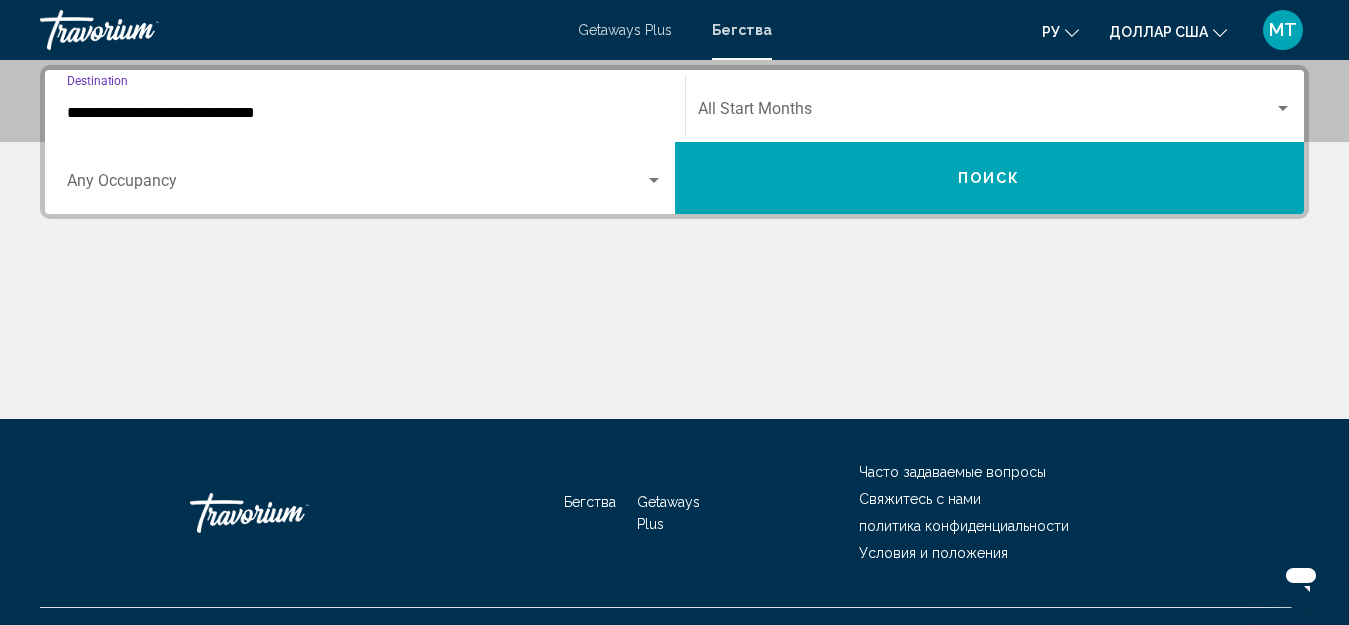 click at bounding box center (356, 185) 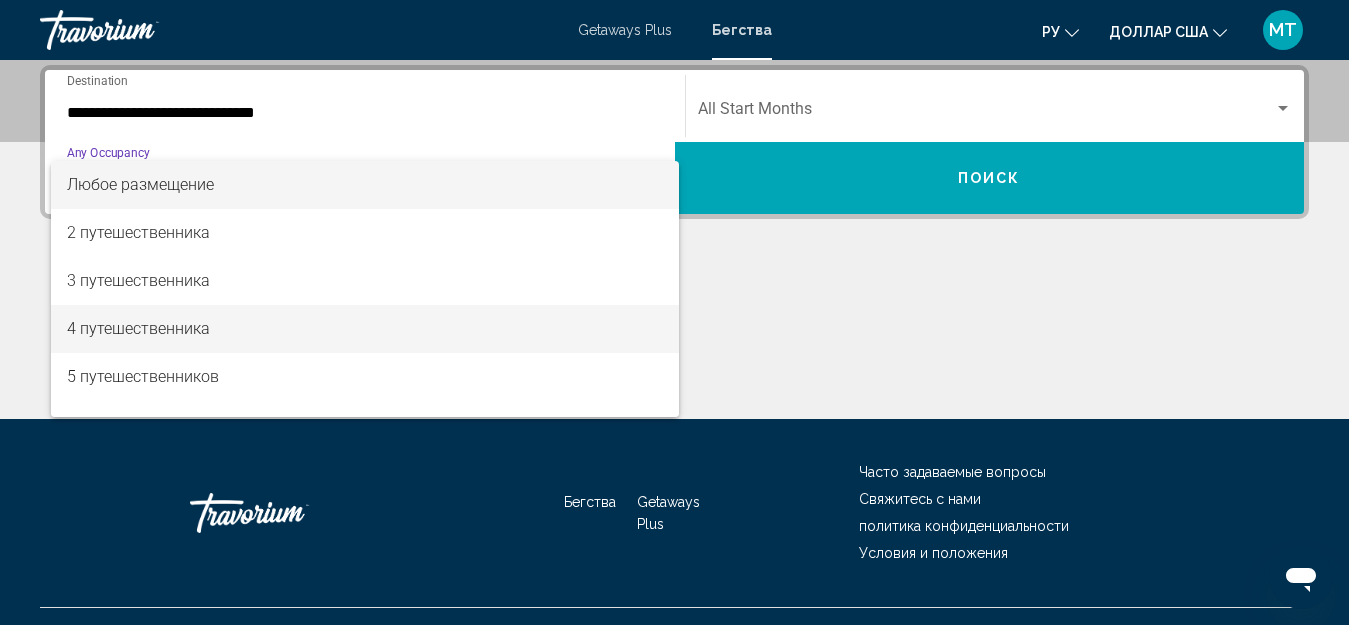 click on "4 путешественника" at bounding box center [138, 328] 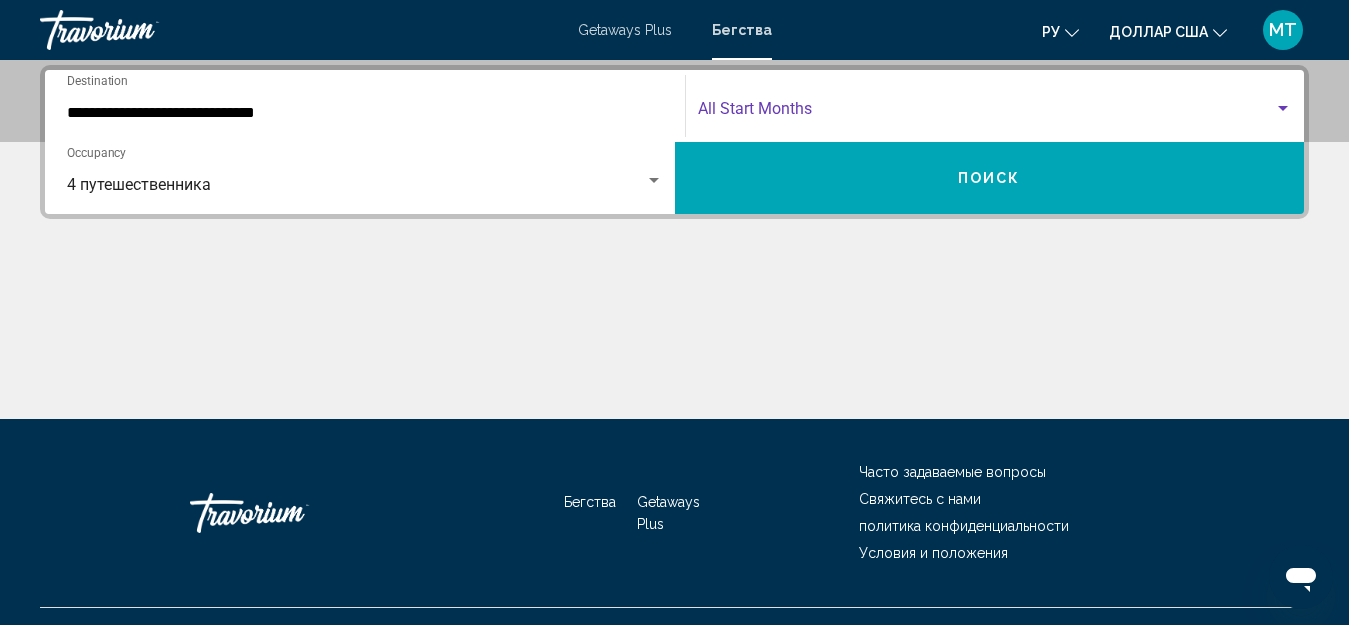 click at bounding box center (986, 113) 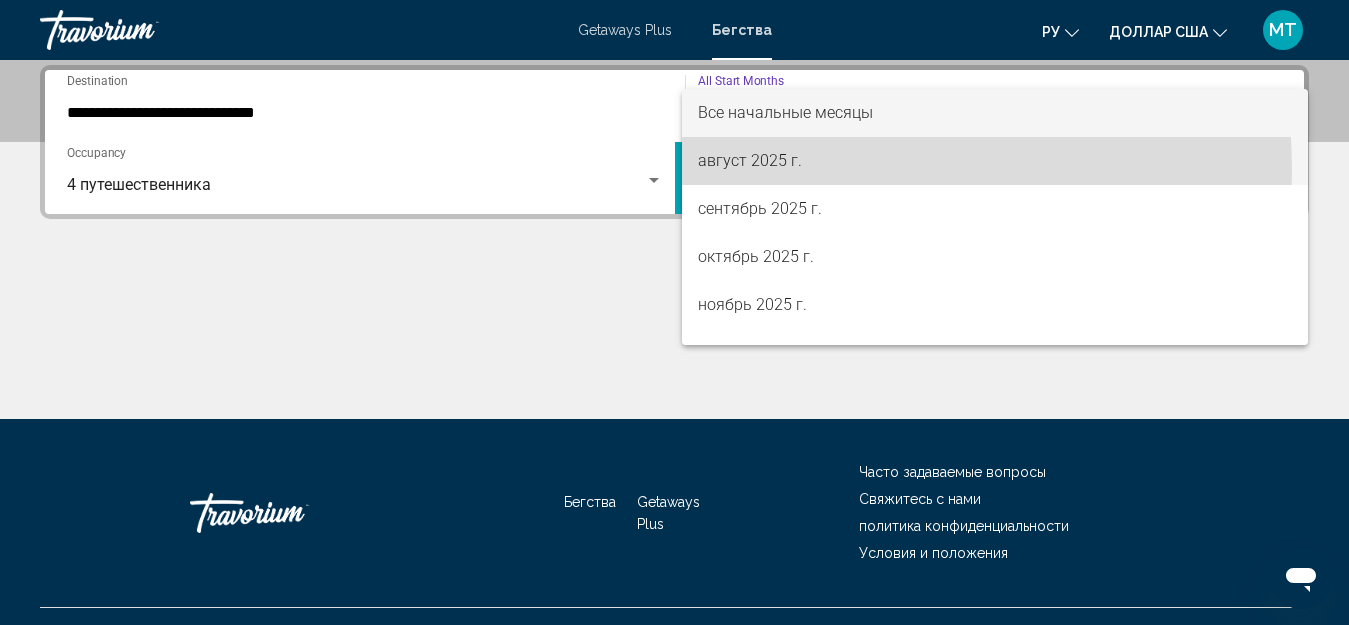 click on "август 2025 г." at bounding box center [750, 160] 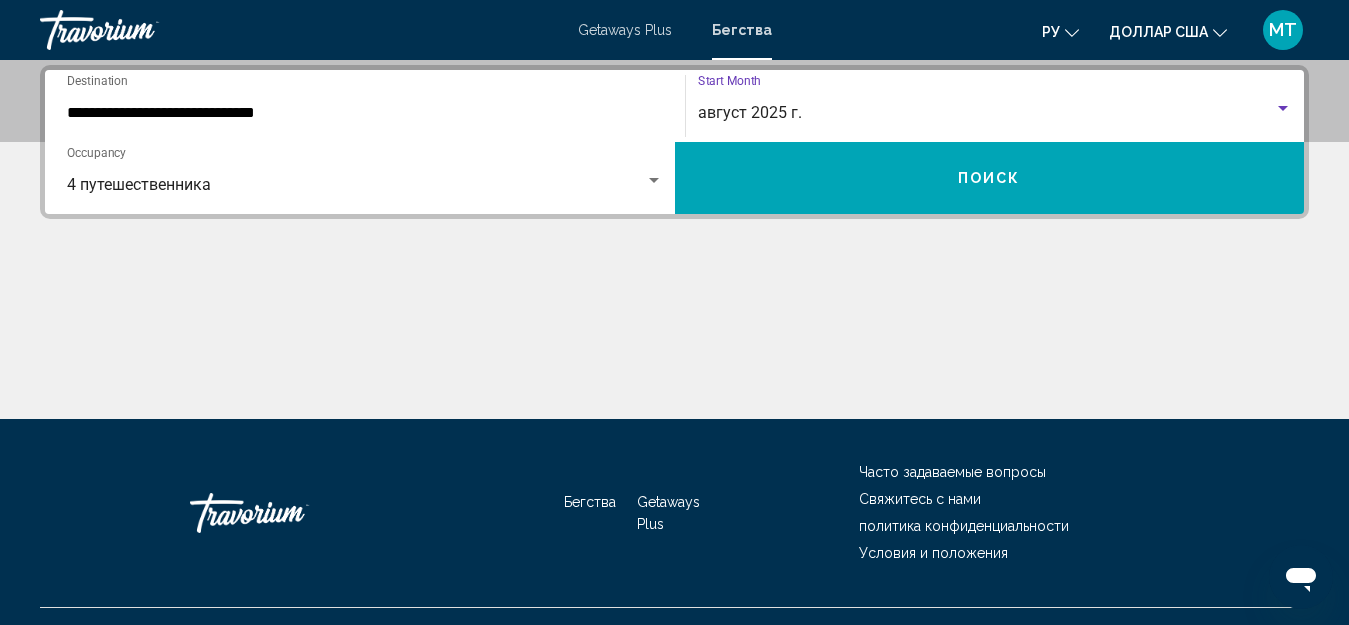click on "Поиск" at bounding box center [990, 178] 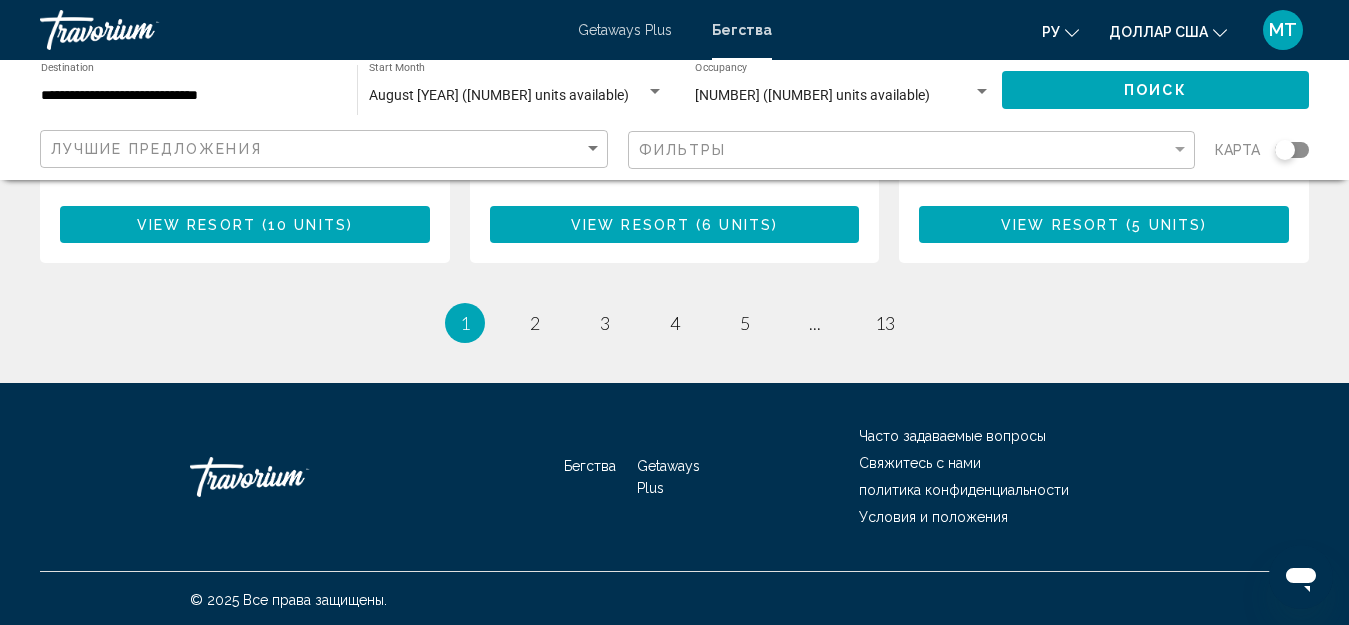 scroll, scrollTop: 2695, scrollLeft: 0, axis: vertical 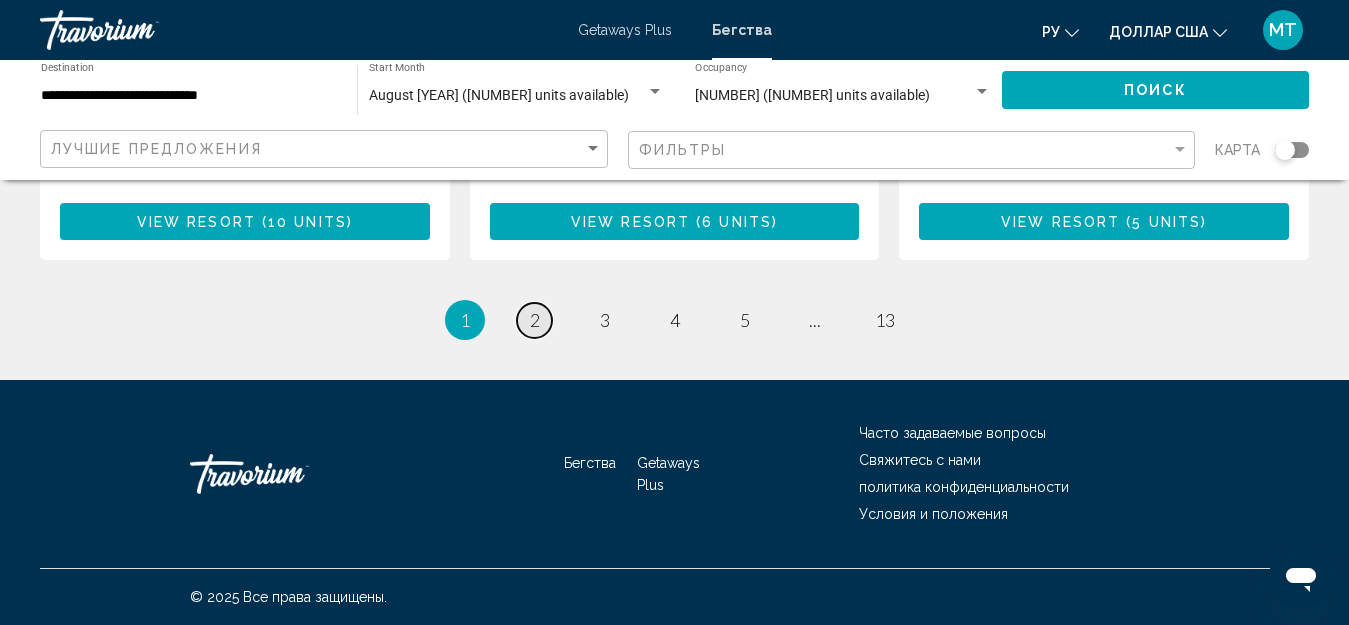 click on "page  2" at bounding box center (534, 320) 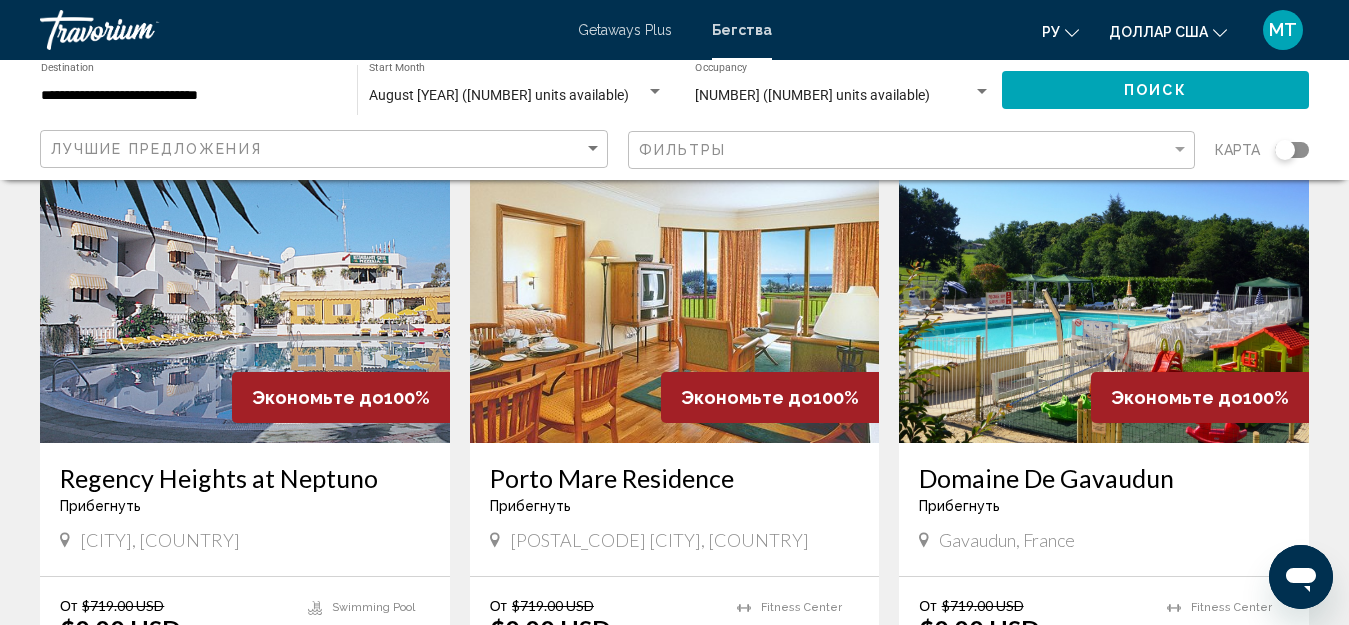 scroll, scrollTop: 200, scrollLeft: 0, axis: vertical 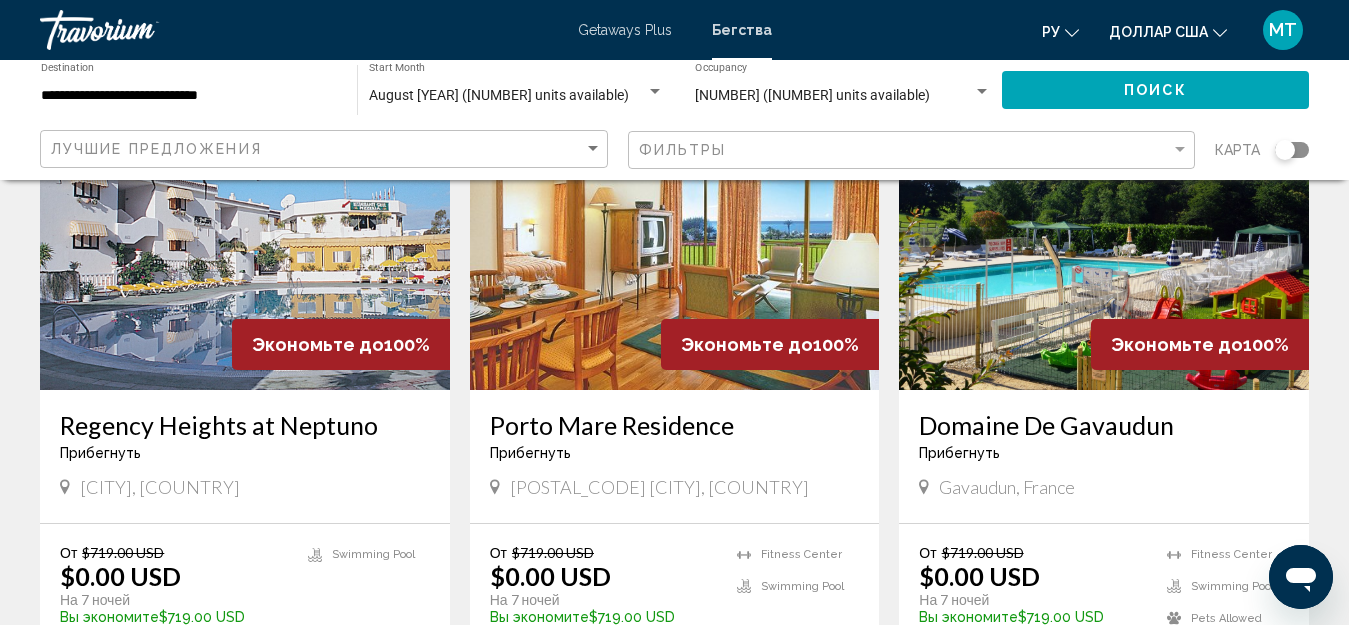 click on "Domaine De Gavaudun  Прибегнуть  -  Это курорт только для взрослых" at bounding box center (1104, 443) 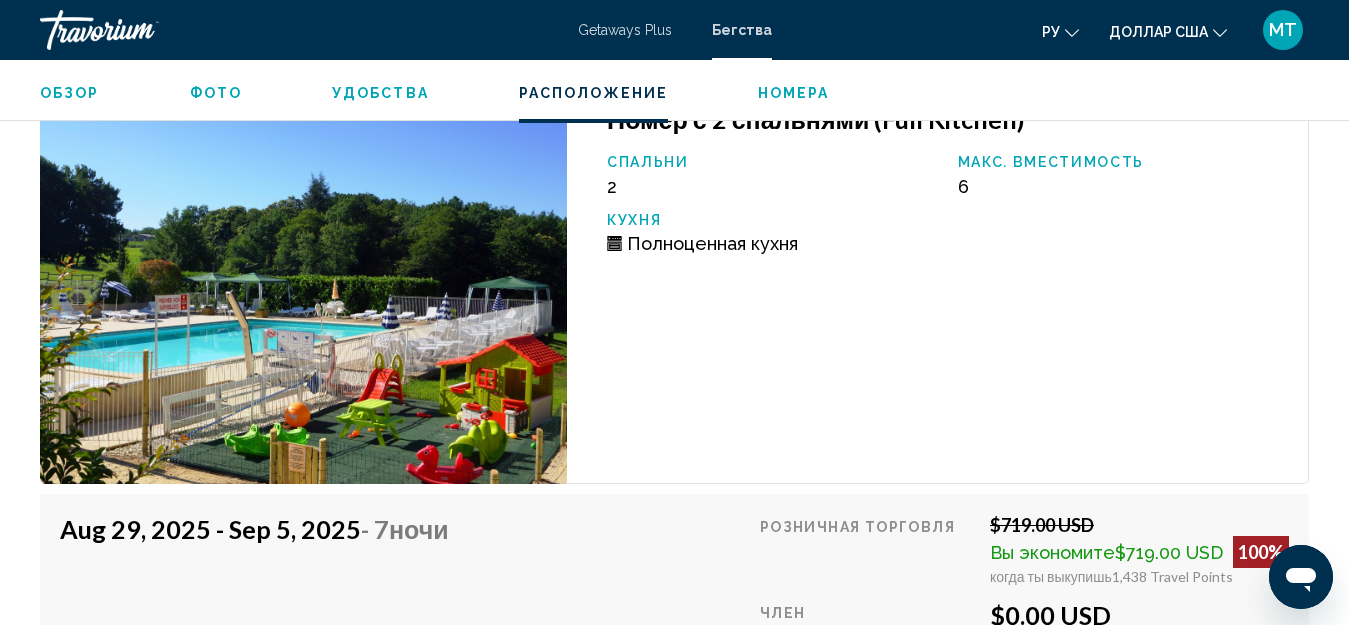 scroll, scrollTop: 4222, scrollLeft: 0, axis: vertical 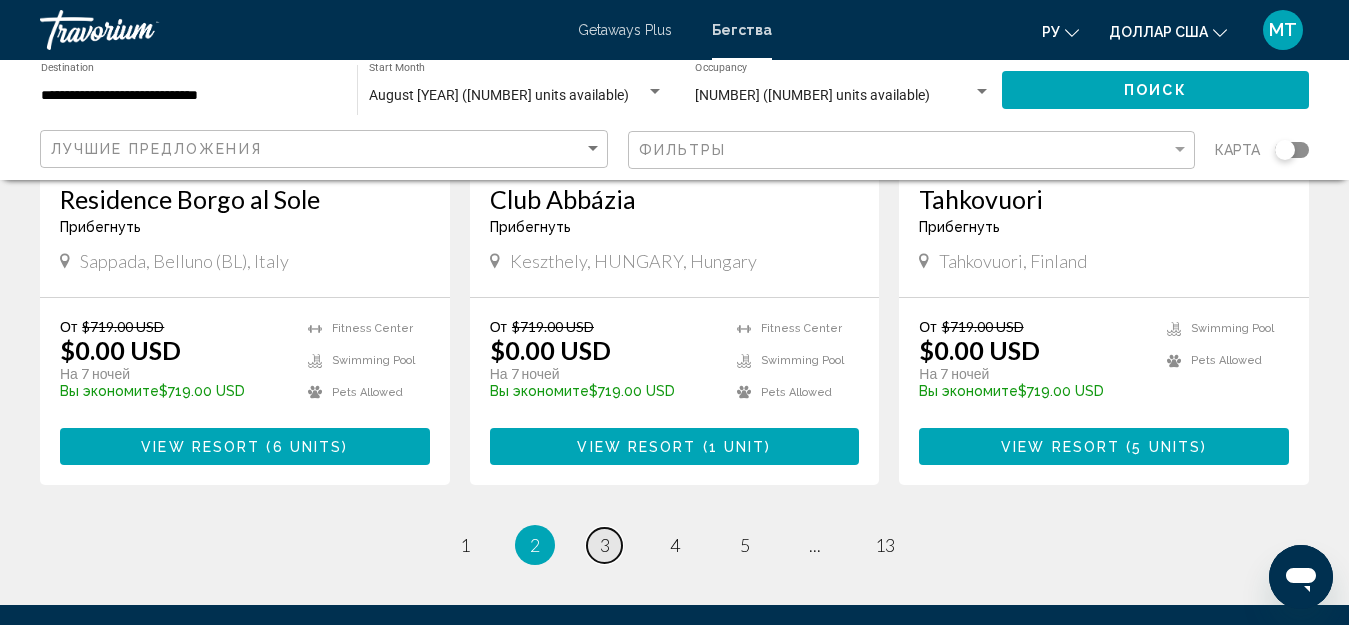 click on "3" at bounding box center (605, 545) 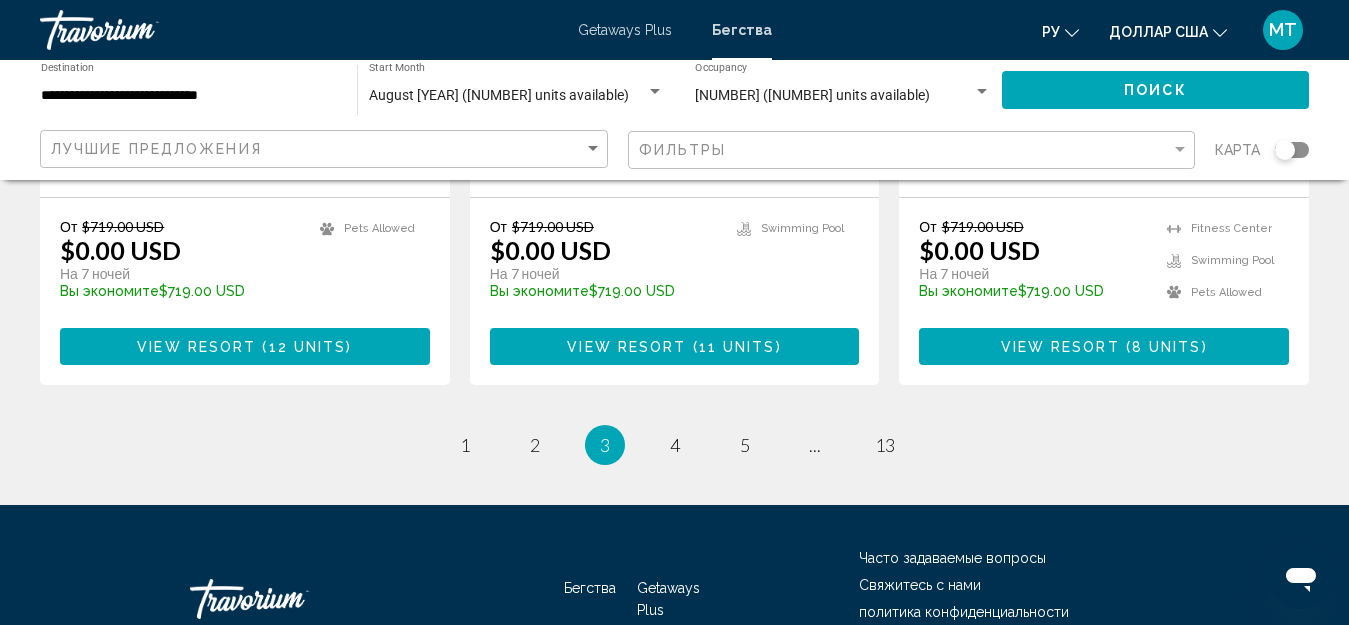 scroll, scrollTop: 2700, scrollLeft: 0, axis: vertical 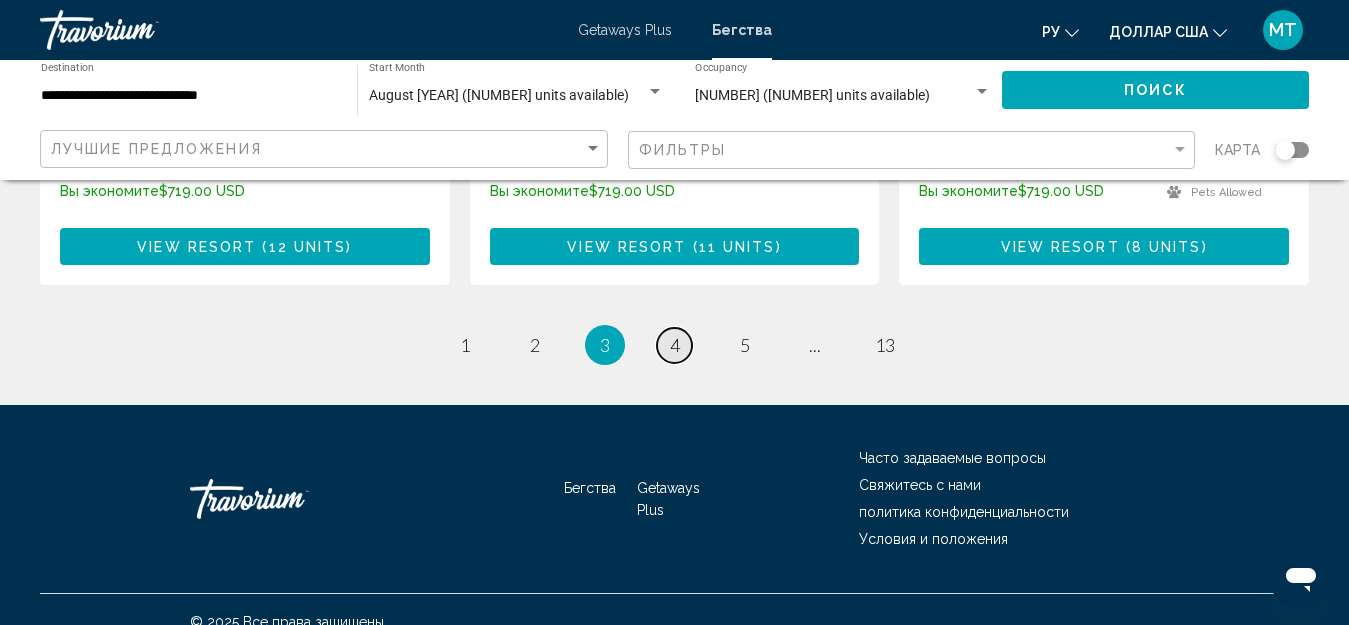 click on "4" at bounding box center (675, 345) 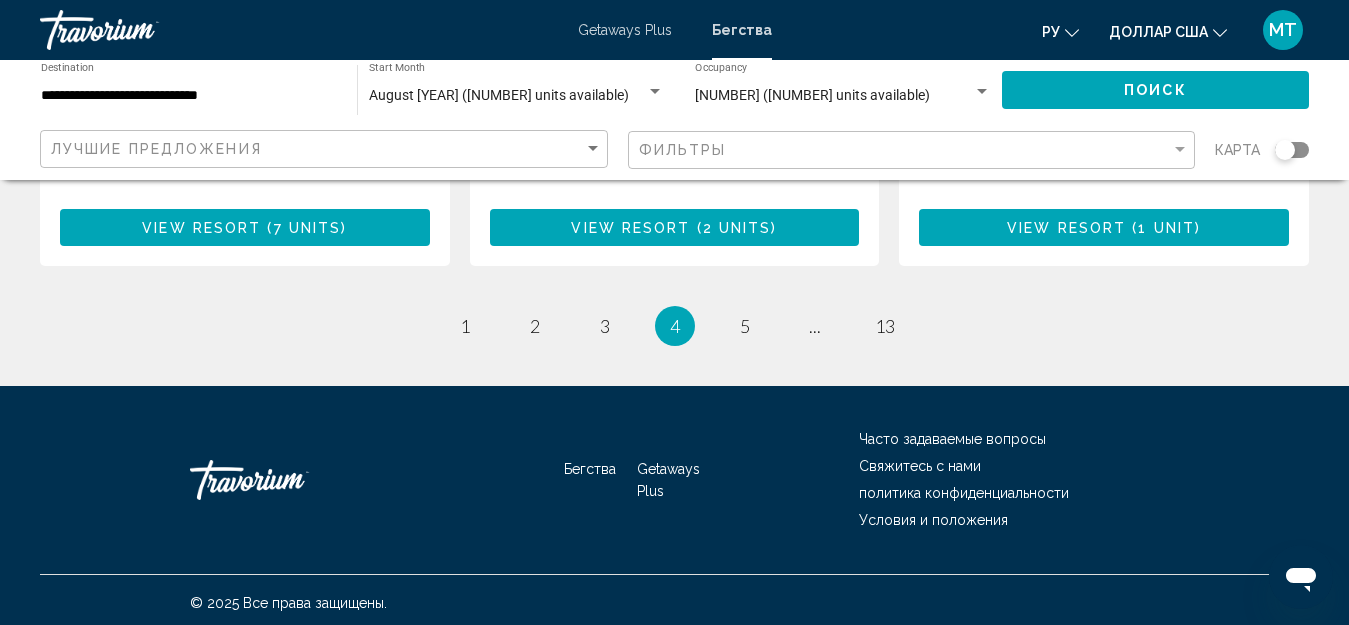scroll, scrollTop: 2755, scrollLeft: 0, axis: vertical 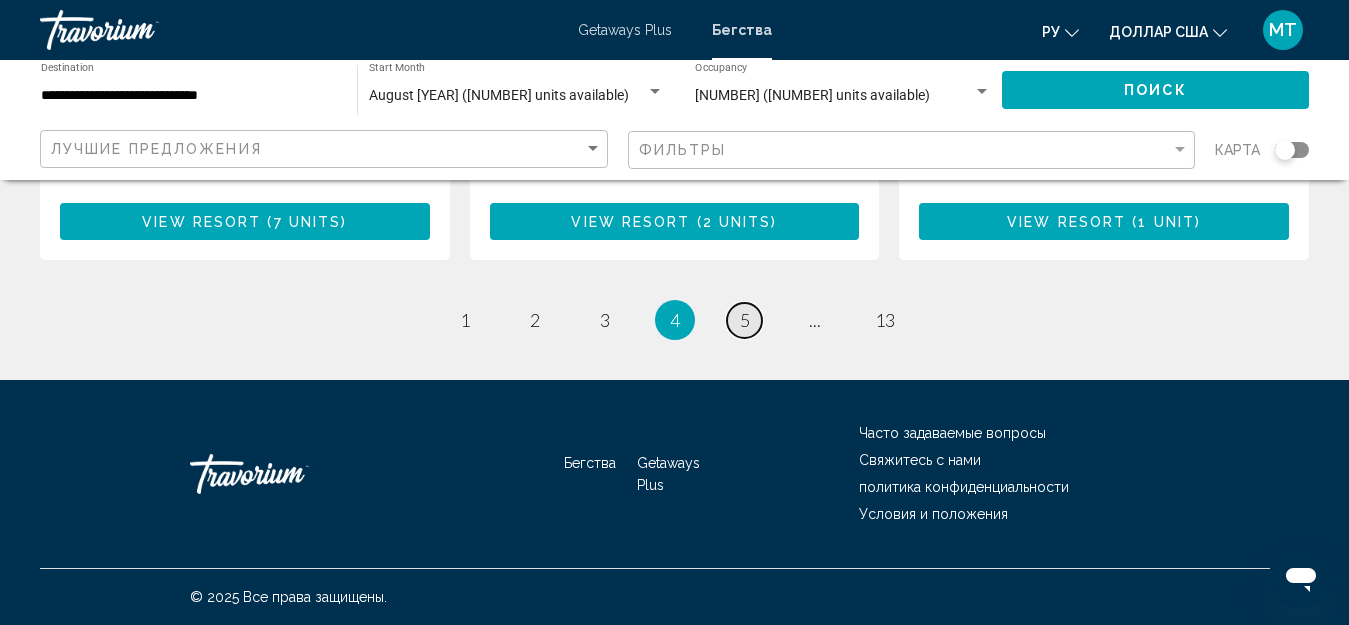 click on "page  5" at bounding box center [744, 320] 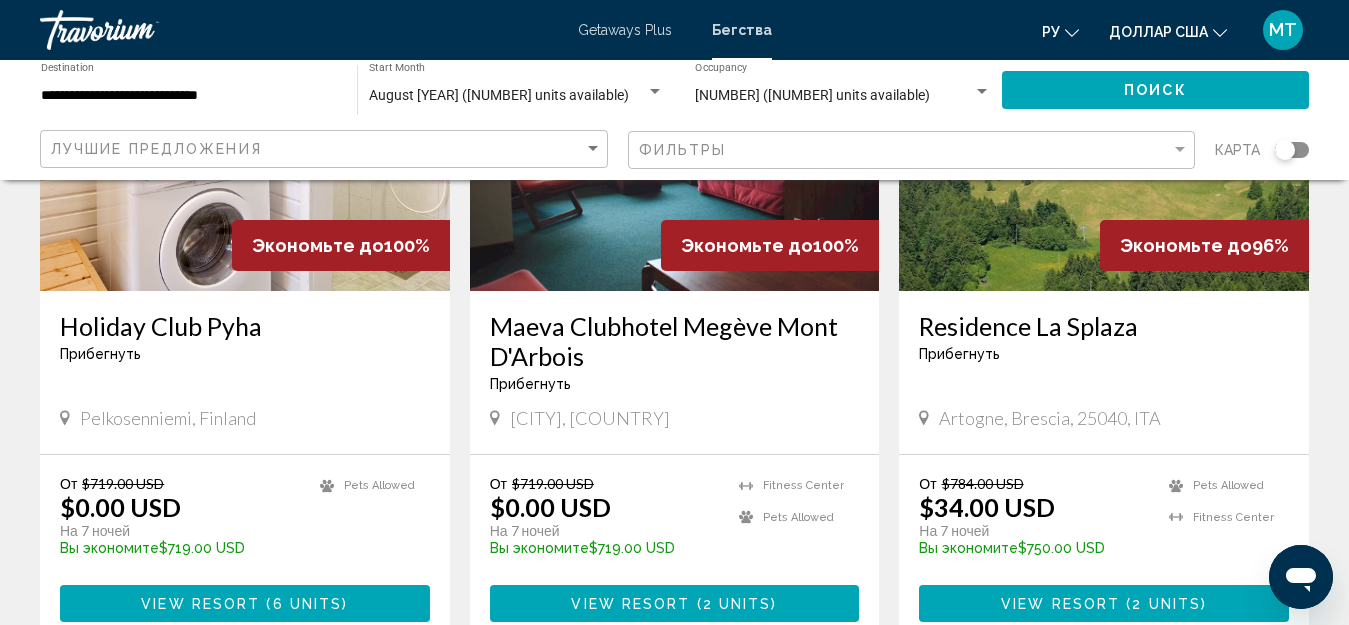 scroll, scrollTop: 300, scrollLeft: 0, axis: vertical 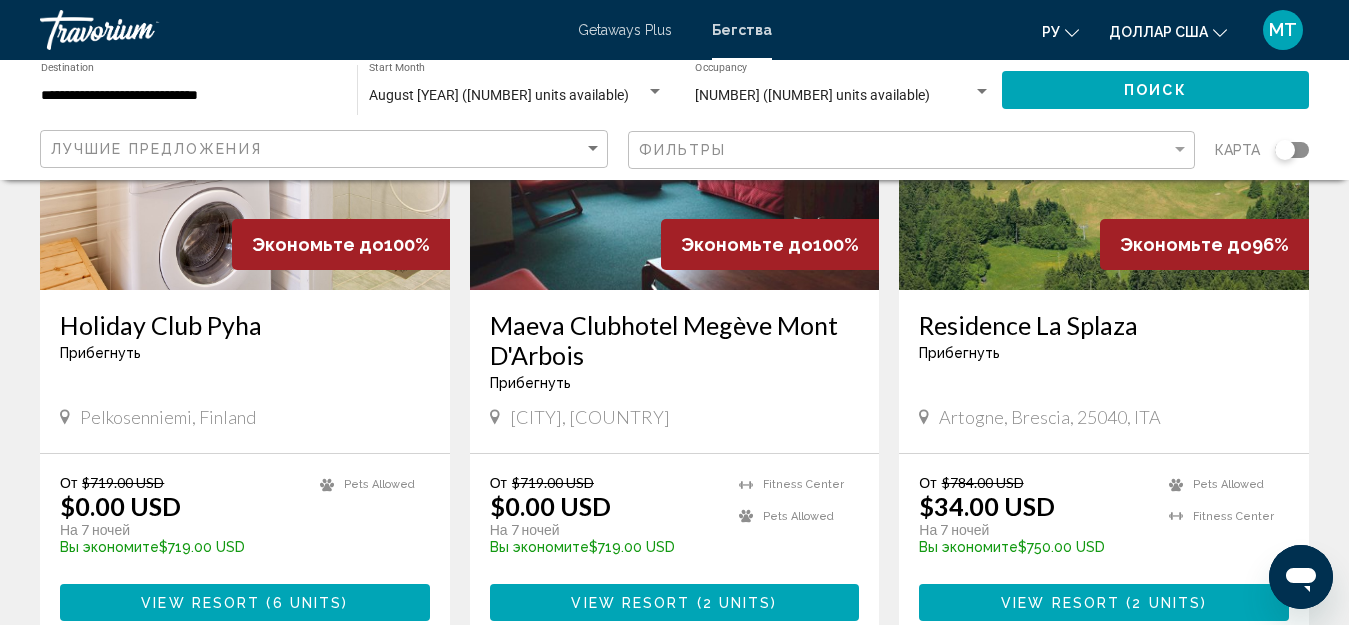 click on "Maeva Clubhotel Megève Mont D'Arbois  Прибегнуть  -  Это курорт только для взрослых
Megève, France" at bounding box center [675, 371] 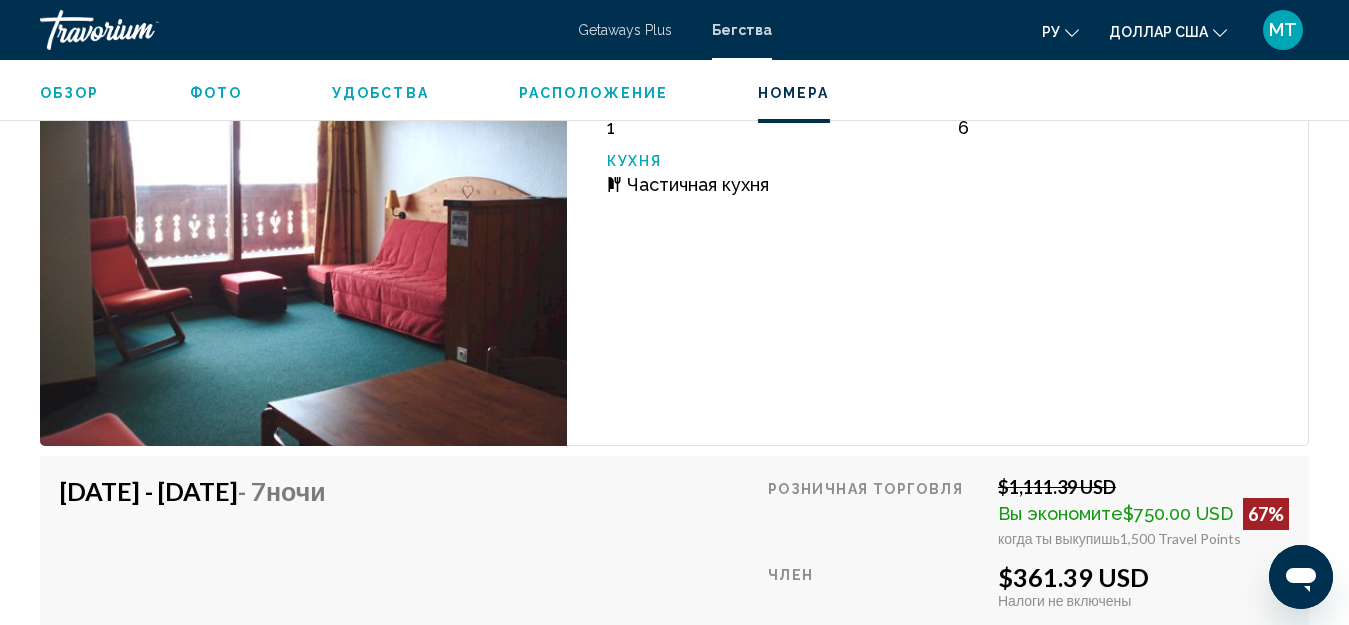 scroll, scrollTop: 3822, scrollLeft: 0, axis: vertical 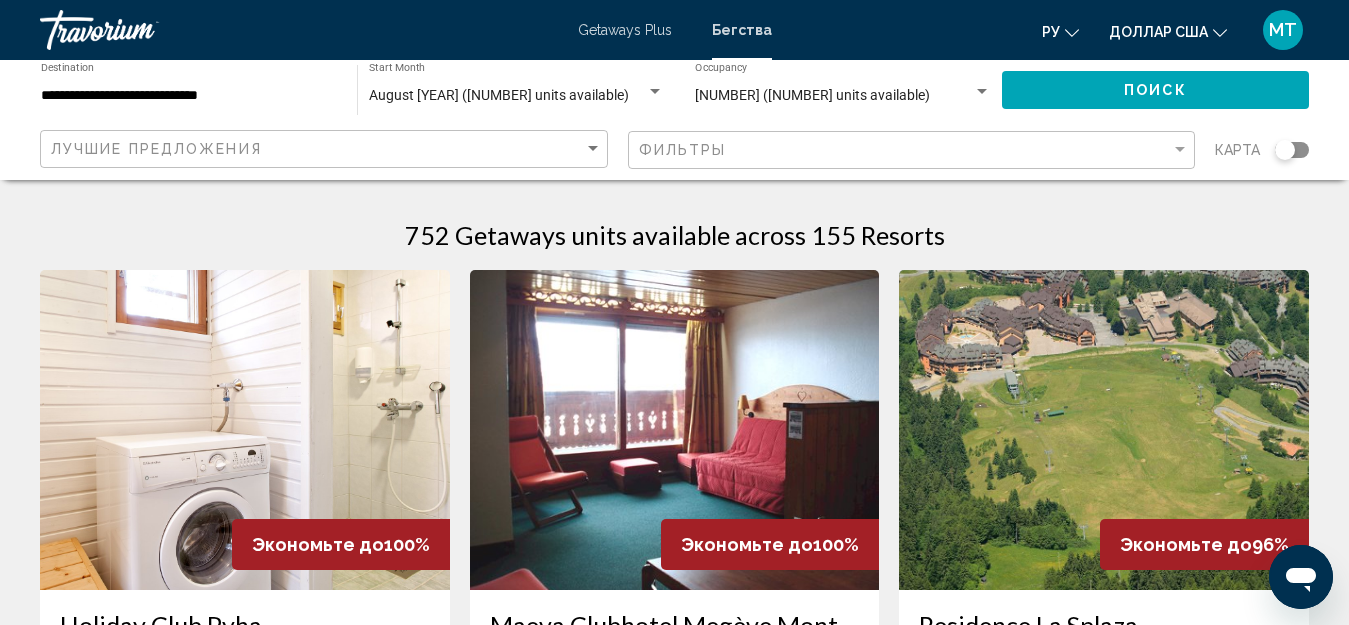 click on "**********" at bounding box center [189, 96] 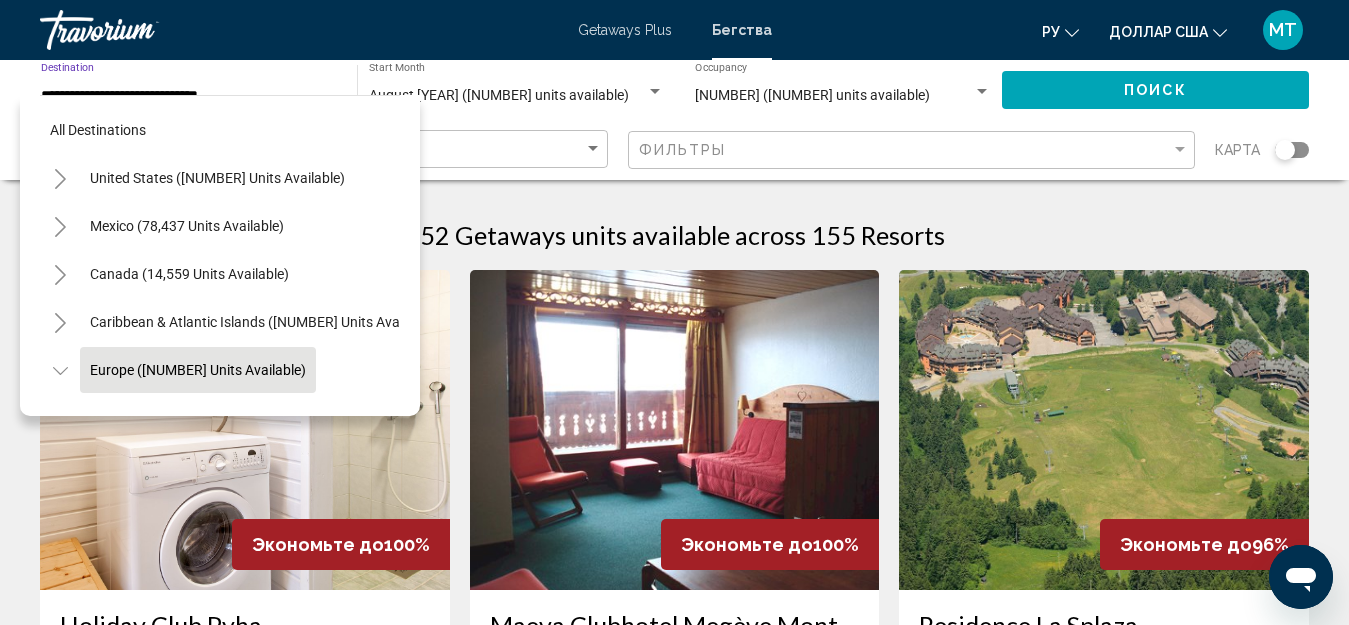 scroll, scrollTop: 128, scrollLeft: 0, axis: vertical 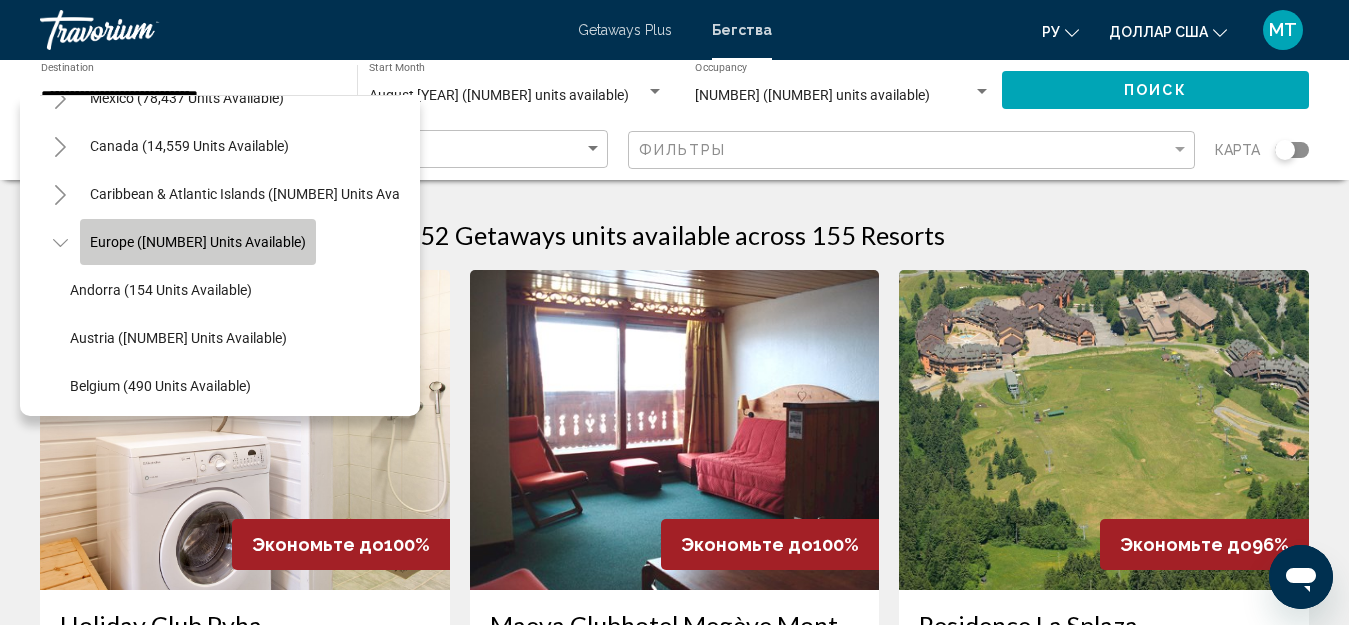 click on "[CONTINENT] ([NUMBER] units available)" 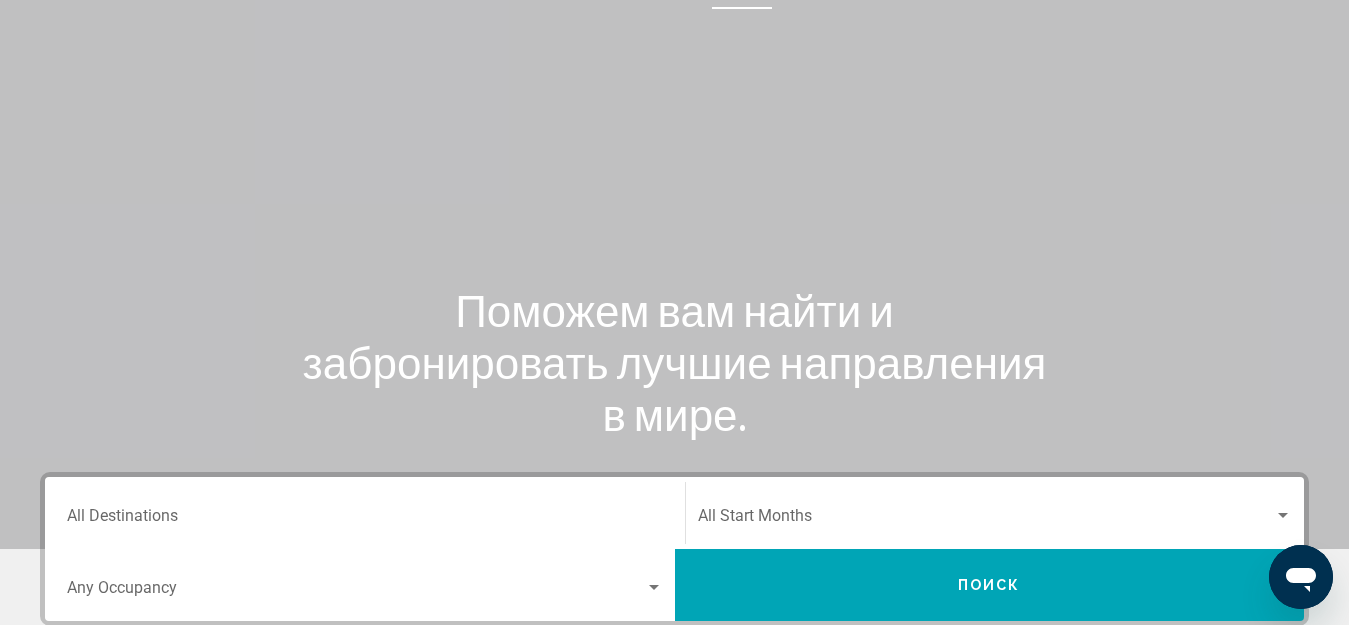 scroll, scrollTop: 100, scrollLeft: 0, axis: vertical 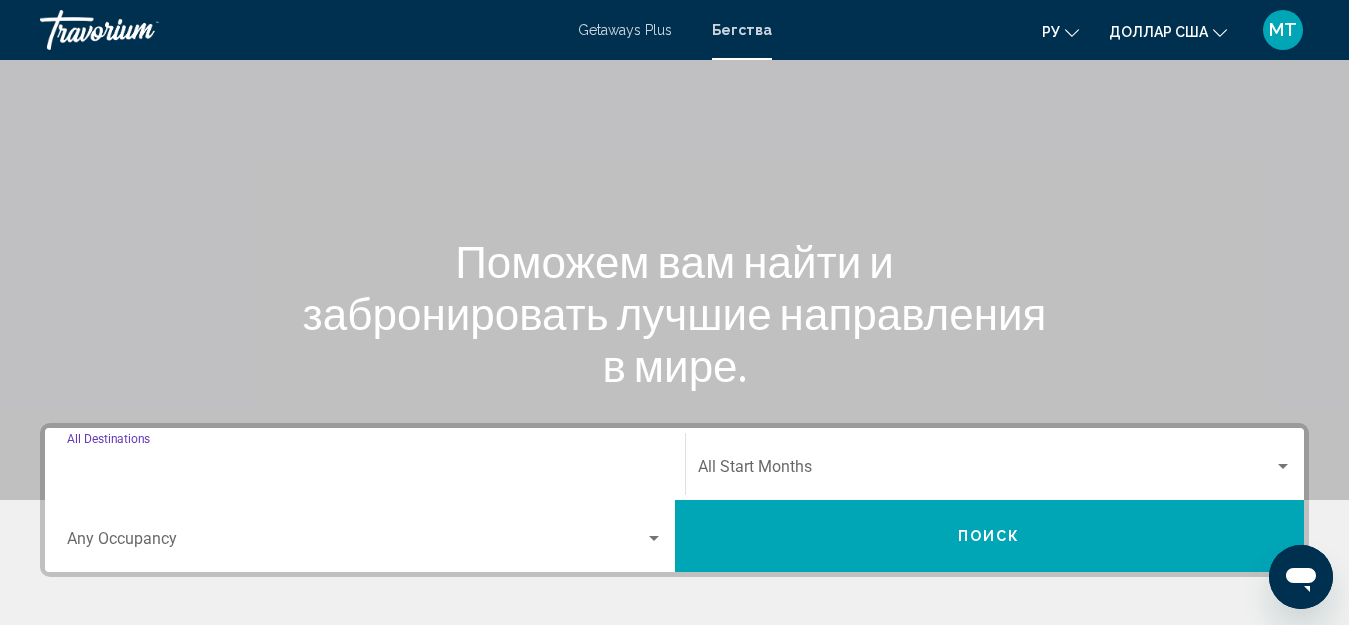 click on "Destination All Destinations" at bounding box center [365, 471] 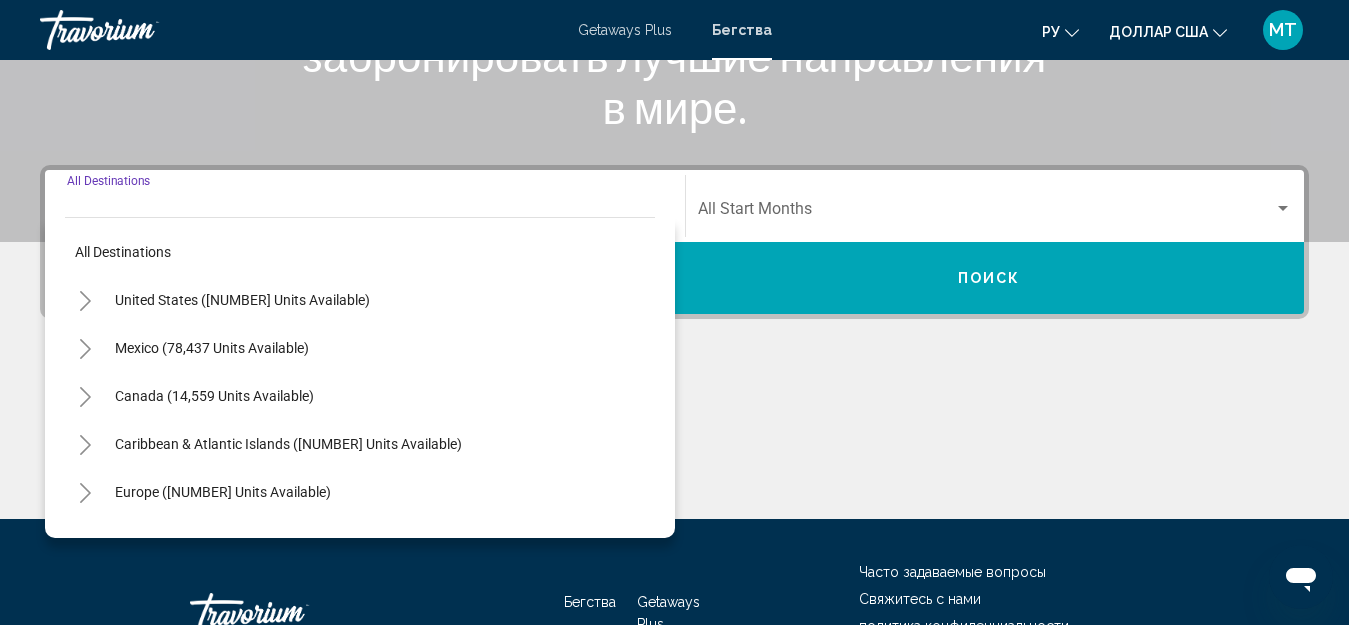scroll, scrollTop: 458, scrollLeft: 0, axis: vertical 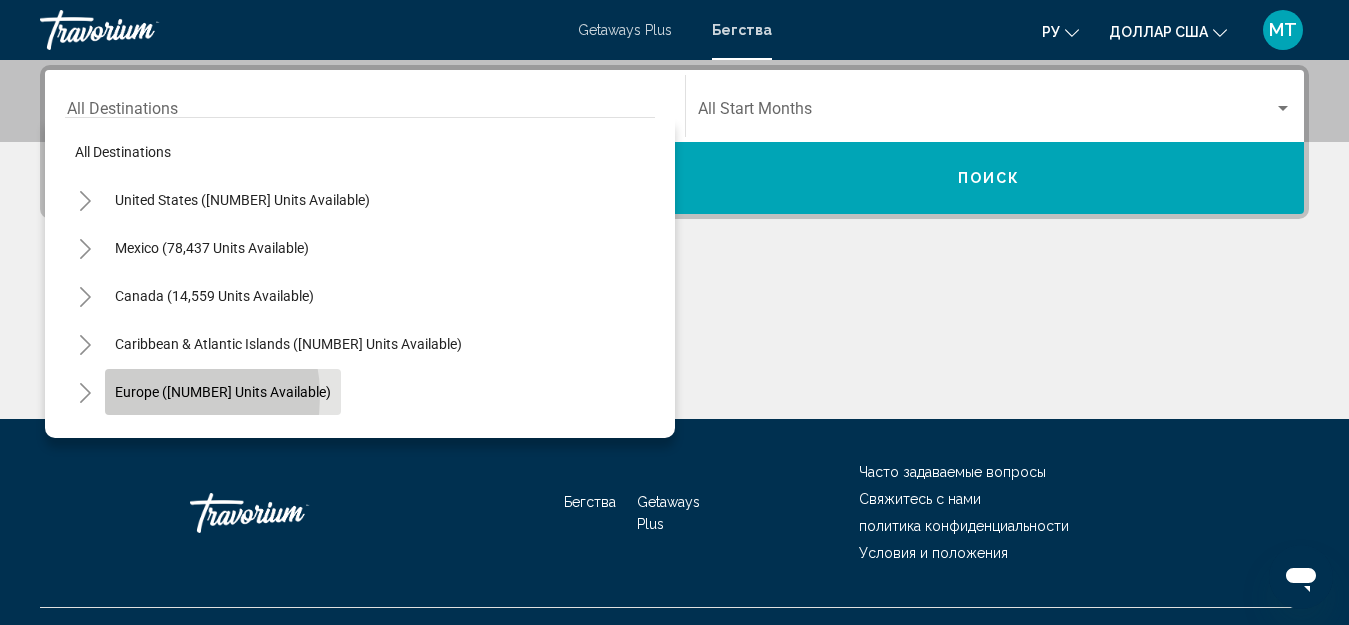 click on "[CONTINENT] ([NUMBER] units available)" 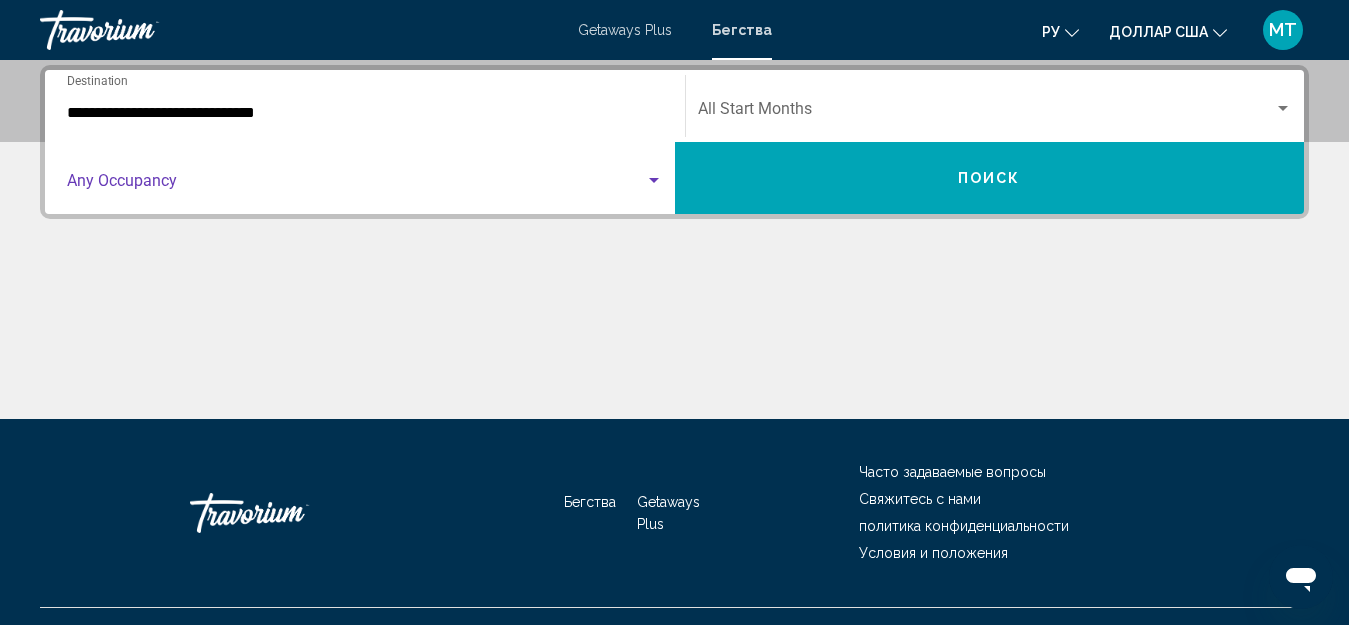 click at bounding box center (356, 185) 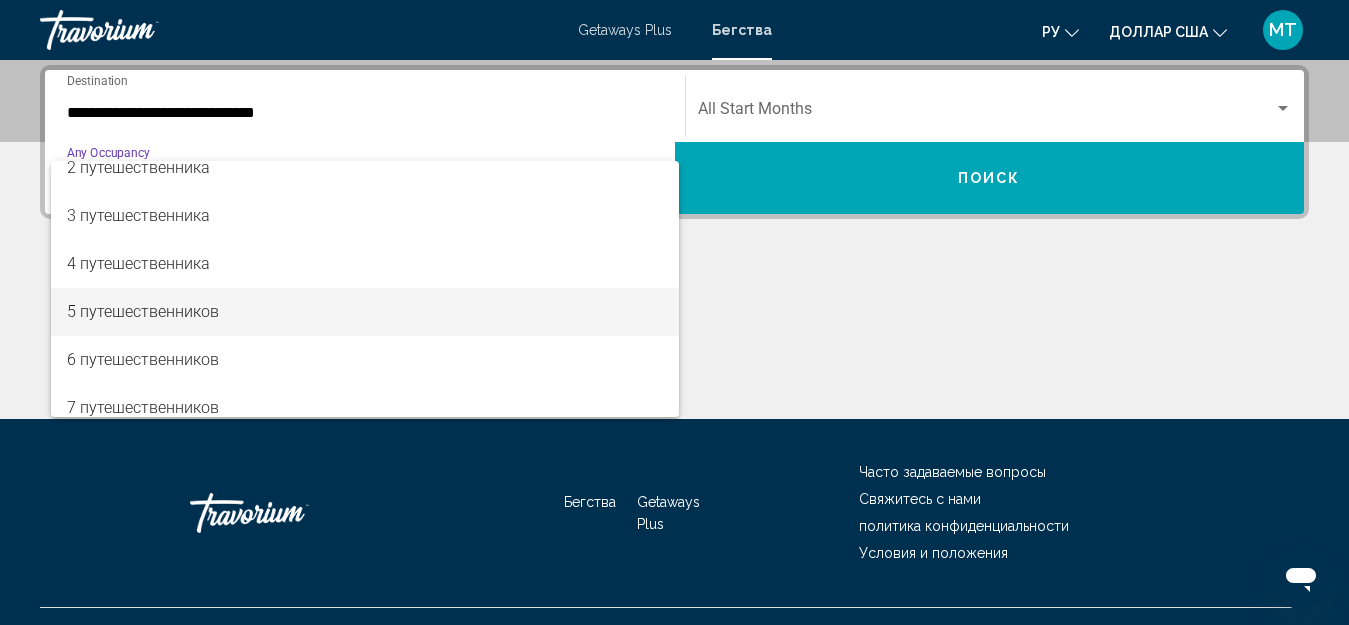 scroll, scrollTop: 100, scrollLeft: 0, axis: vertical 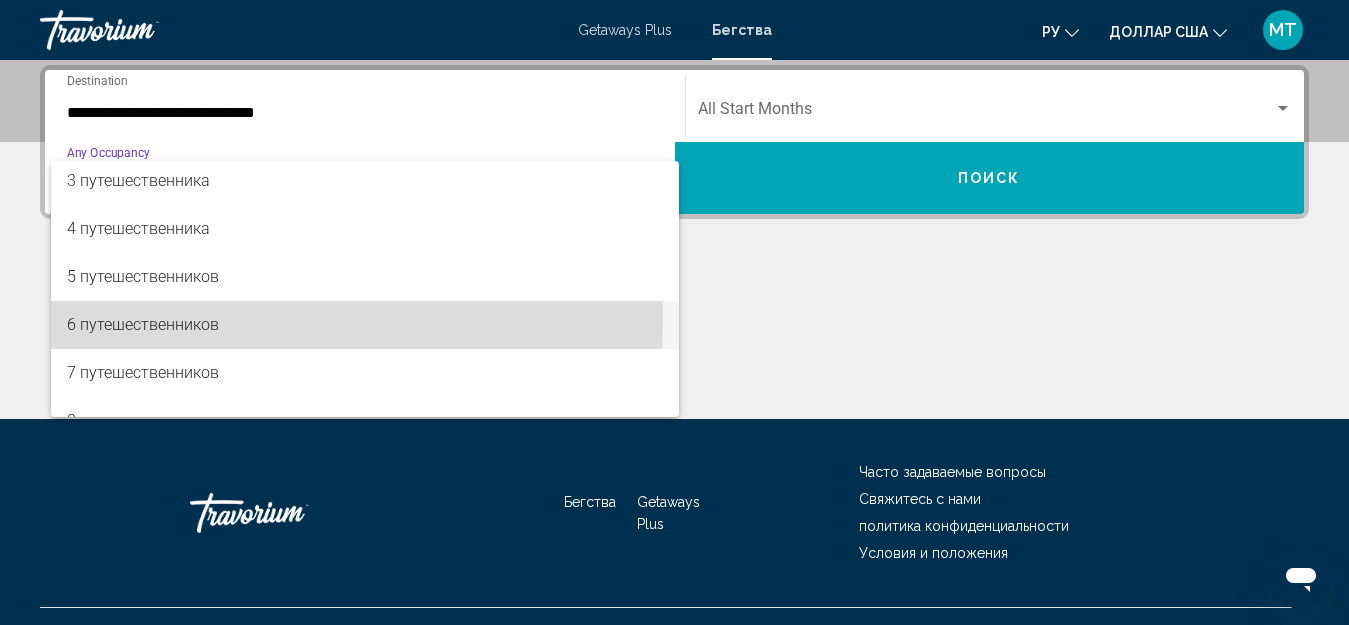 click on "6 путешественников" at bounding box center (143, 324) 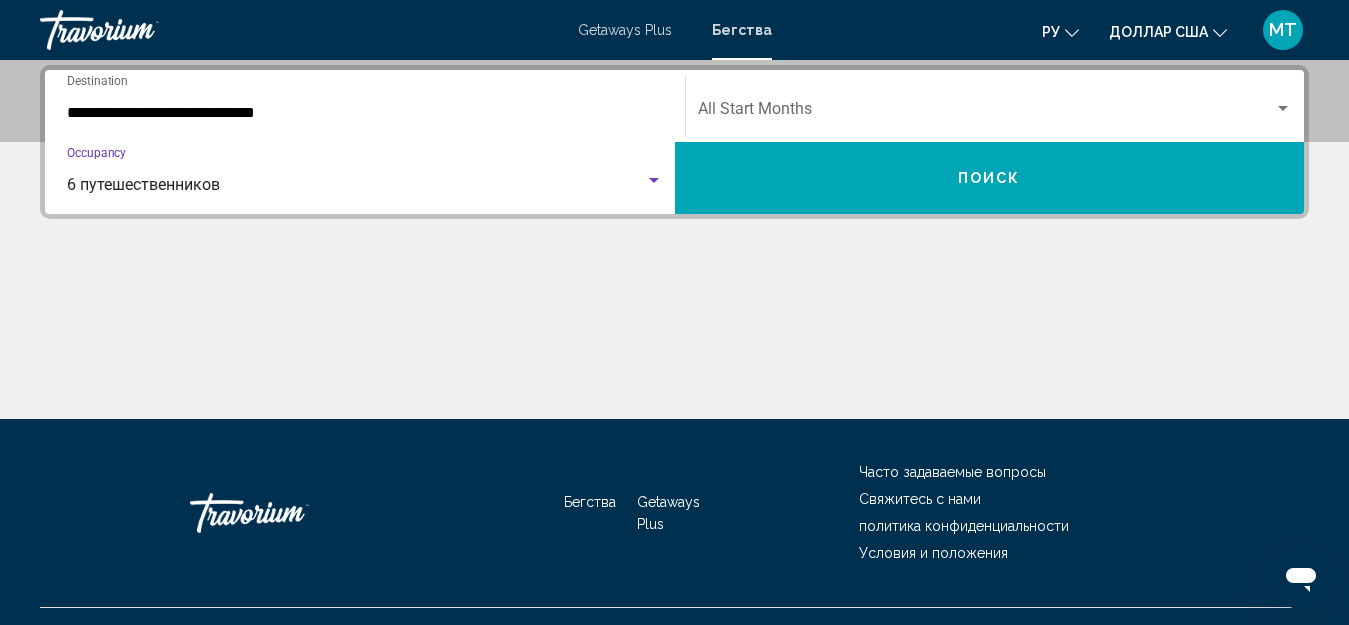 click at bounding box center (986, 113) 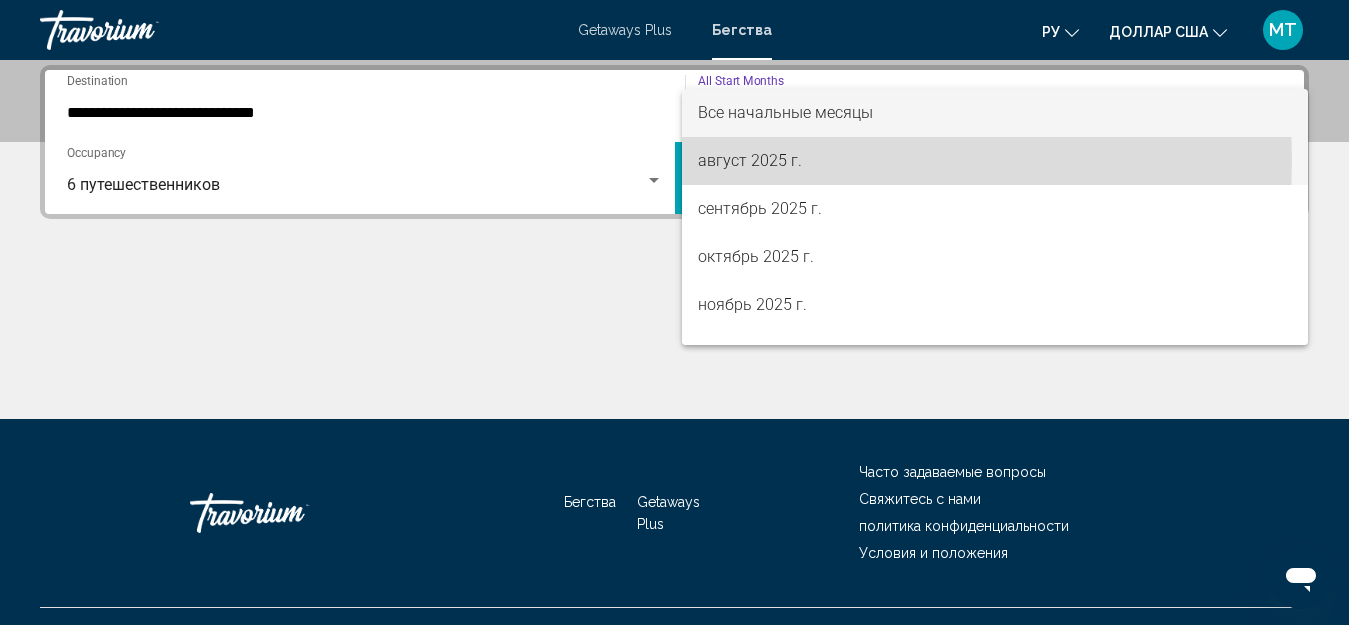 click on "август 2025 г." at bounding box center (750, 160) 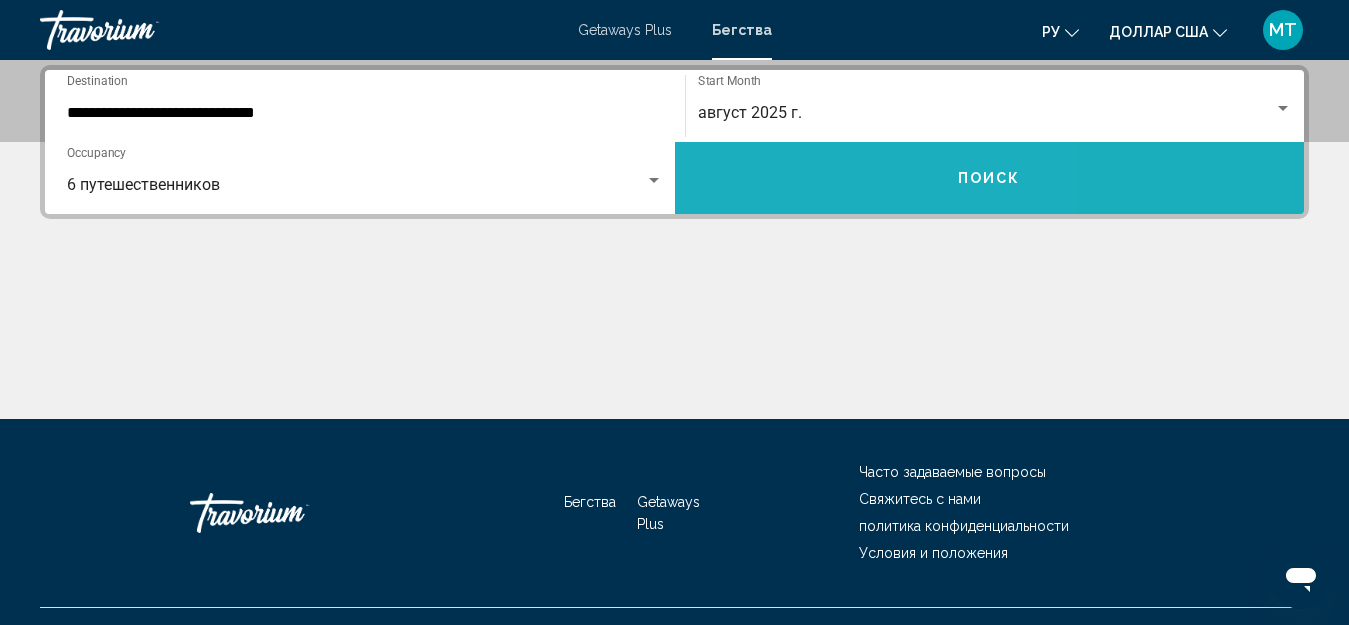 click on "Поиск" at bounding box center (990, 178) 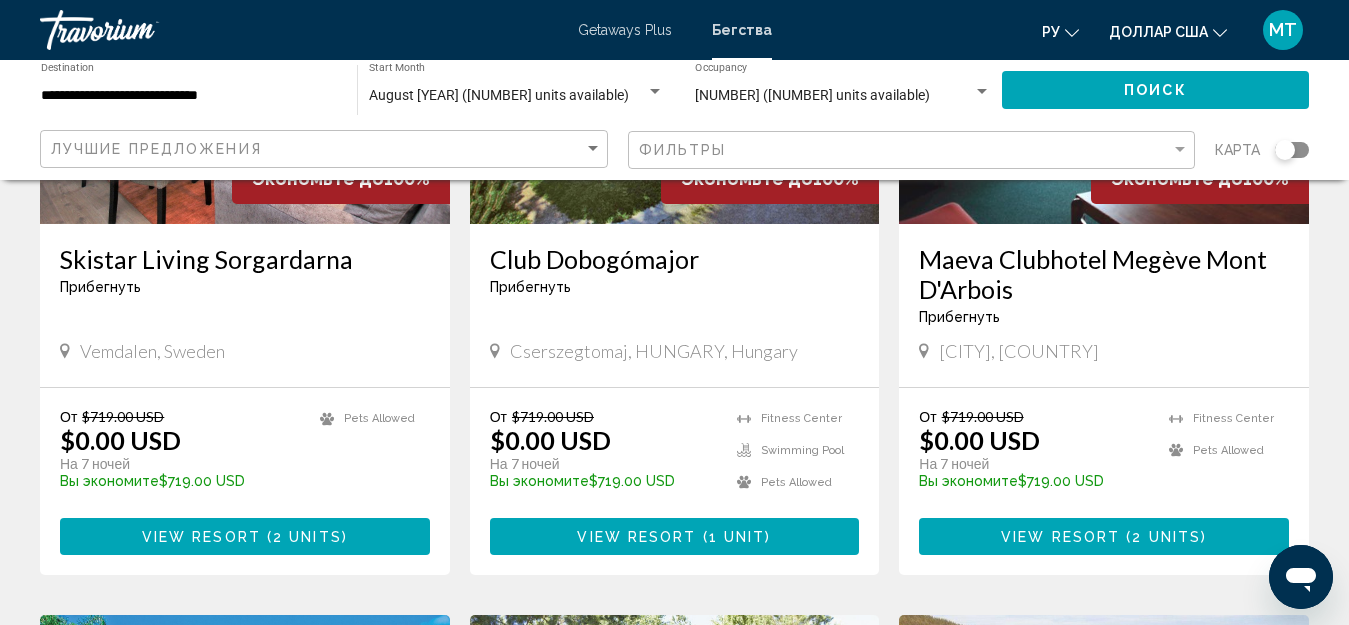 scroll, scrollTop: 400, scrollLeft: 0, axis: vertical 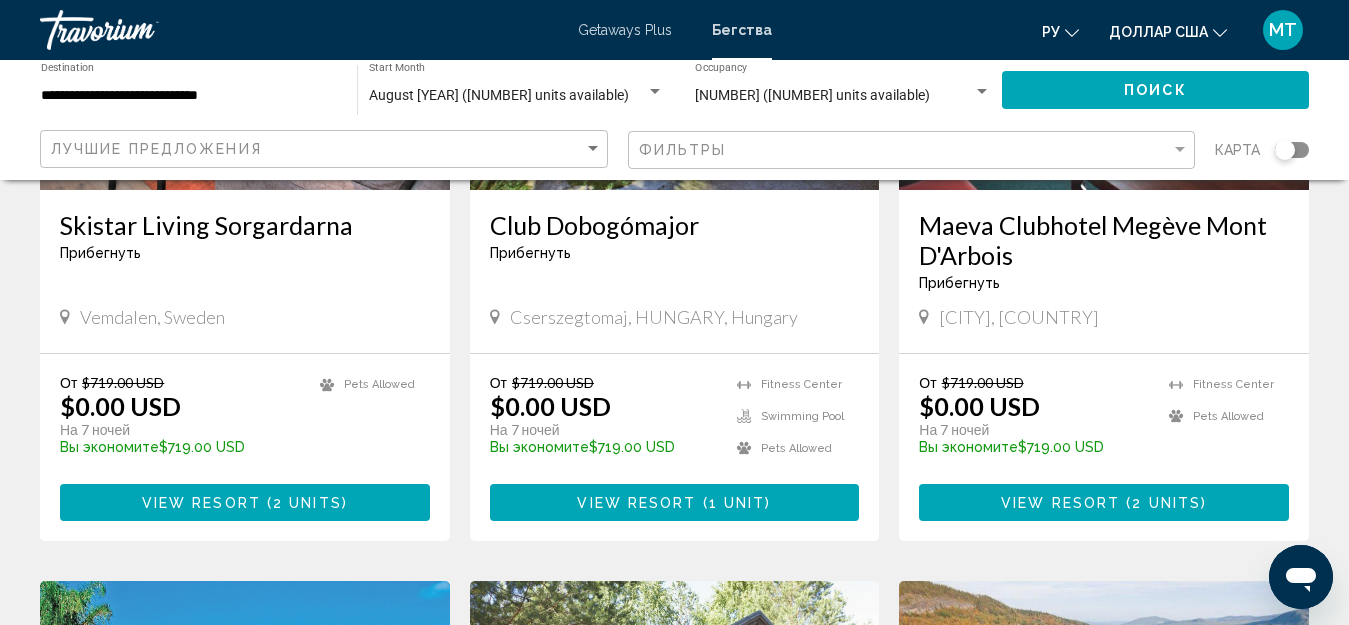 click on "[CITY], [COUNTRY]" at bounding box center (1019, 317) 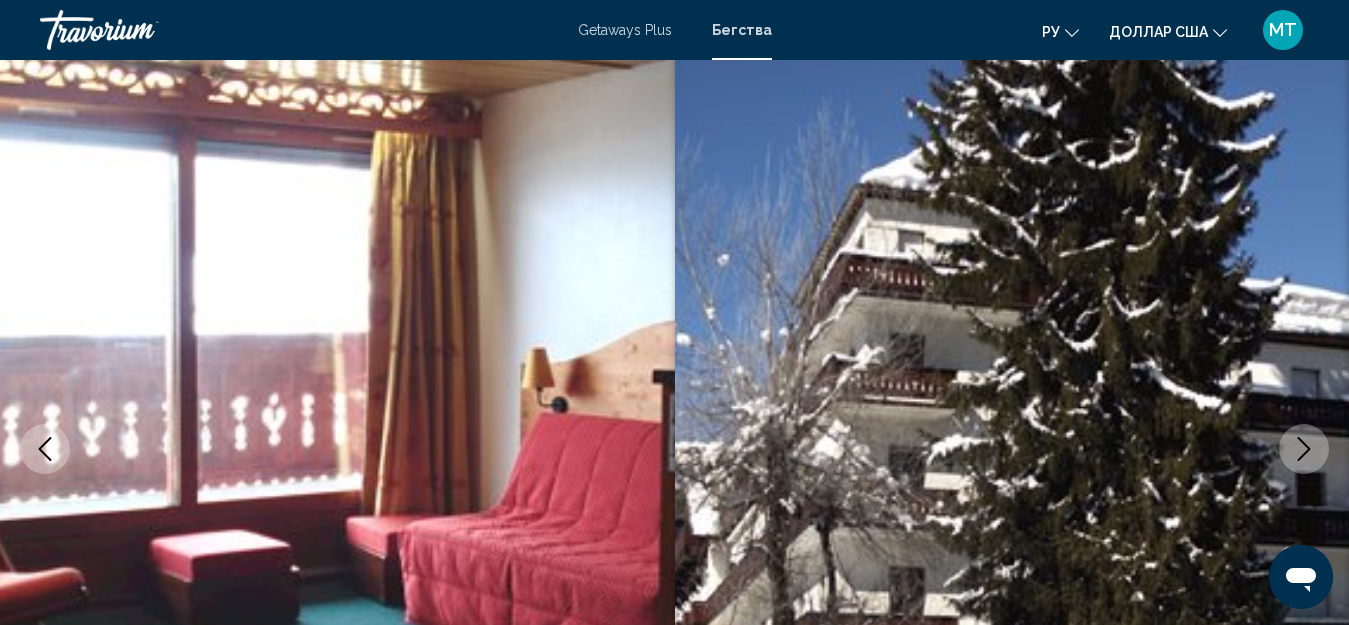 scroll, scrollTop: 0, scrollLeft: 0, axis: both 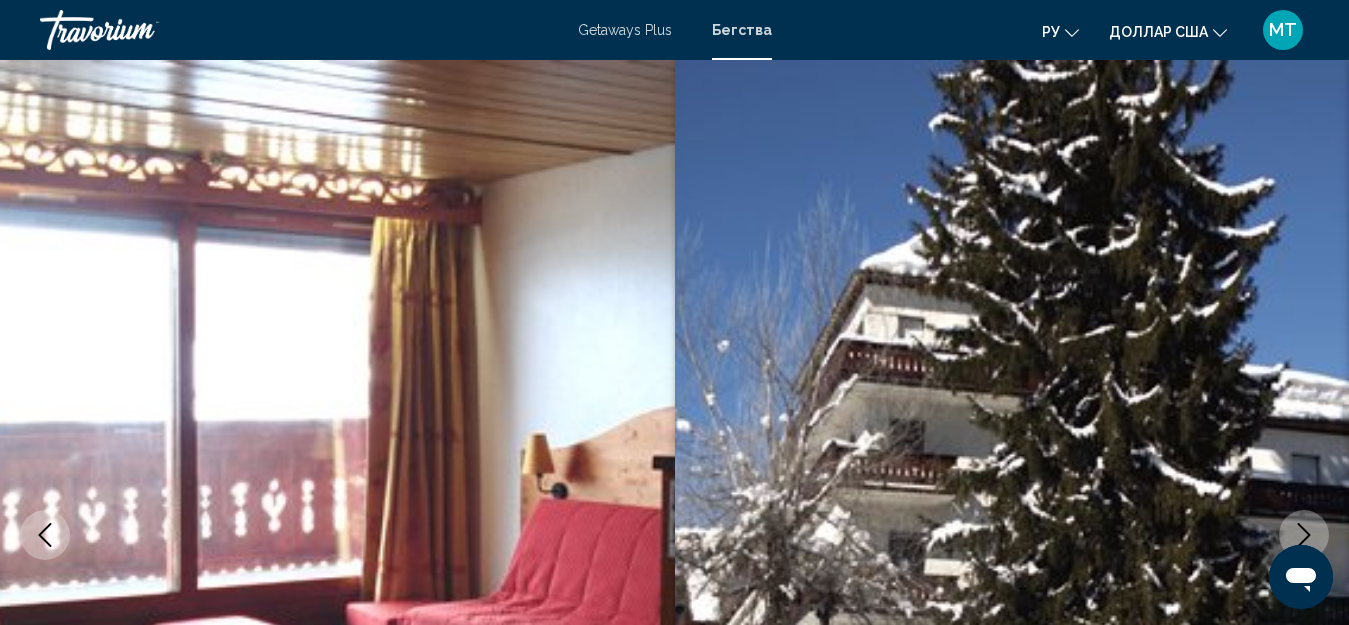 click on "Getaways Plus" at bounding box center (625, 30) 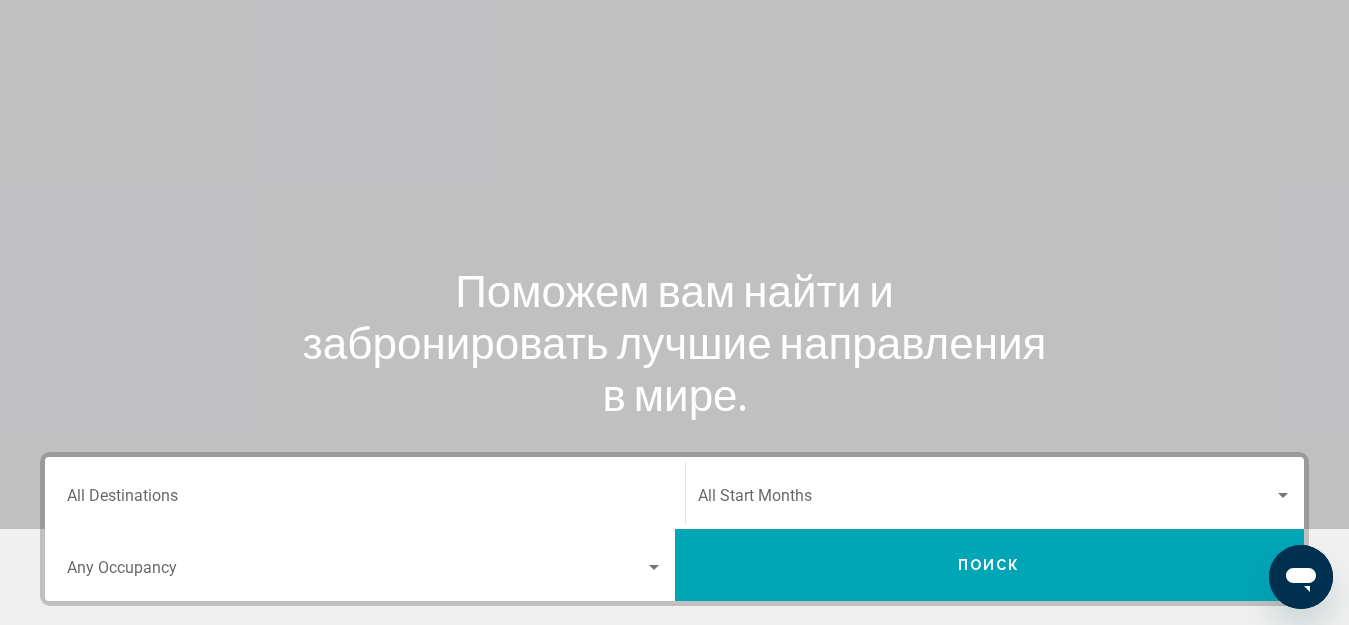 scroll, scrollTop: 200, scrollLeft: 0, axis: vertical 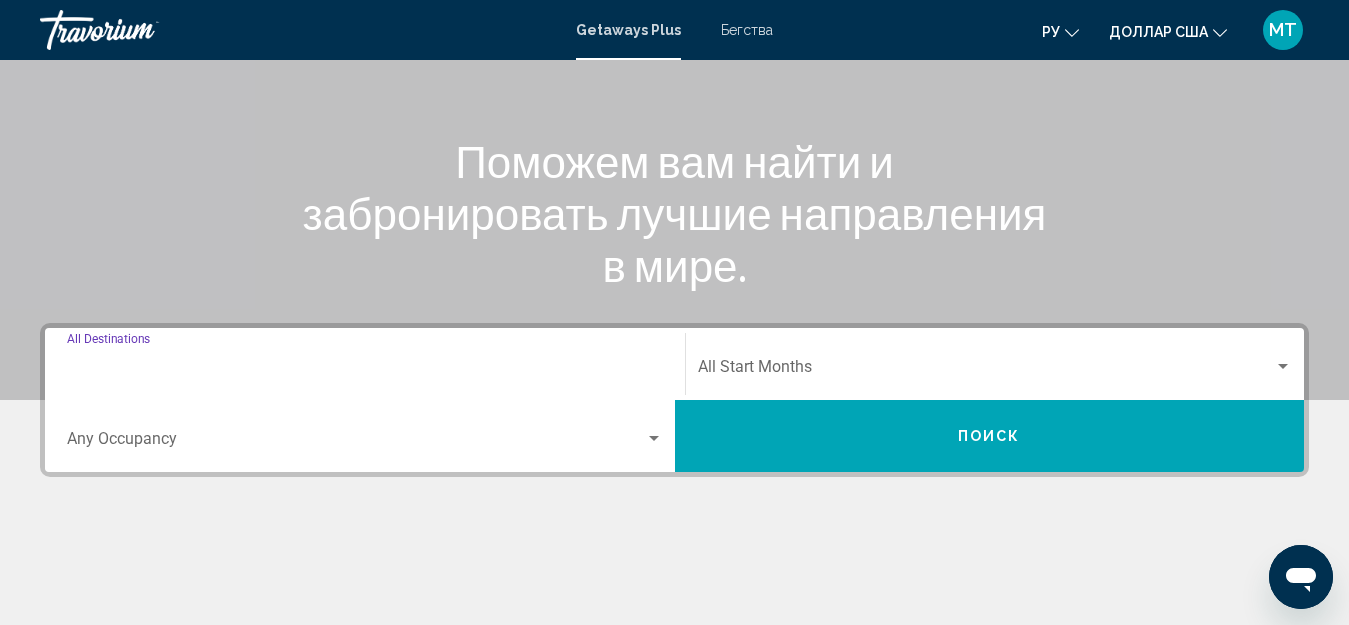 click on "Destination All Destinations" at bounding box center (365, 371) 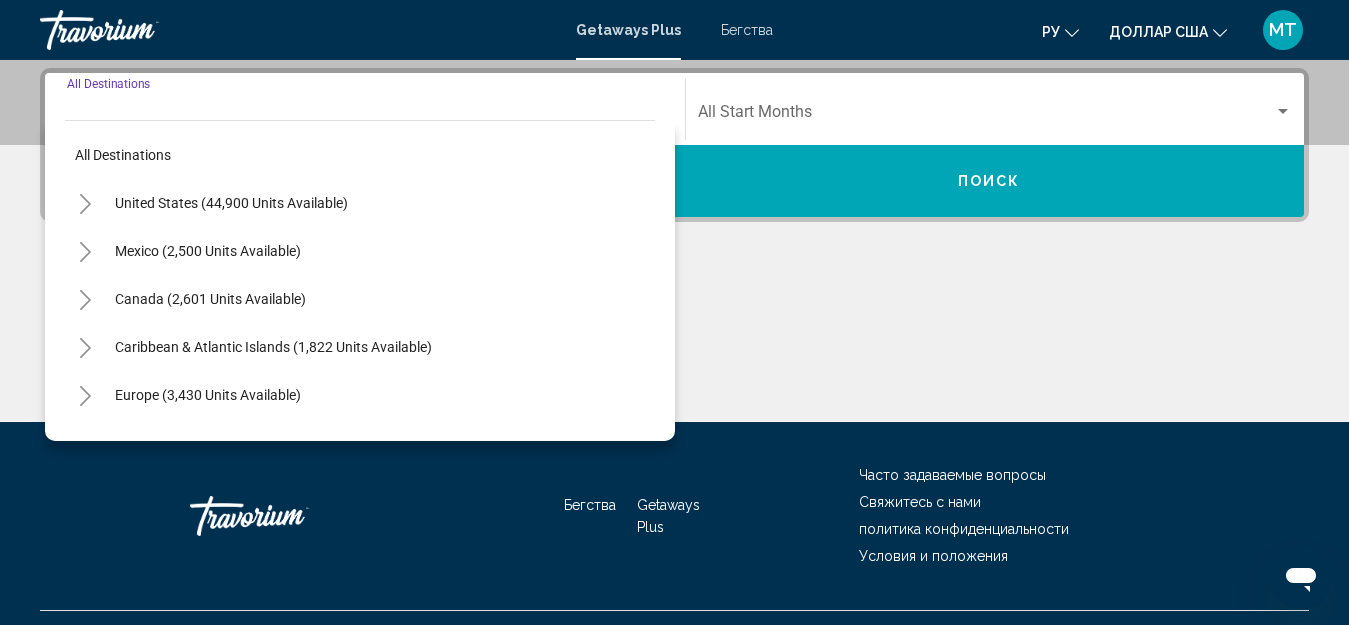 scroll, scrollTop: 458, scrollLeft: 0, axis: vertical 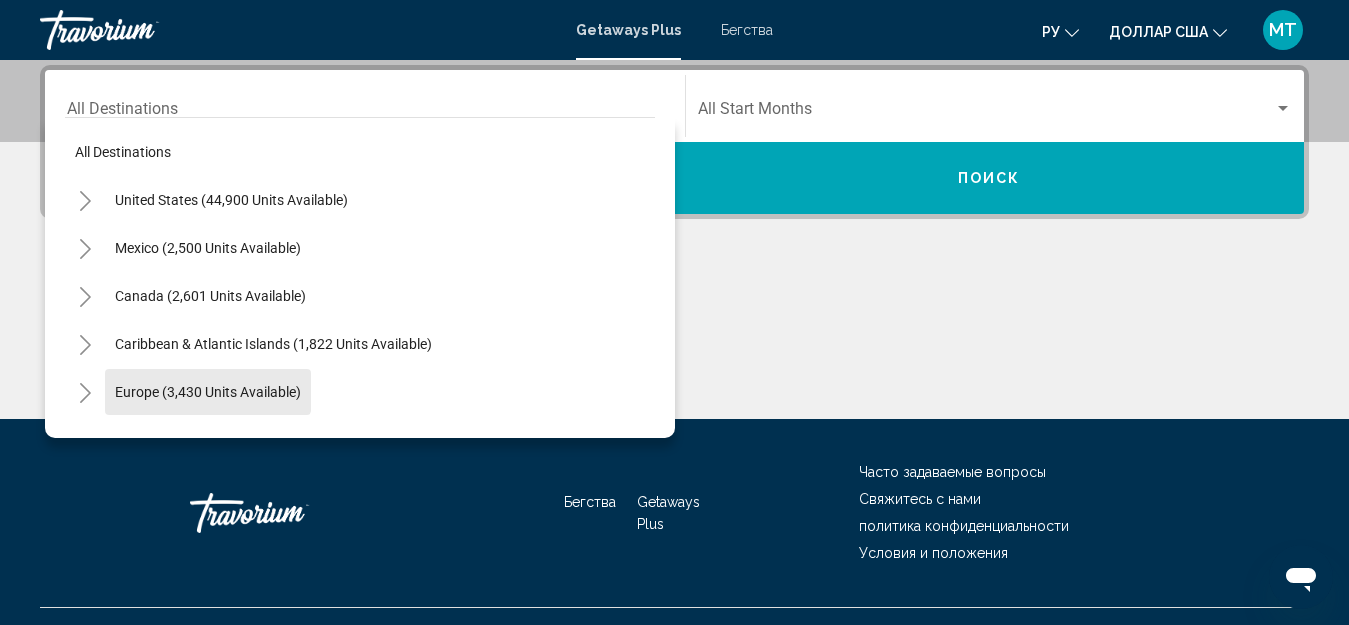 click on "Europe (3,430 units available)" 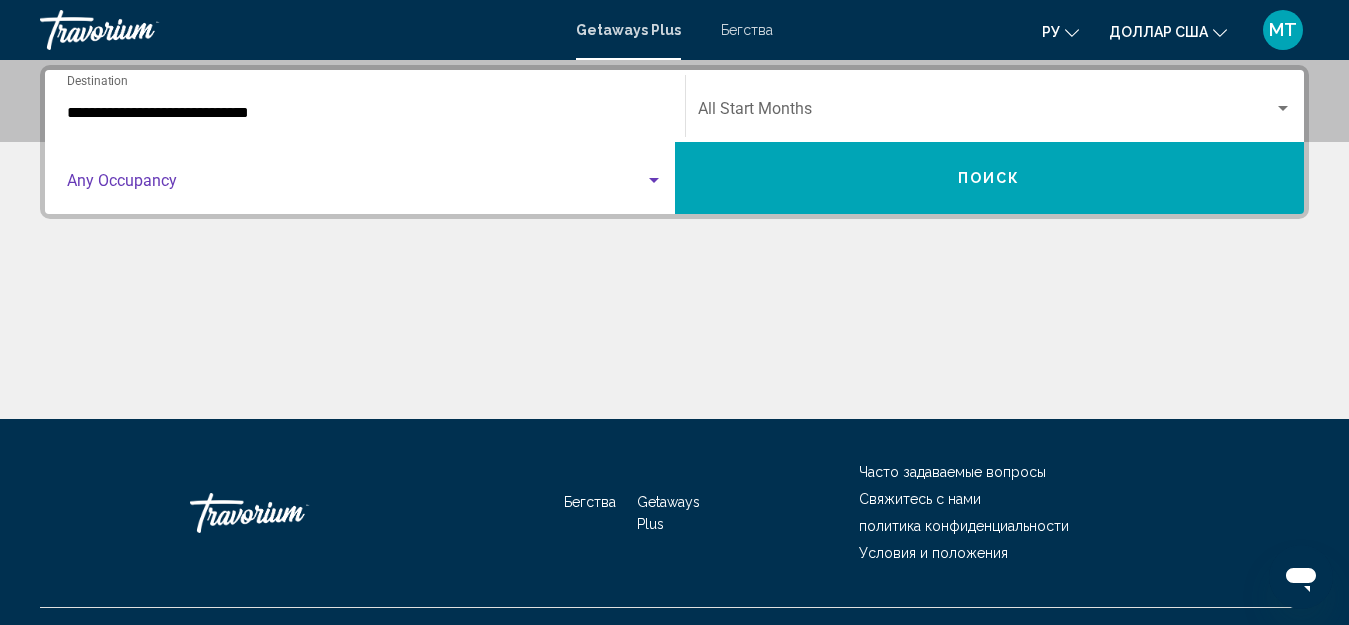 click at bounding box center (356, 185) 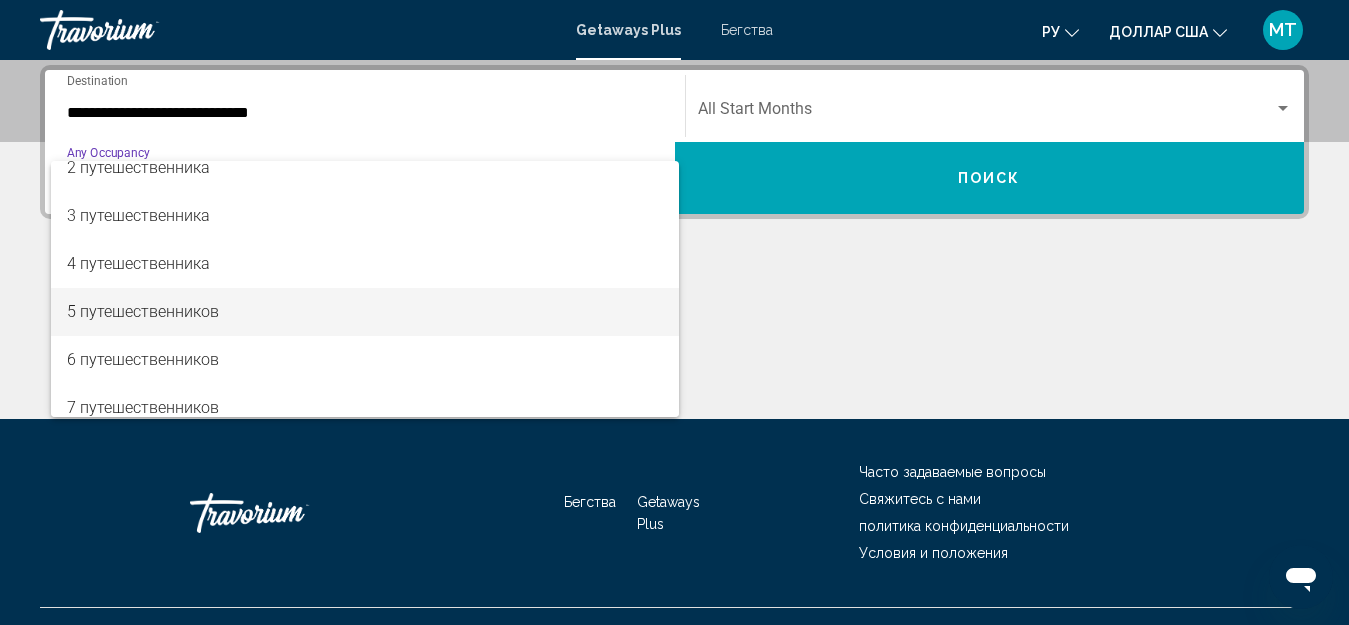 scroll, scrollTop: 100, scrollLeft: 0, axis: vertical 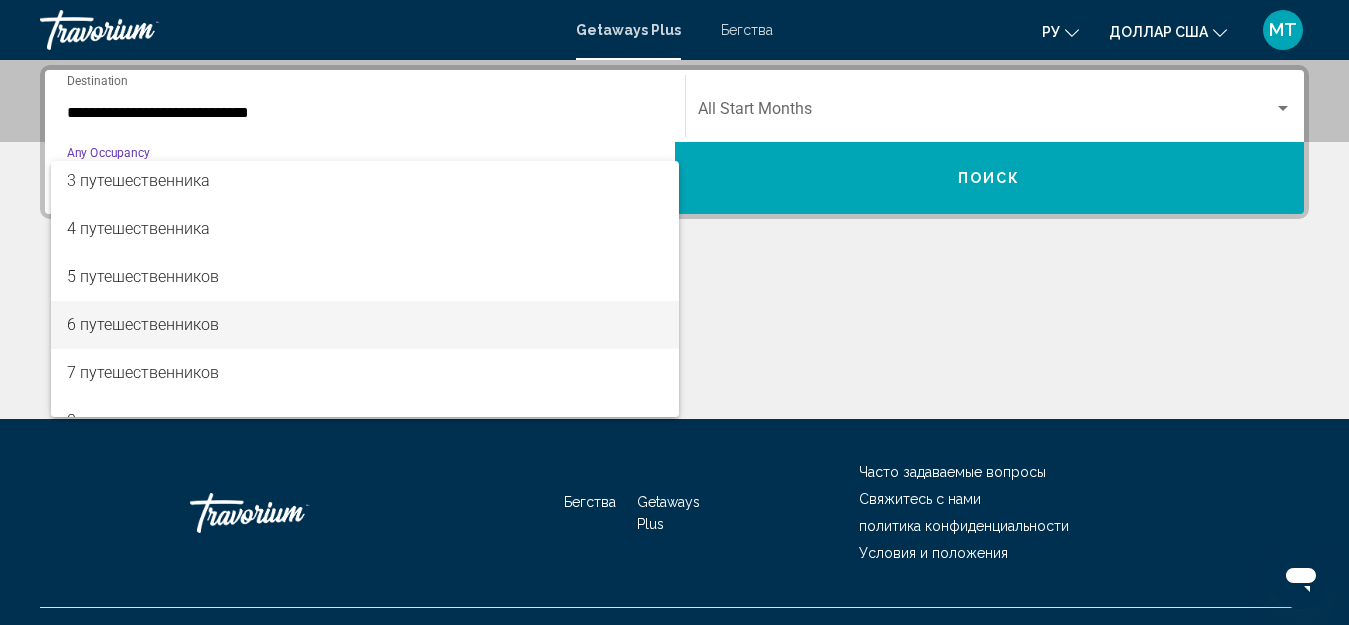 click on "6 путешественников" at bounding box center [365, 325] 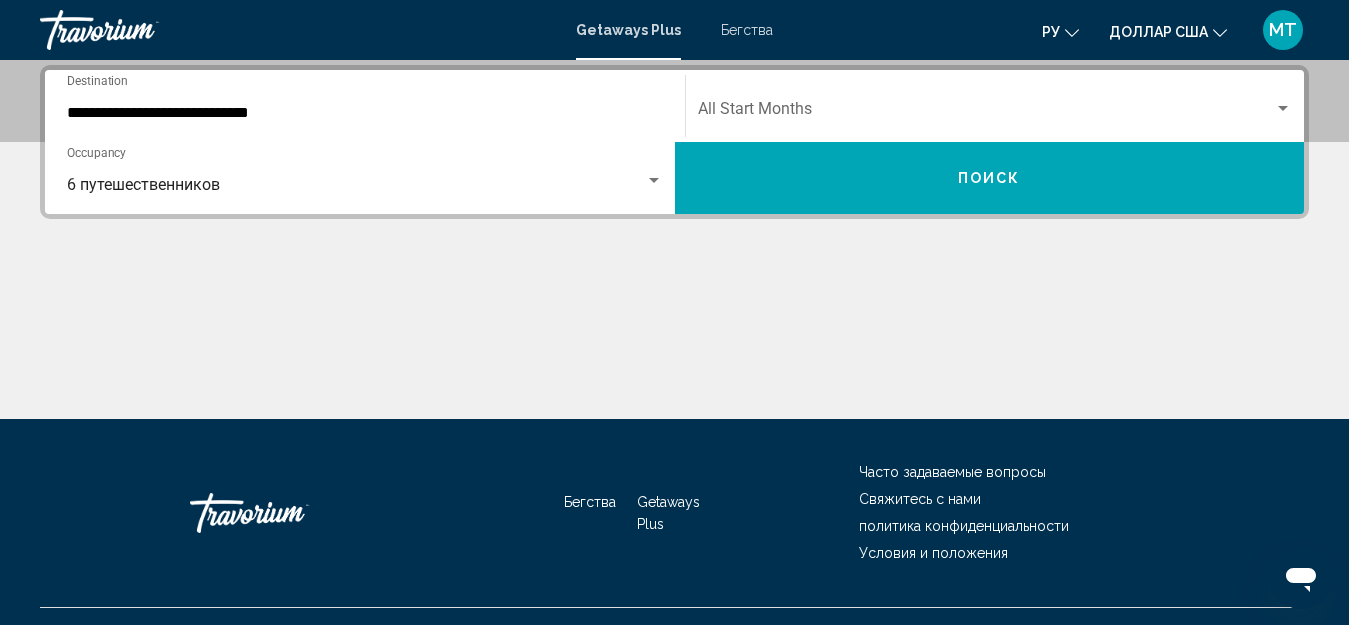 click on "Start Month All Start Months" 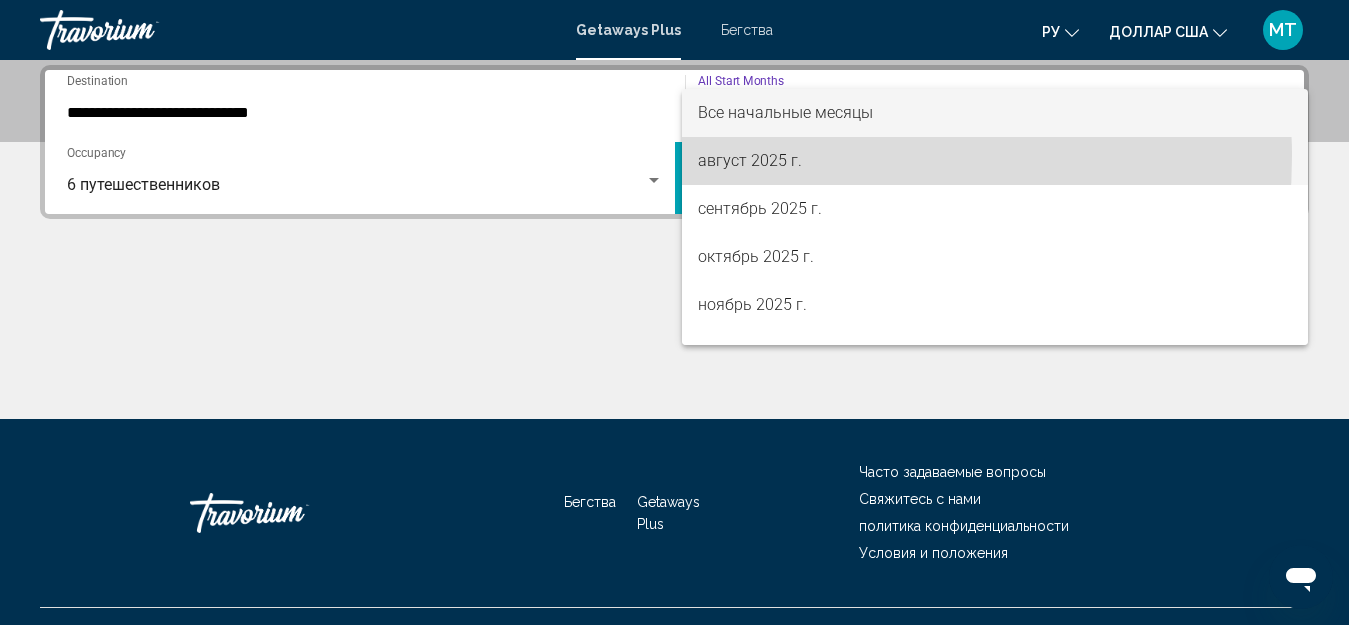 click on "август 2025 г." at bounding box center [750, 160] 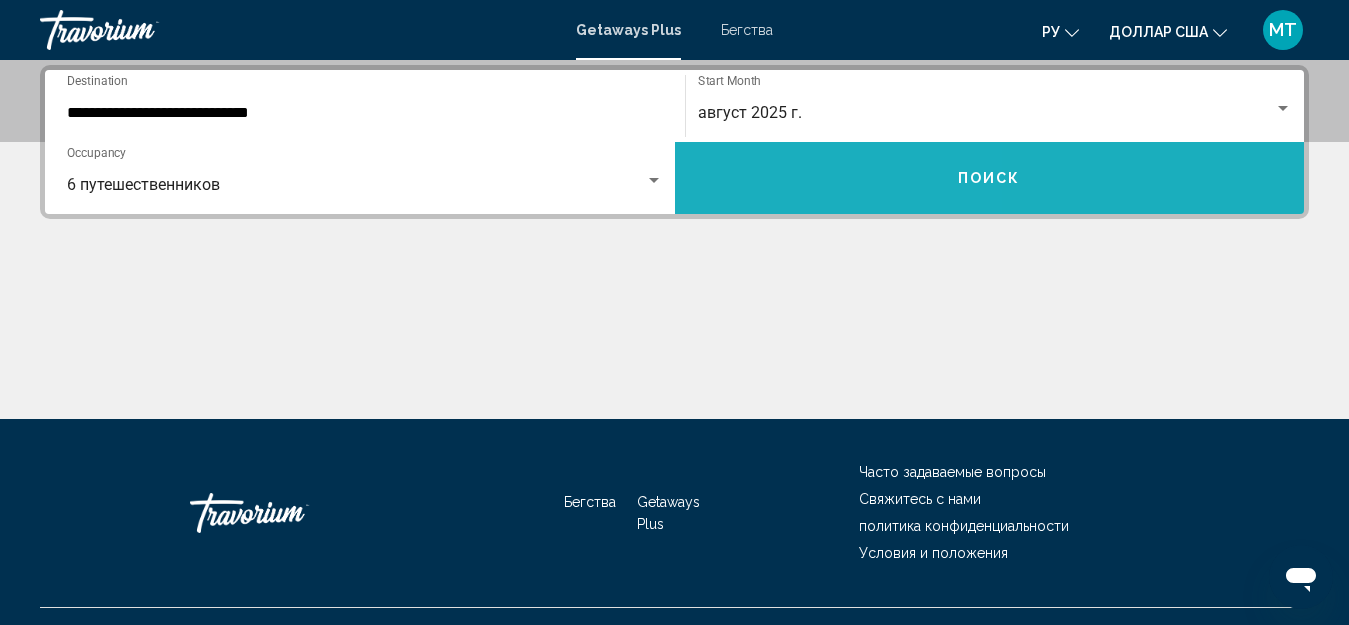 click on "Поиск" at bounding box center (990, 178) 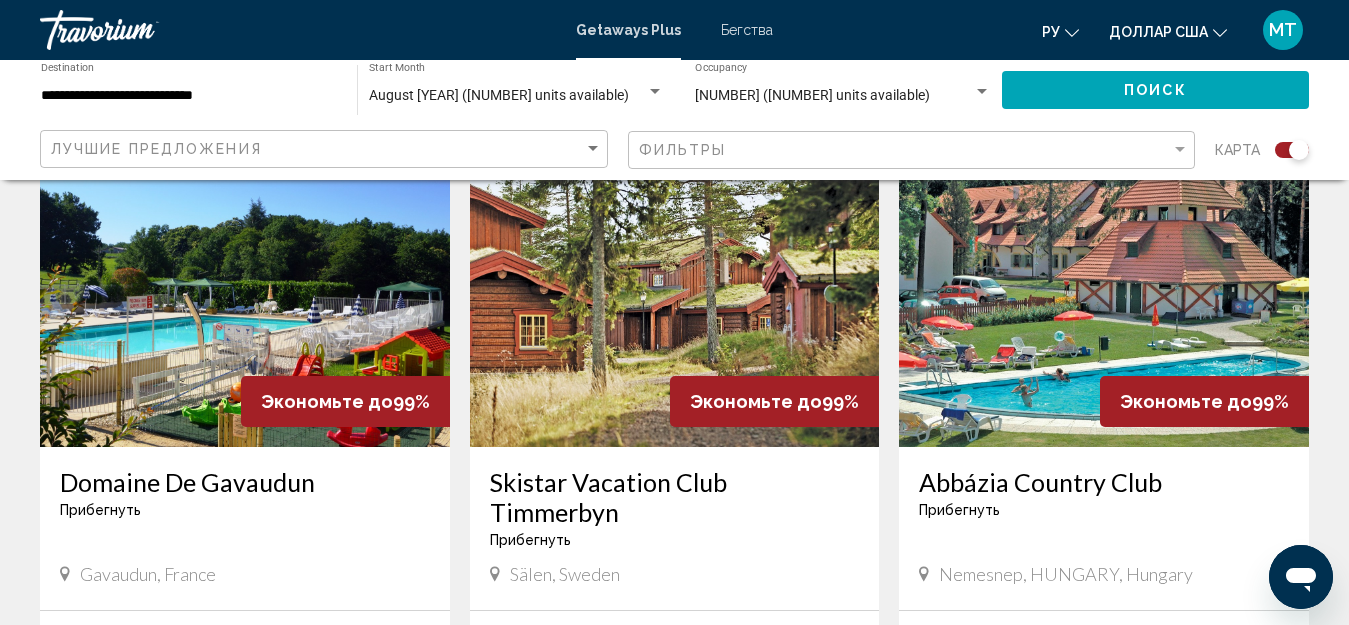 scroll, scrollTop: 2200, scrollLeft: 0, axis: vertical 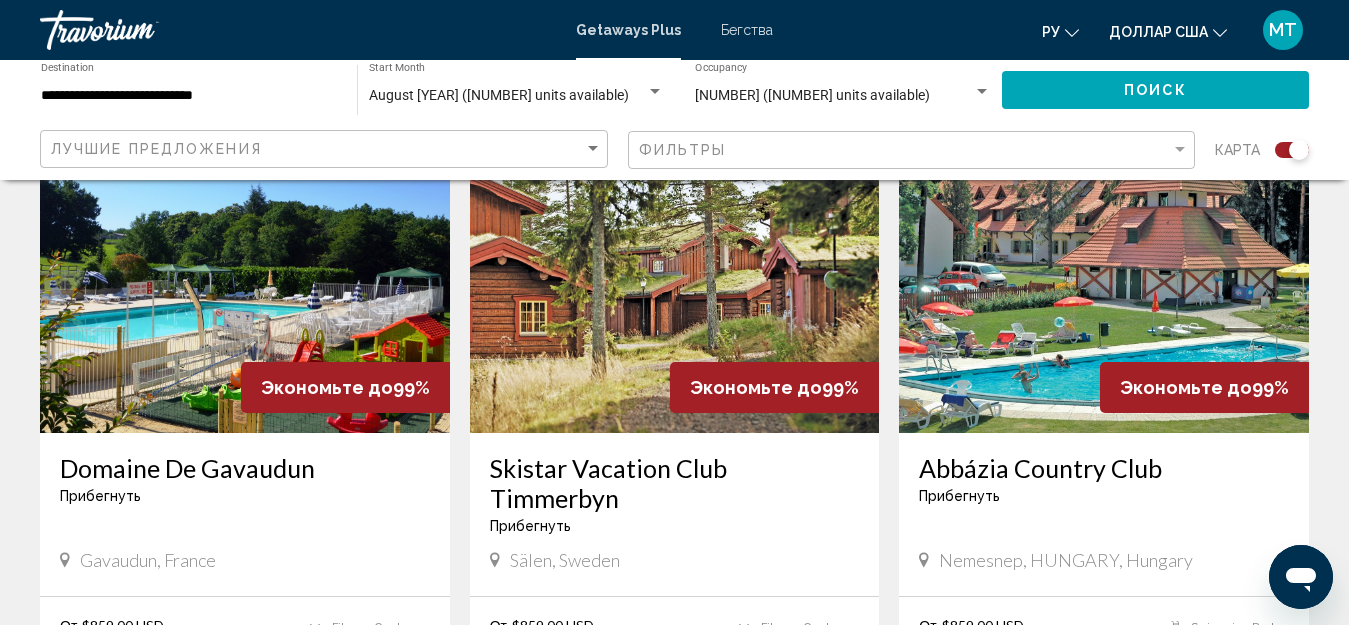 click on "Domaine De Gavaudun  Прибегнуть  -  Это курорт только для взрослых" at bounding box center [245, 486] 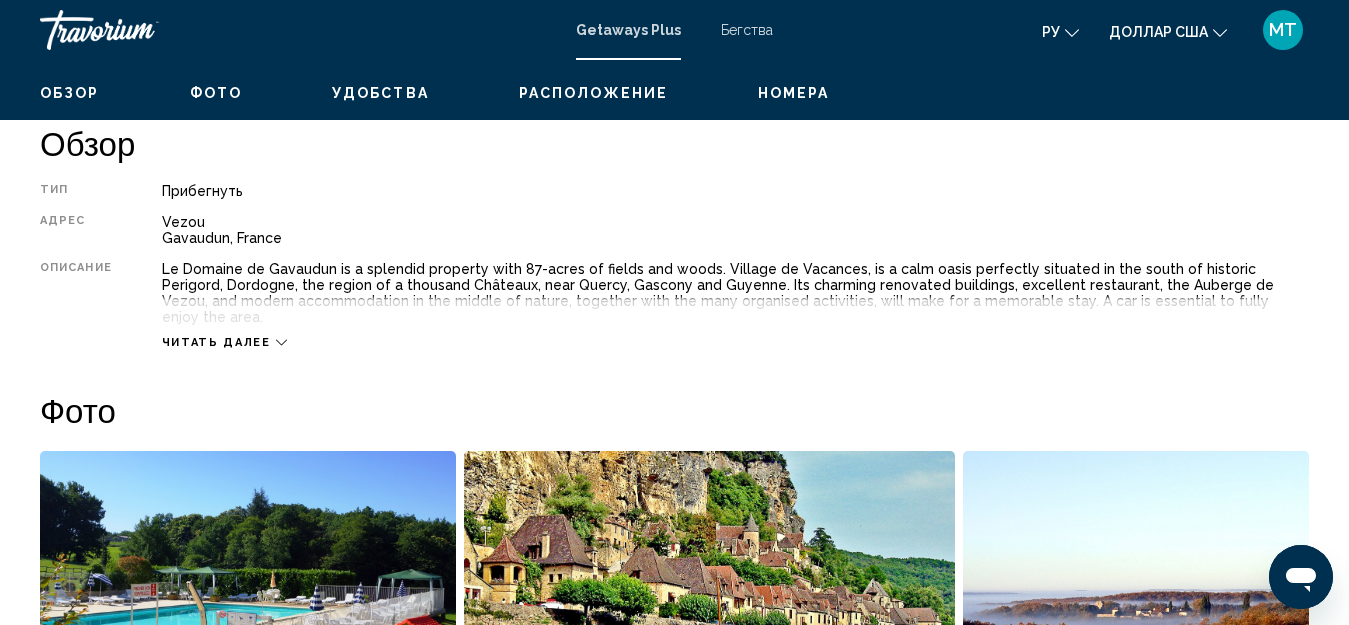 scroll, scrollTop: 787, scrollLeft: 0, axis: vertical 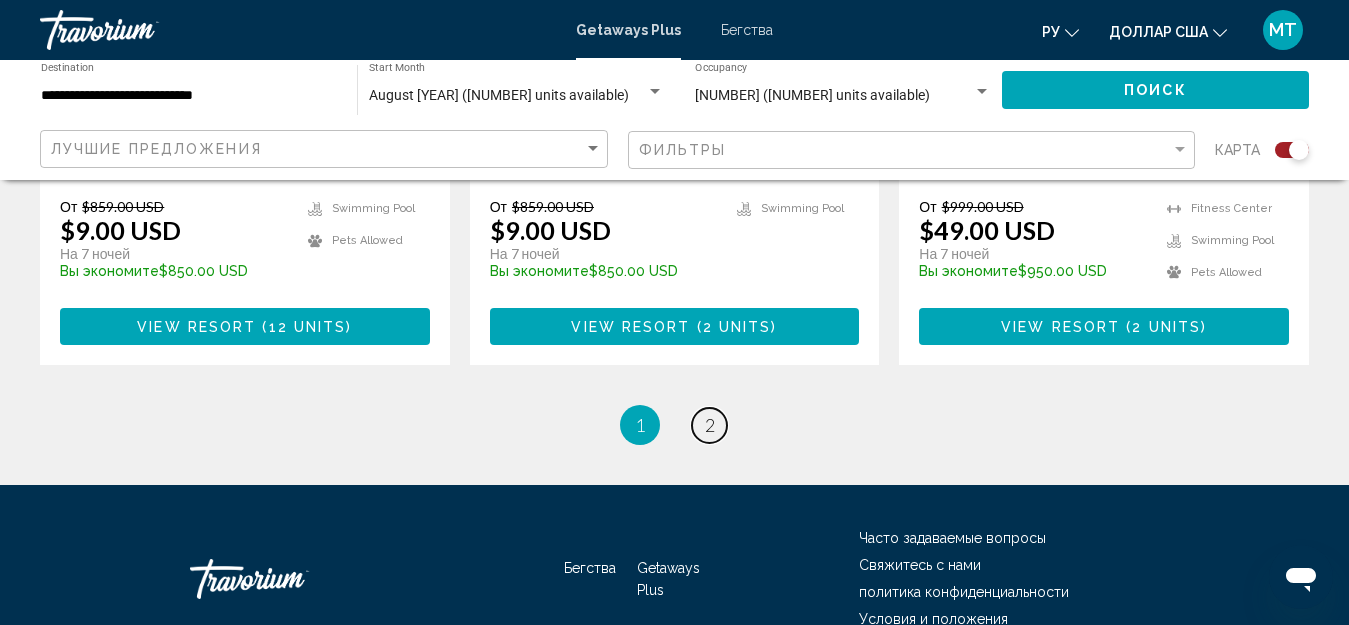 click on "2" at bounding box center (710, 425) 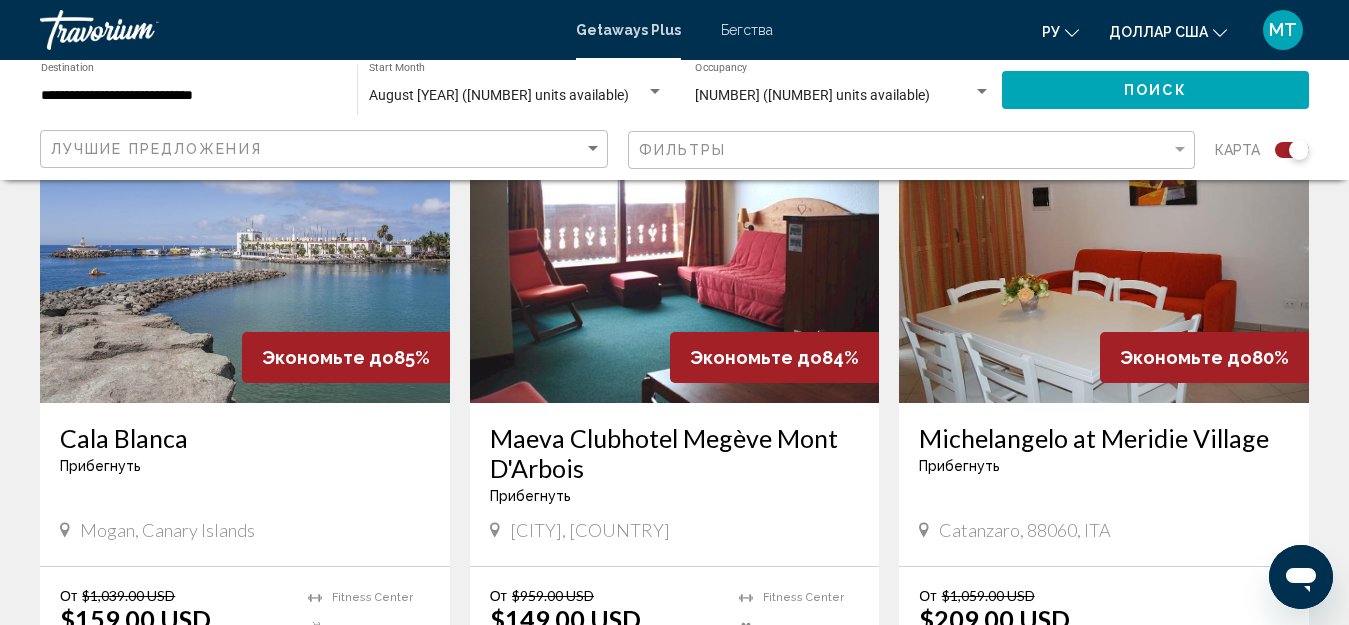 scroll, scrollTop: 2300, scrollLeft: 0, axis: vertical 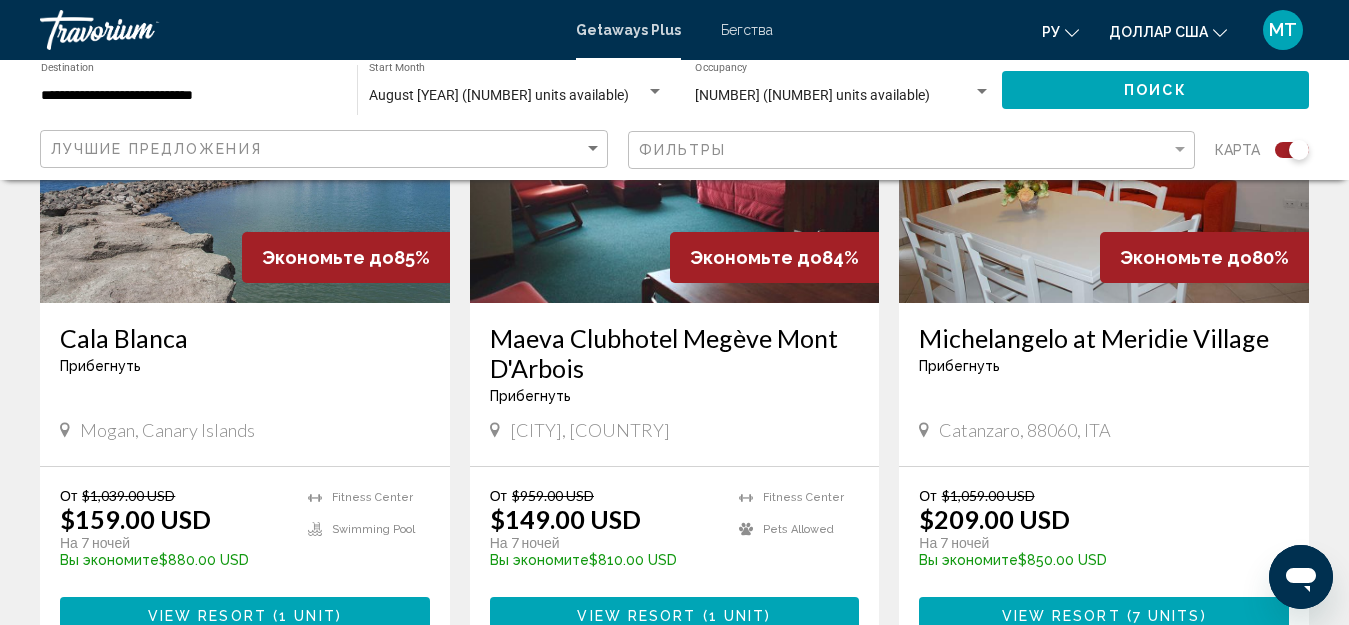 click at bounding box center [675, 143] 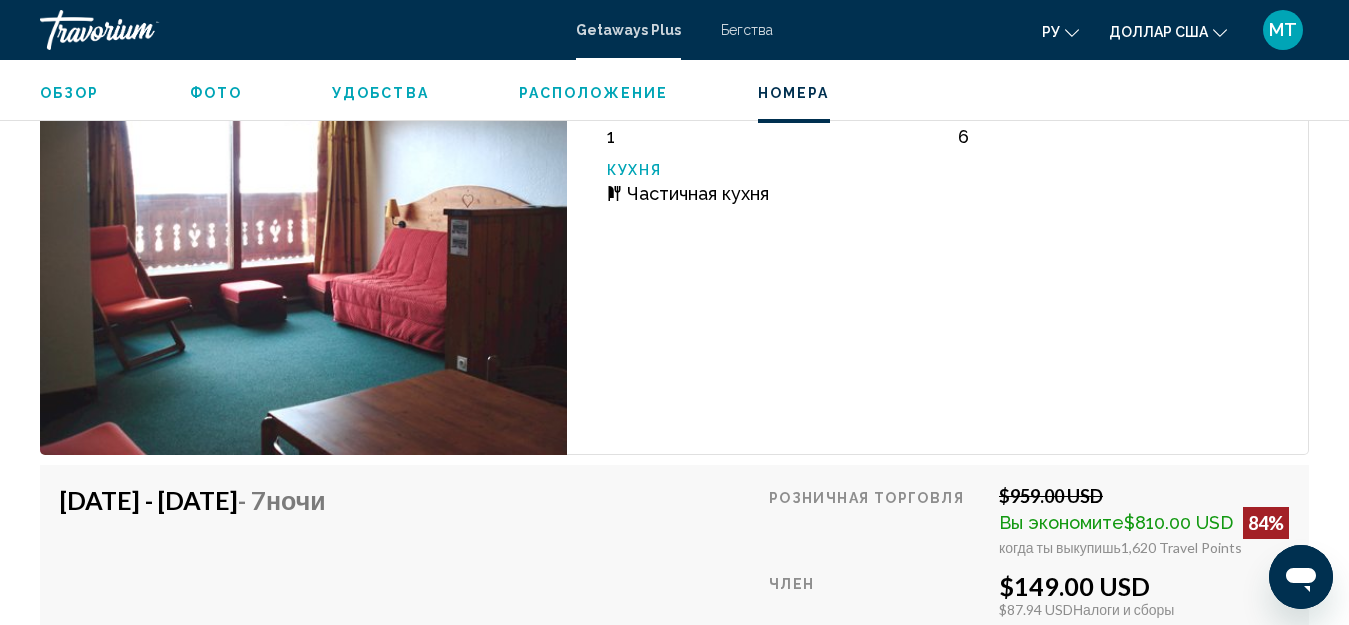 scroll, scrollTop: 4093, scrollLeft: 0, axis: vertical 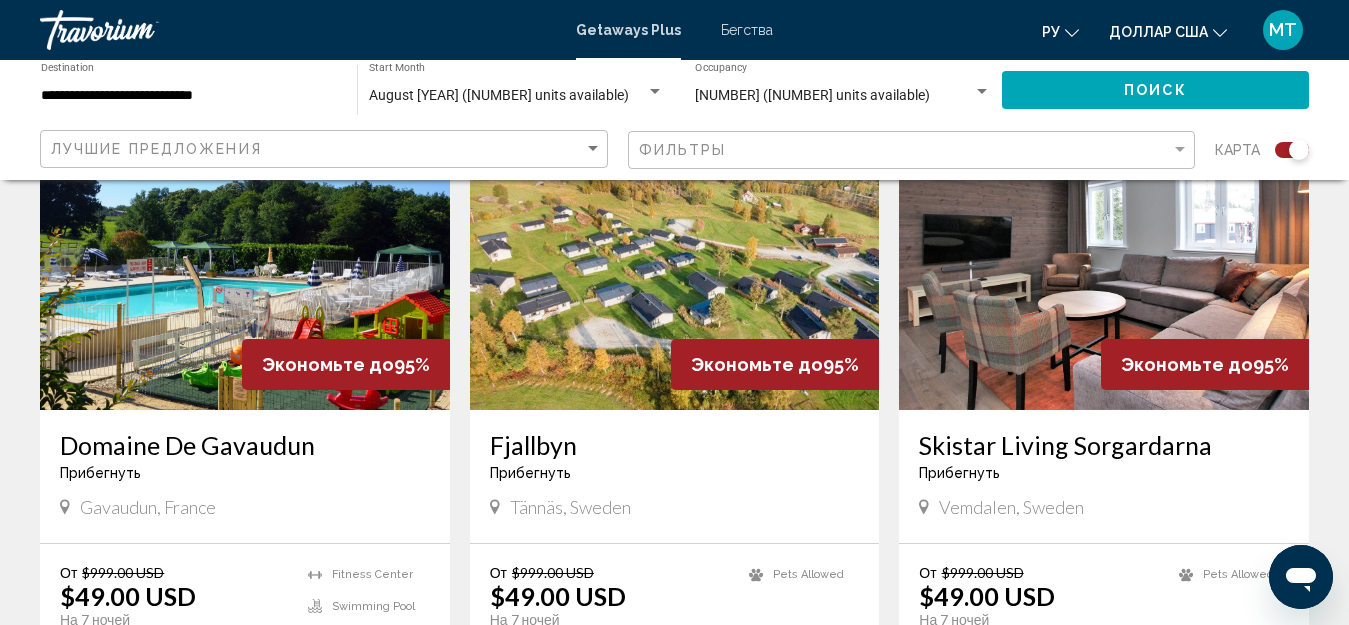 click on "Domaine De Gavaudun" at bounding box center (245, 445) 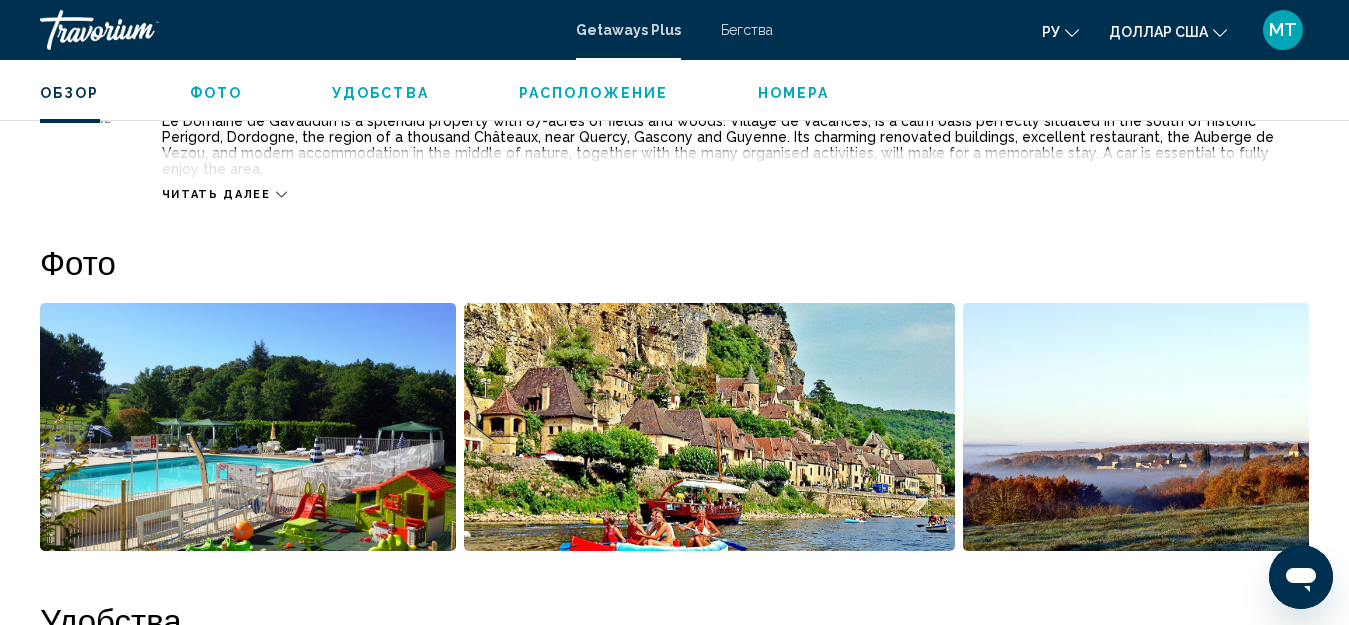 scroll, scrollTop: 1087, scrollLeft: 0, axis: vertical 